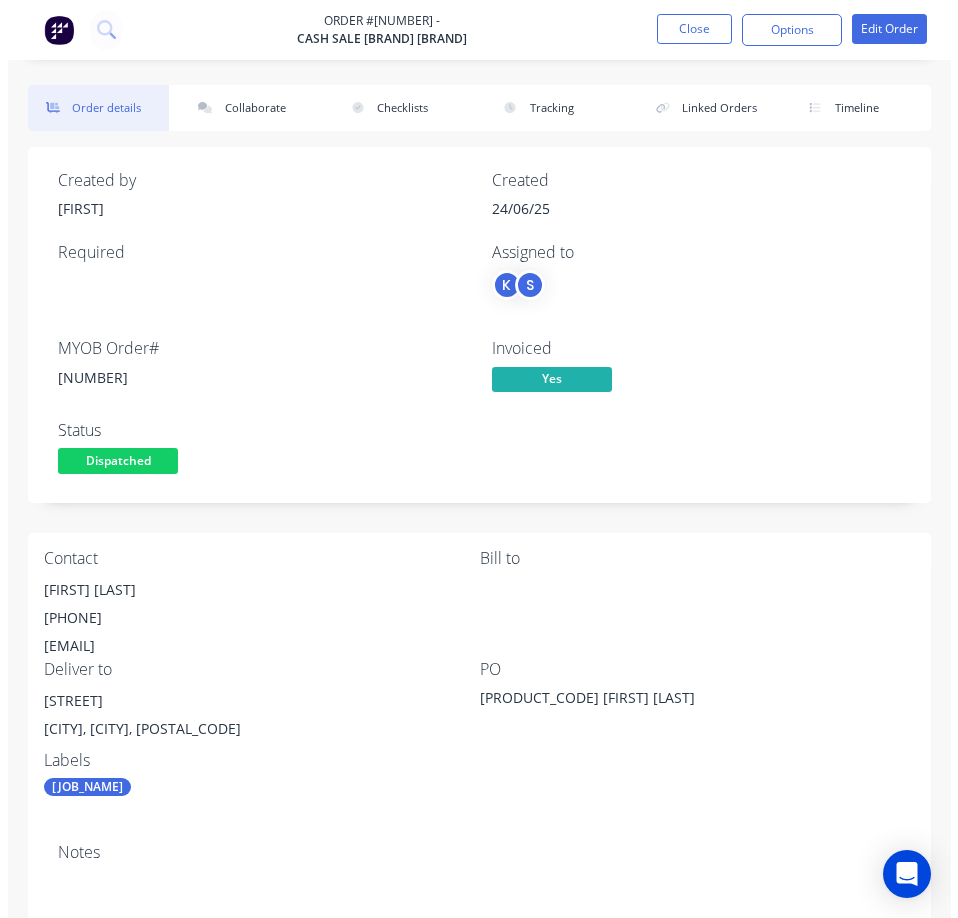 scroll, scrollTop: 0, scrollLeft: 0, axis: both 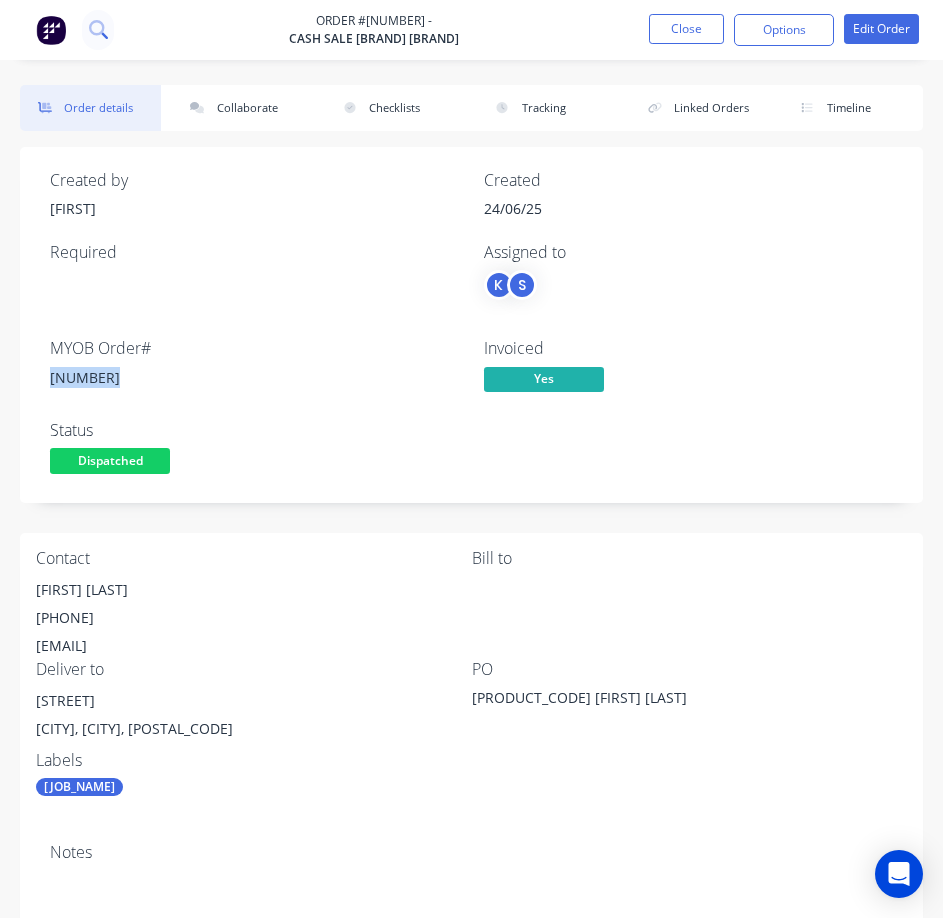 drag, startPoint x: 70, startPoint y: 40, endPoint x: 90, endPoint y: 30, distance: 22.36068 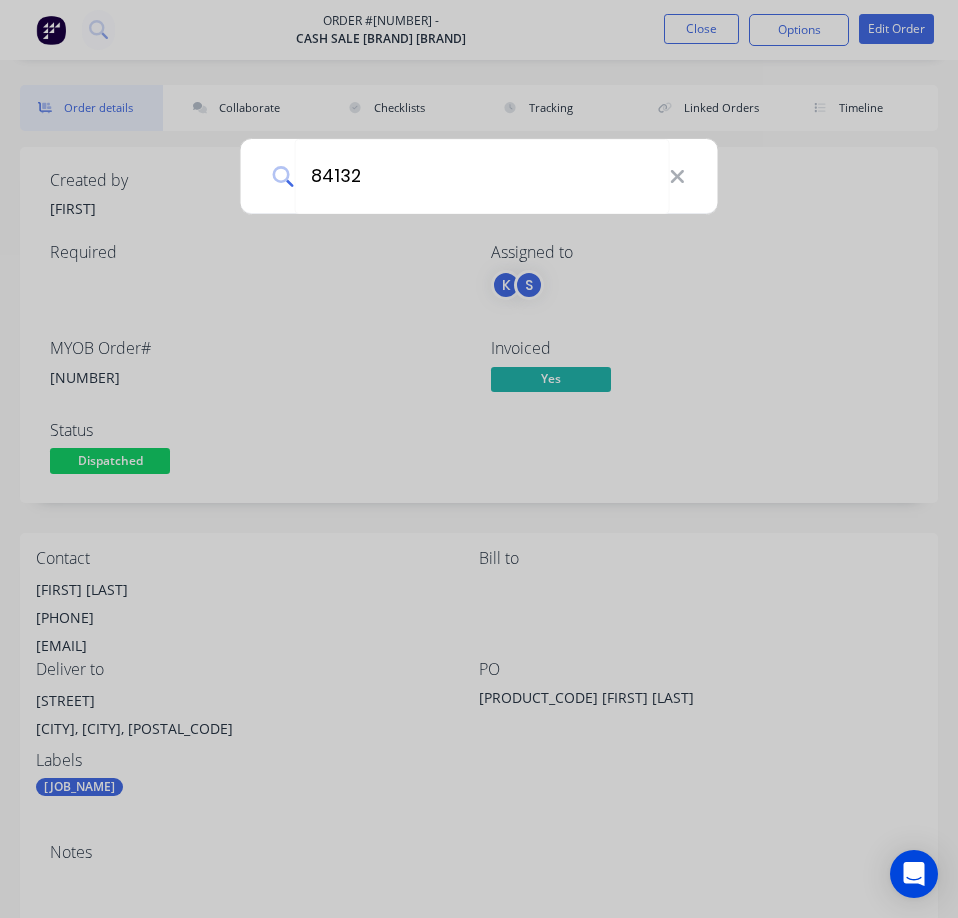 type on "84132" 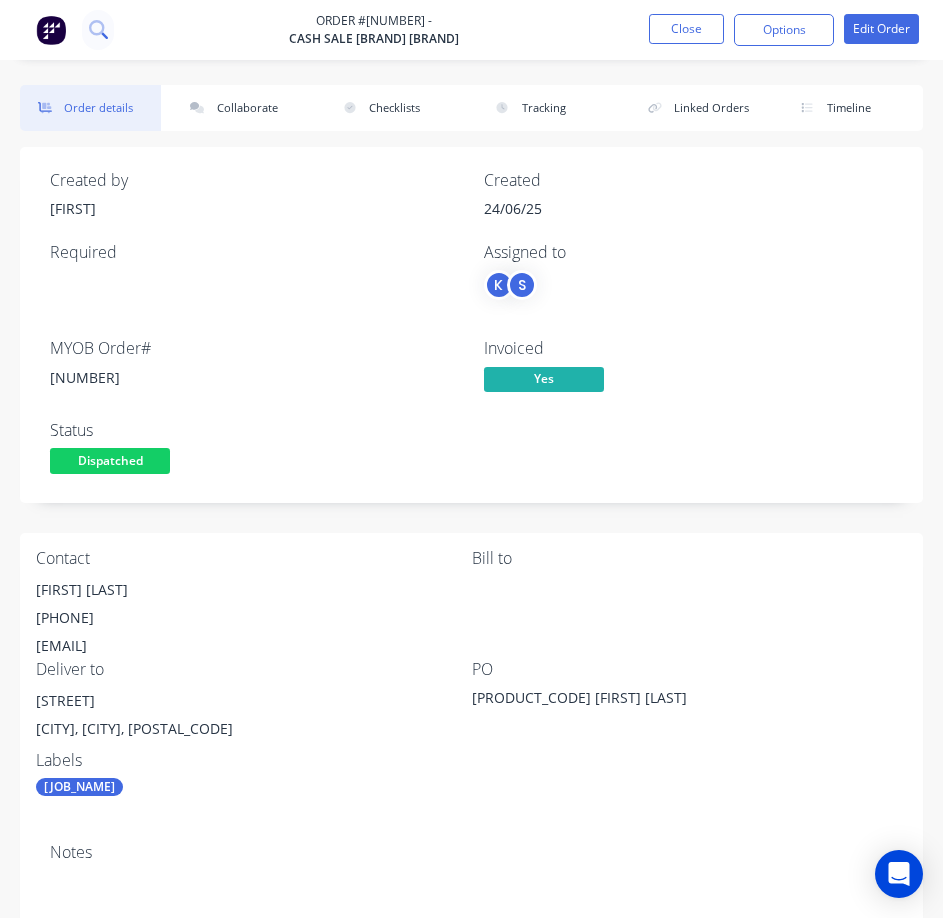 click at bounding box center [98, 30] 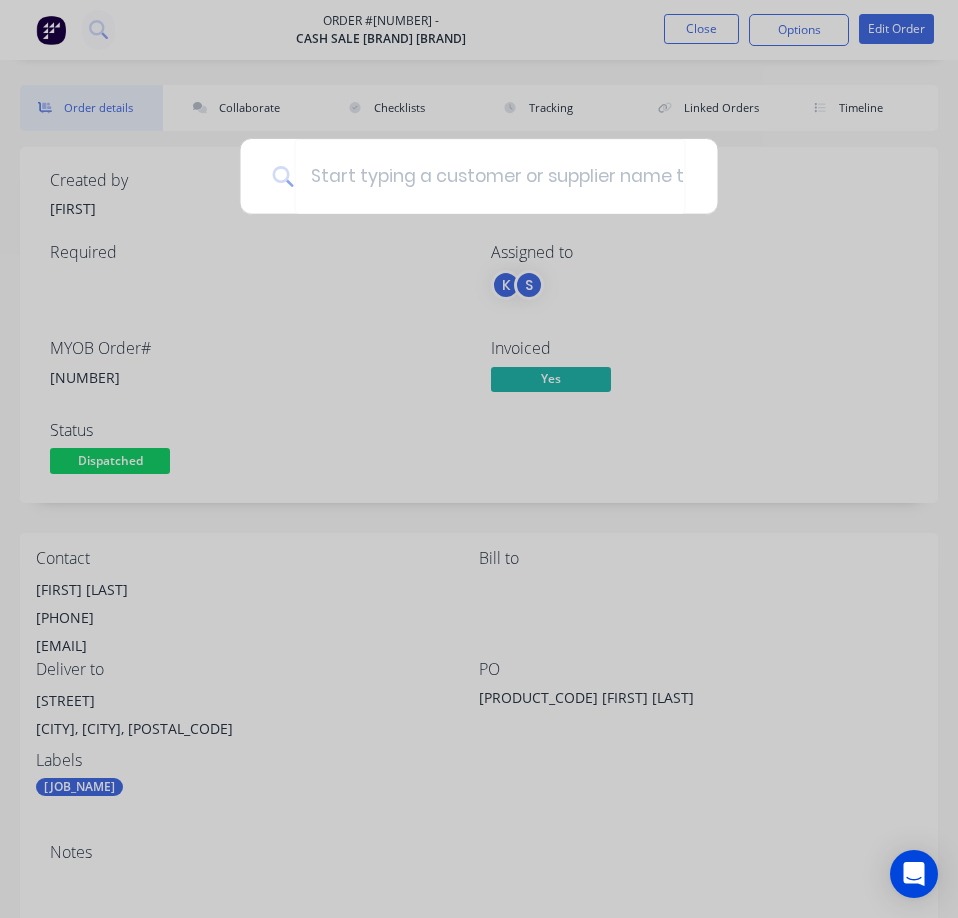 click at bounding box center [479, 459] 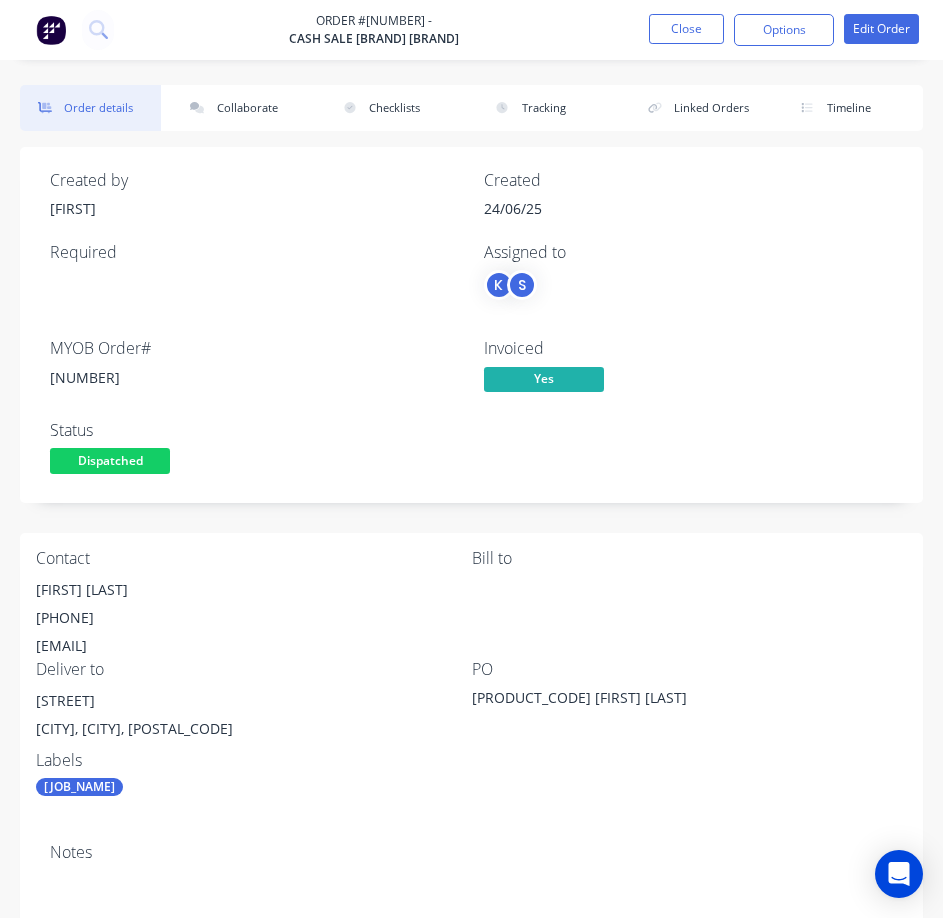 click at bounding box center [51, 30] 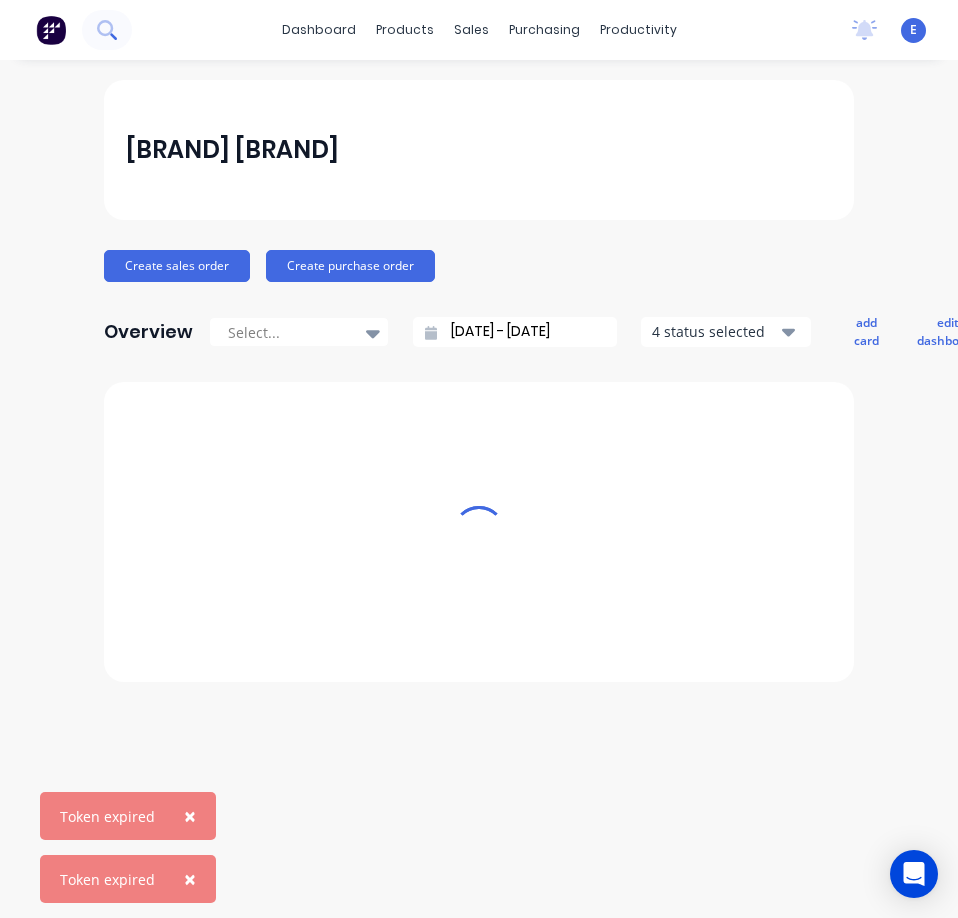 click at bounding box center (107, 30) 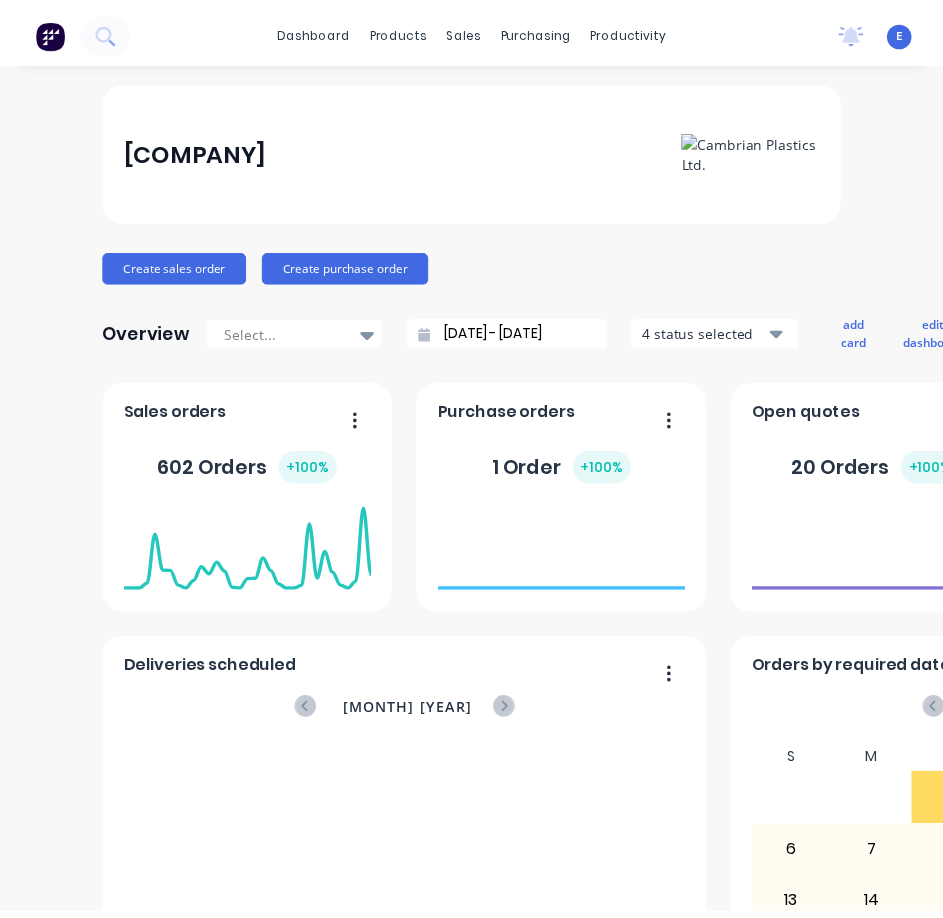 scroll, scrollTop: 0, scrollLeft: 0, axis: both 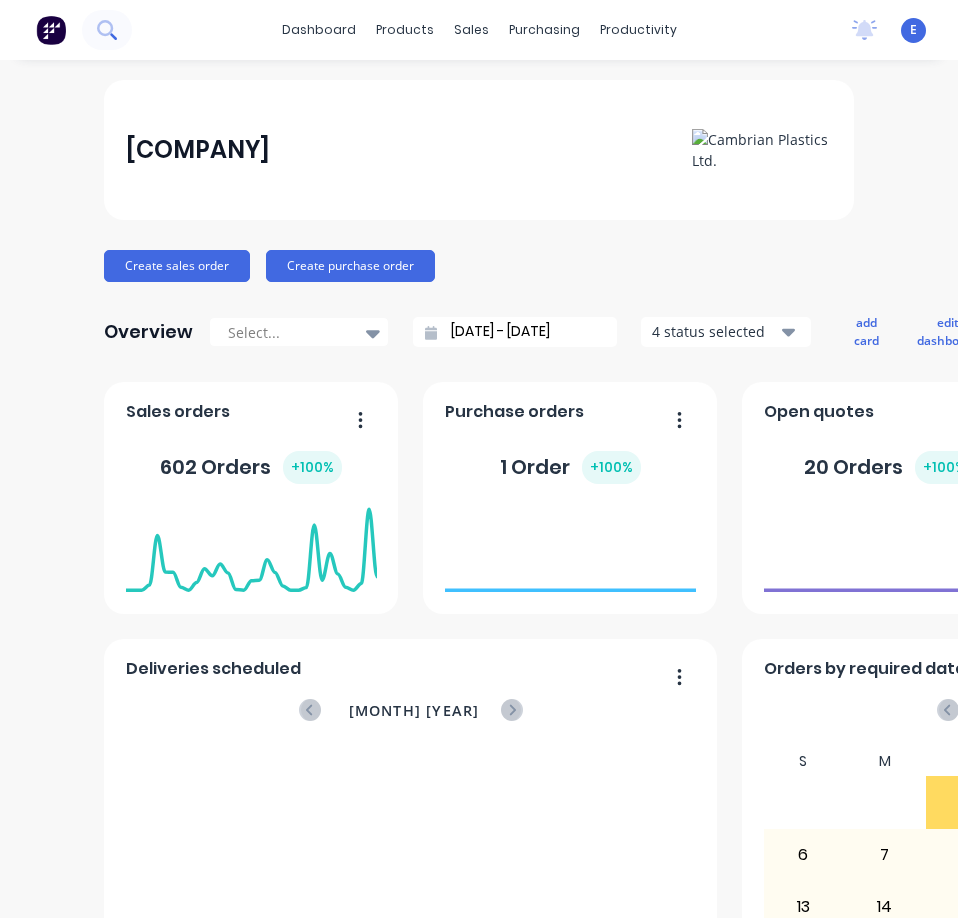 click at bounding box center (107, 30) 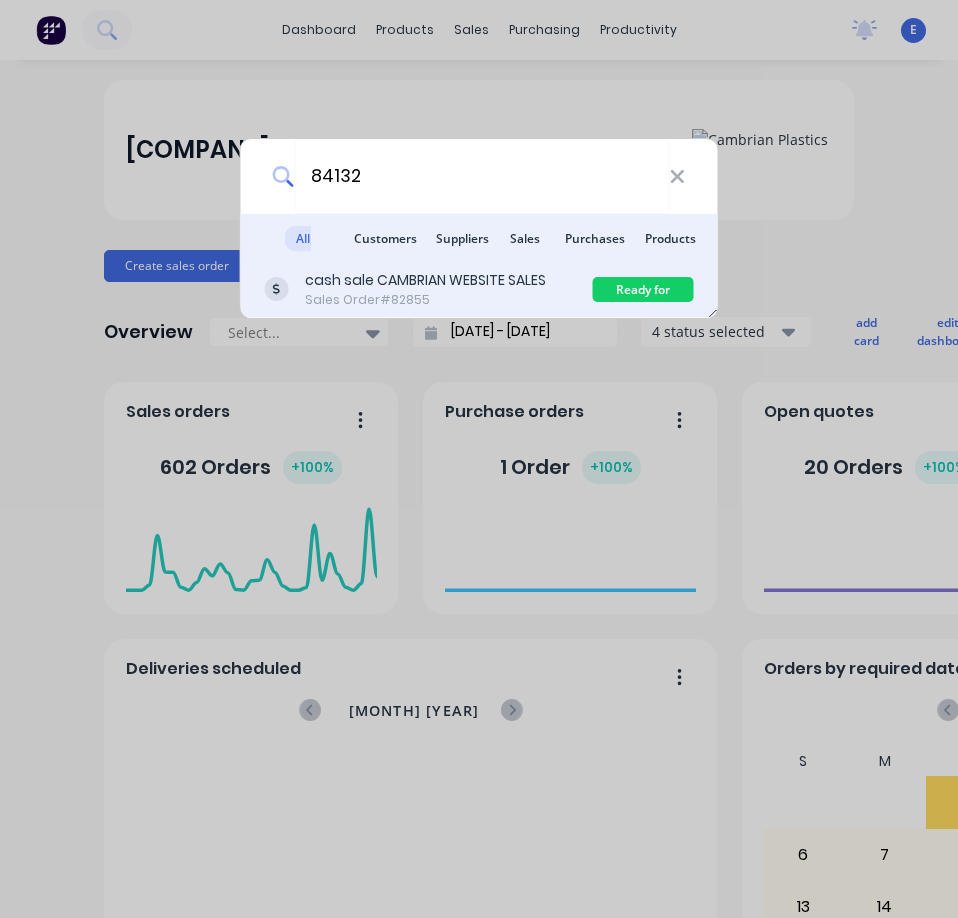 type on "84132" 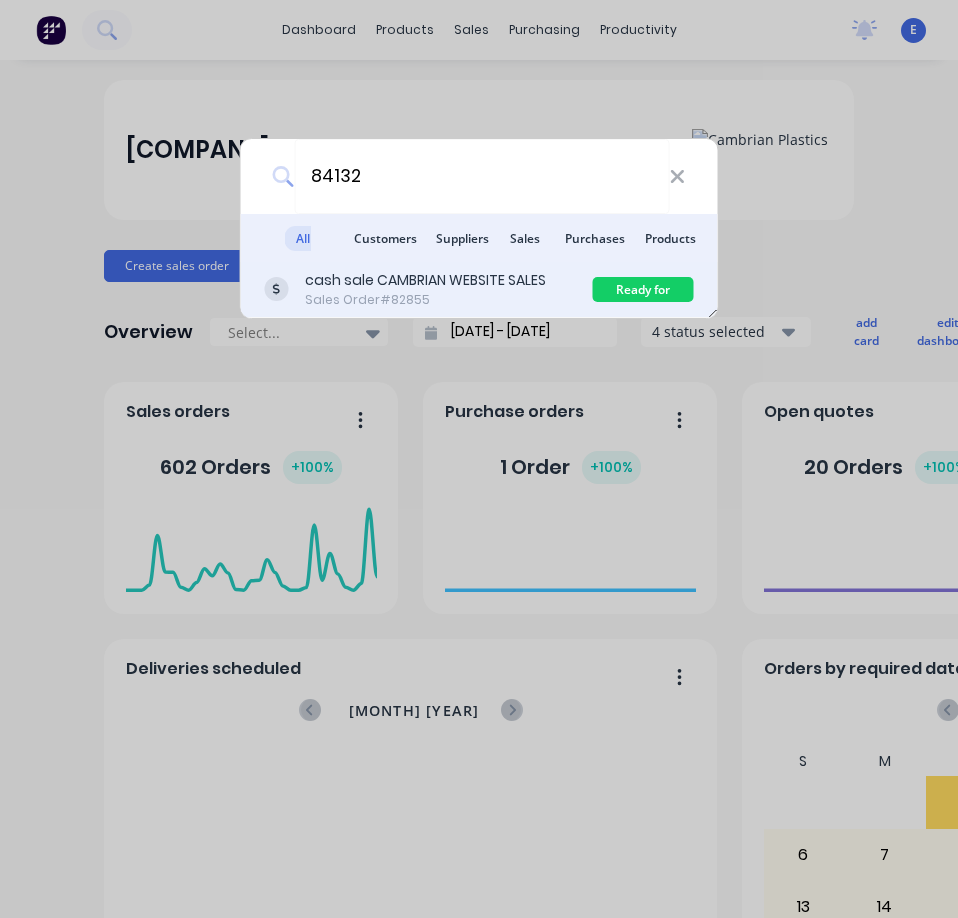click on "cash sale CAMBRIAN WEBSITE SALES" at bounding box center [425, 280] 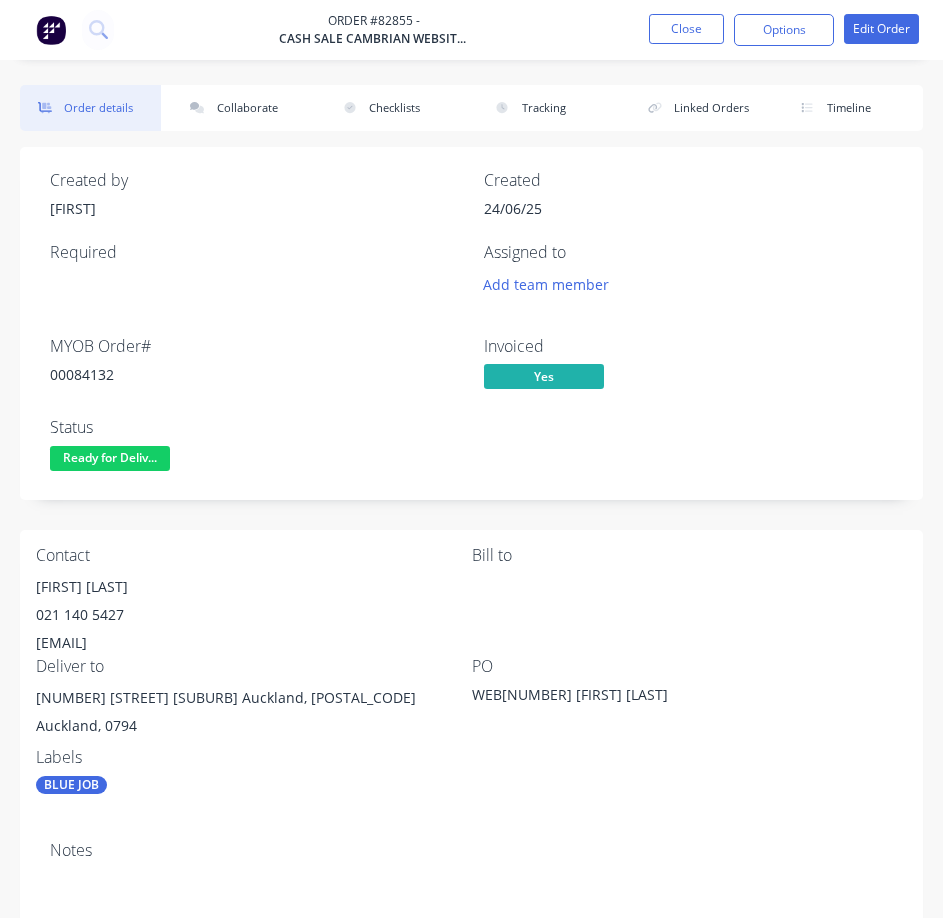 drag, startPoint x: 28, startPoint y: 588, endPoint x: 156, endPoint y: 553, distance: 132.69891 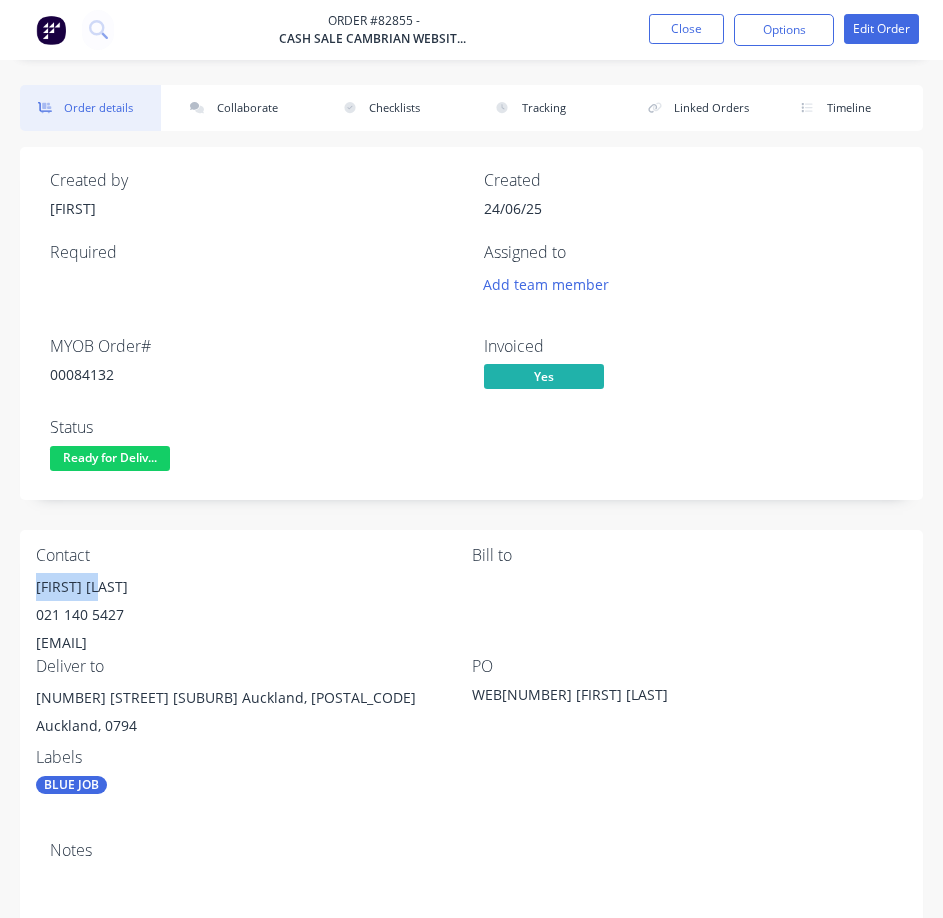 drag, startPoint x: 153, startPoint y: 582, endPoint x: 231, endPoint y: 527, distance: 95.44108 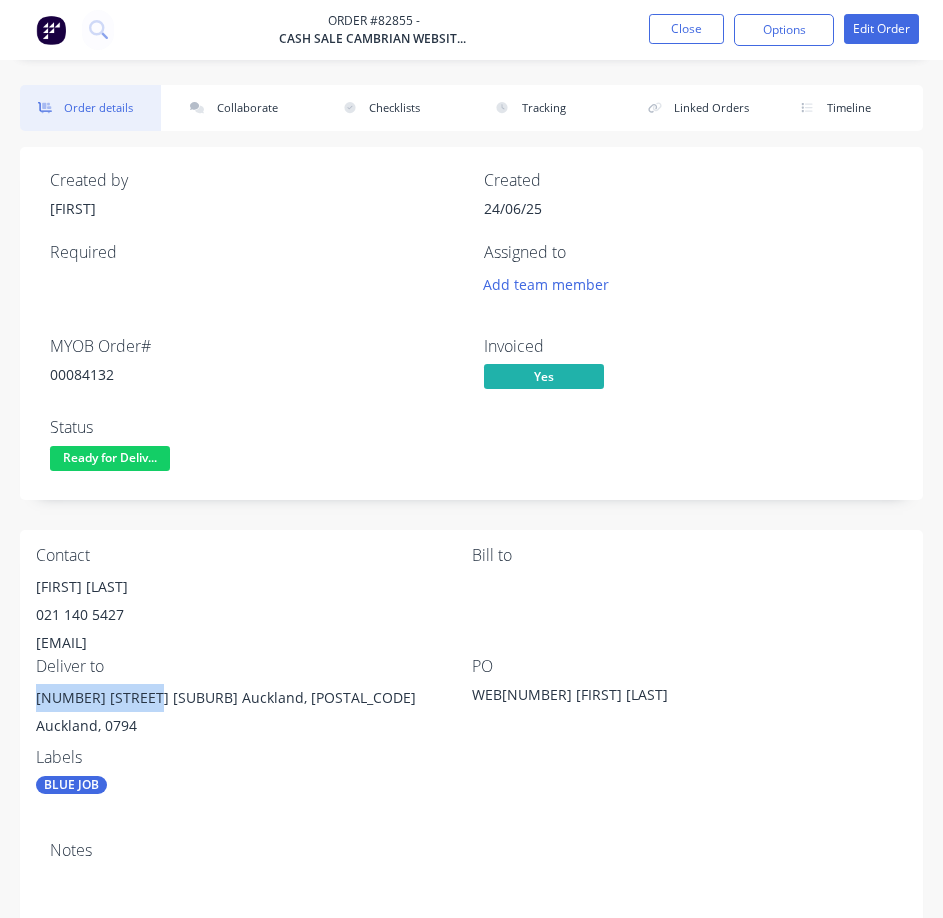 drag, startPoint x: 37, startPoint y: 701, endPoint x: 949, endPoint y: 406, distance: 958.5244 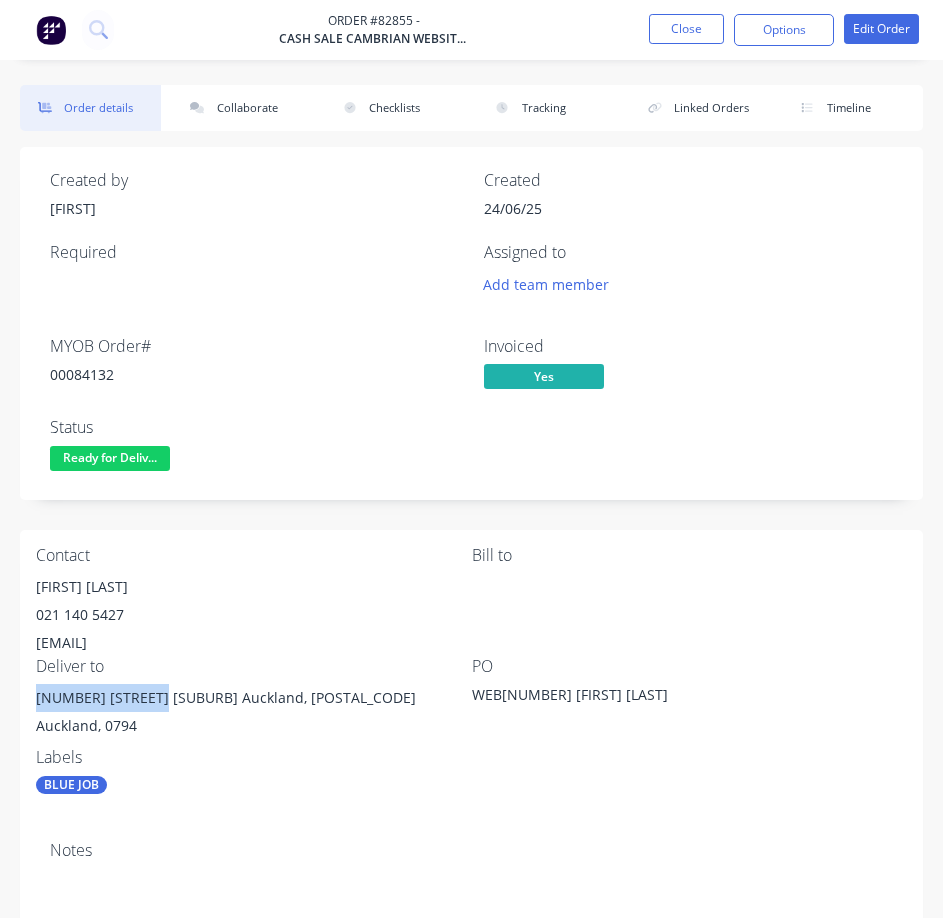 copy on "[NUMBER] [STREET] [SUBURB]" 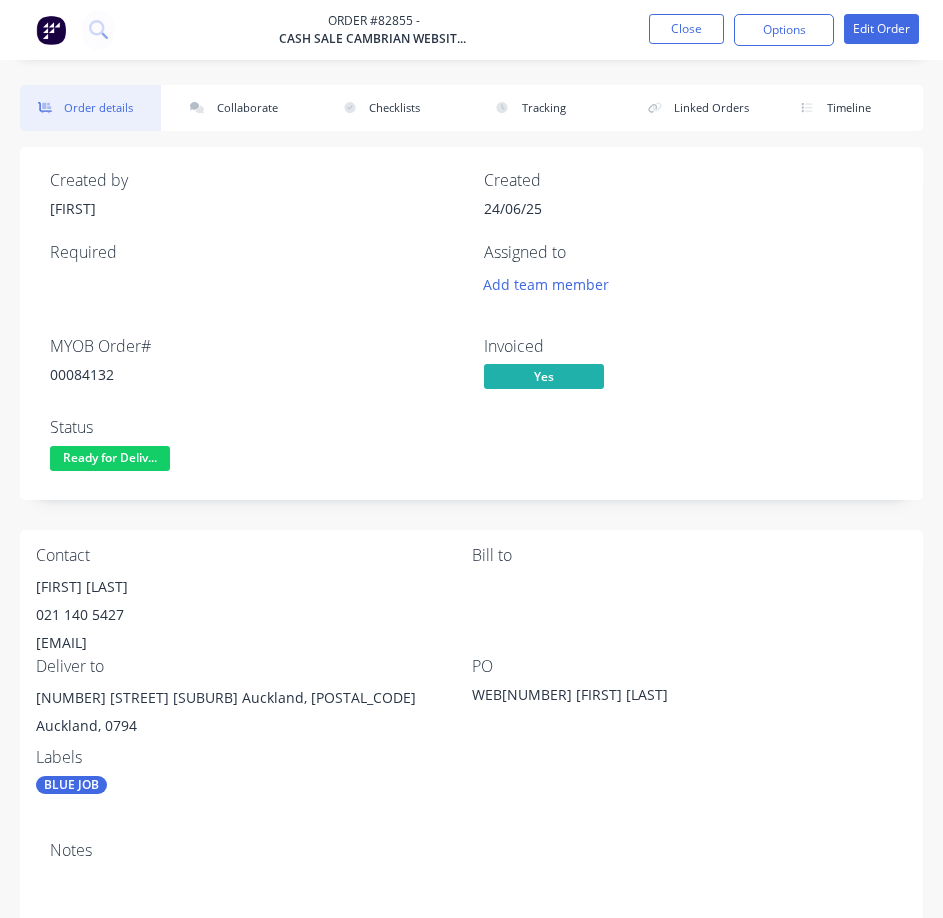click on "Auckland, 0794" at bounding box center [254, 726] 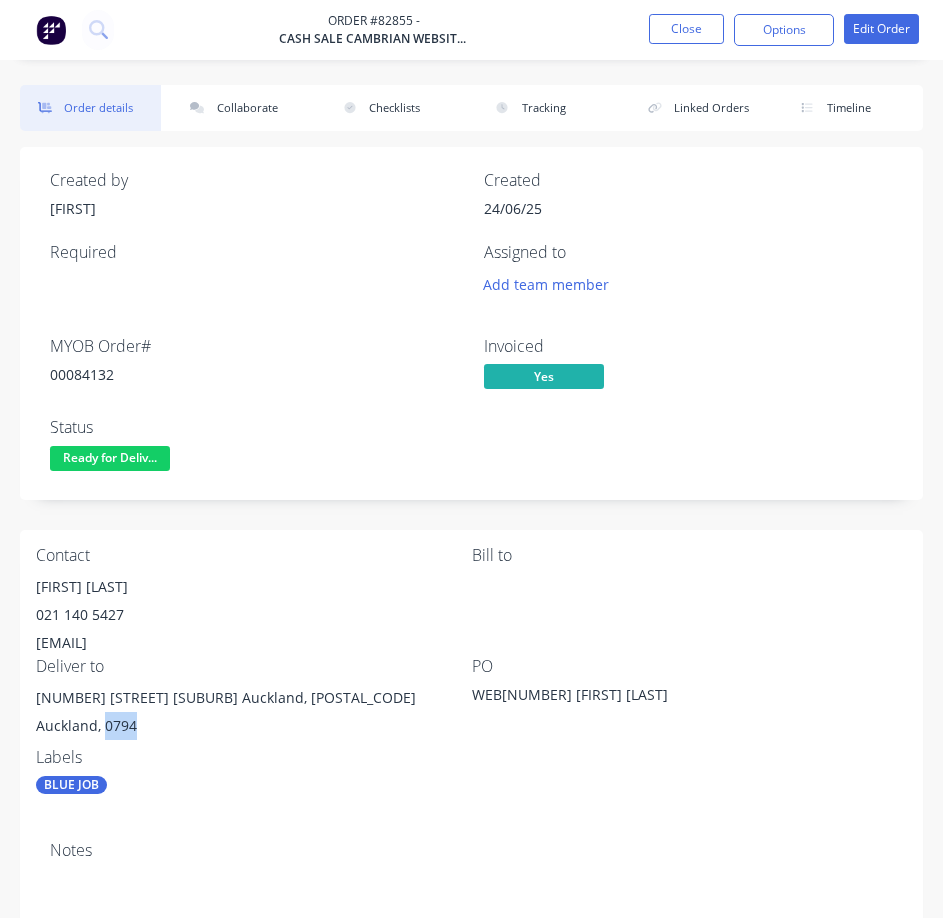 click on "Auckland, 0794" at bounding box center [254, 726] 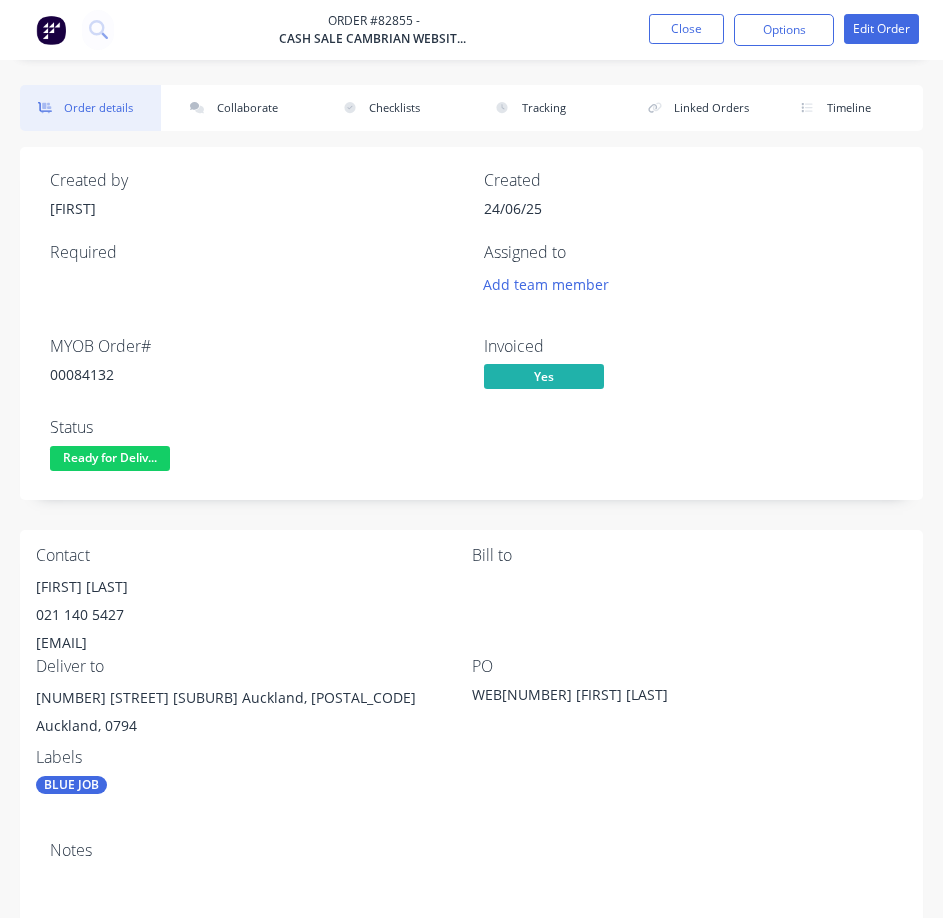 drag, startPoint x: 332, startPoint y: 635, endPoint x: 500, endPoint y: 642, distance: 168.14577 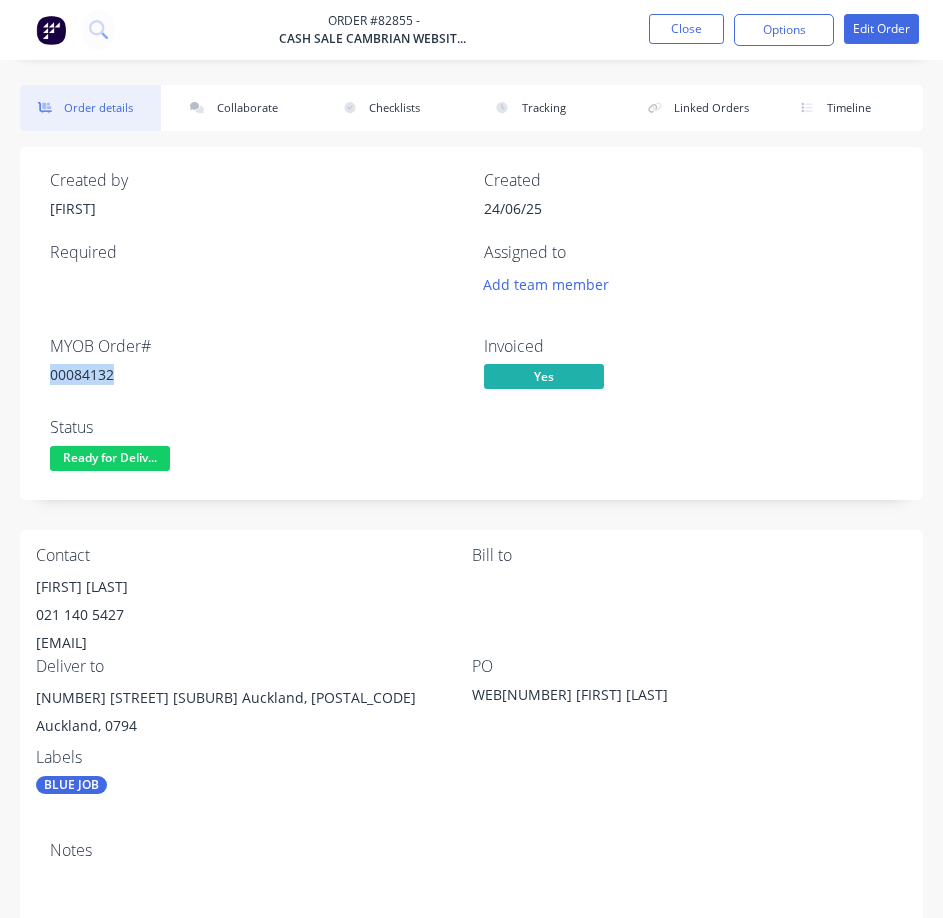 click on "00084132" at bounding box center [255, 374] 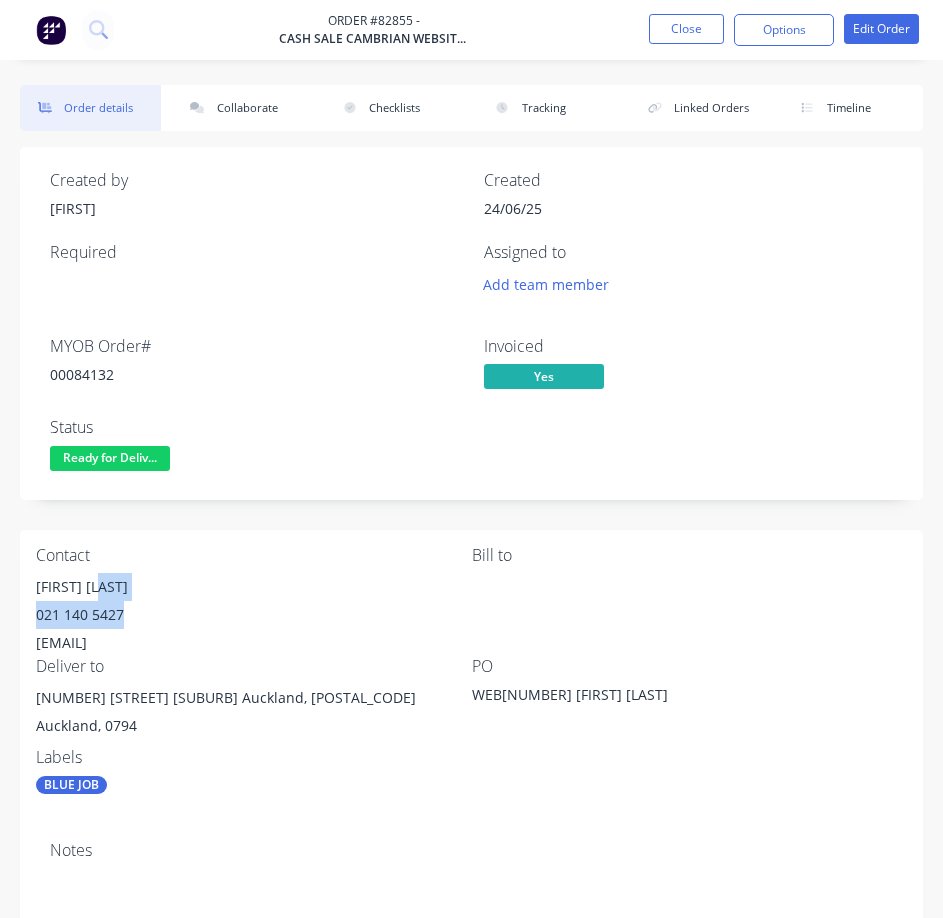 drag, startPoint x: 158, startPoint y: 600, endPoint x: 572, endPoint y: 549, distance: 417.1295 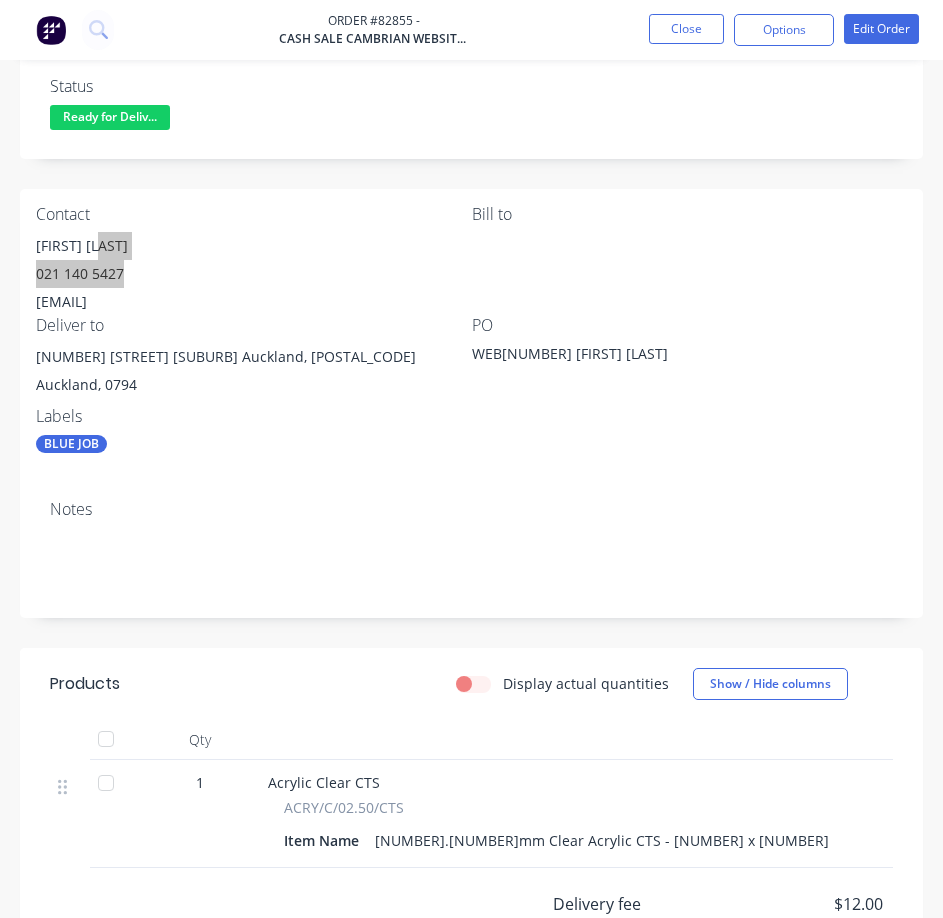 scroll, scrollTop: 300, scrollLeft: 0, axis: vertical 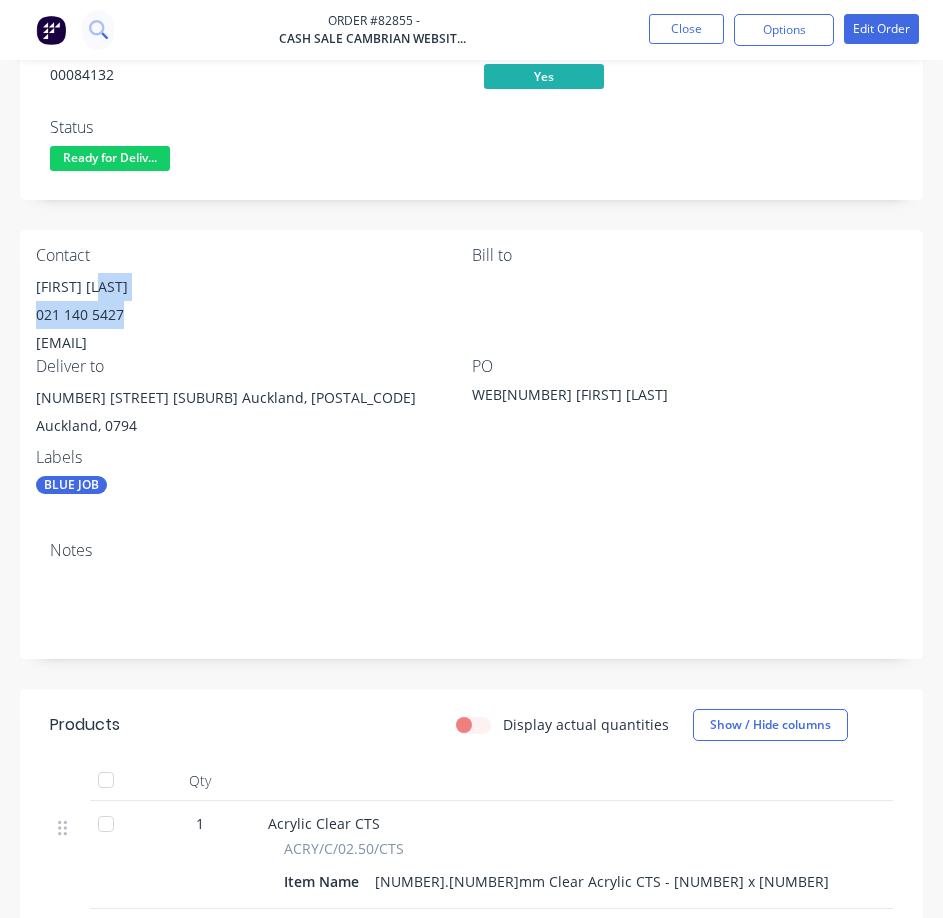 click at bounding box center [98, 29] 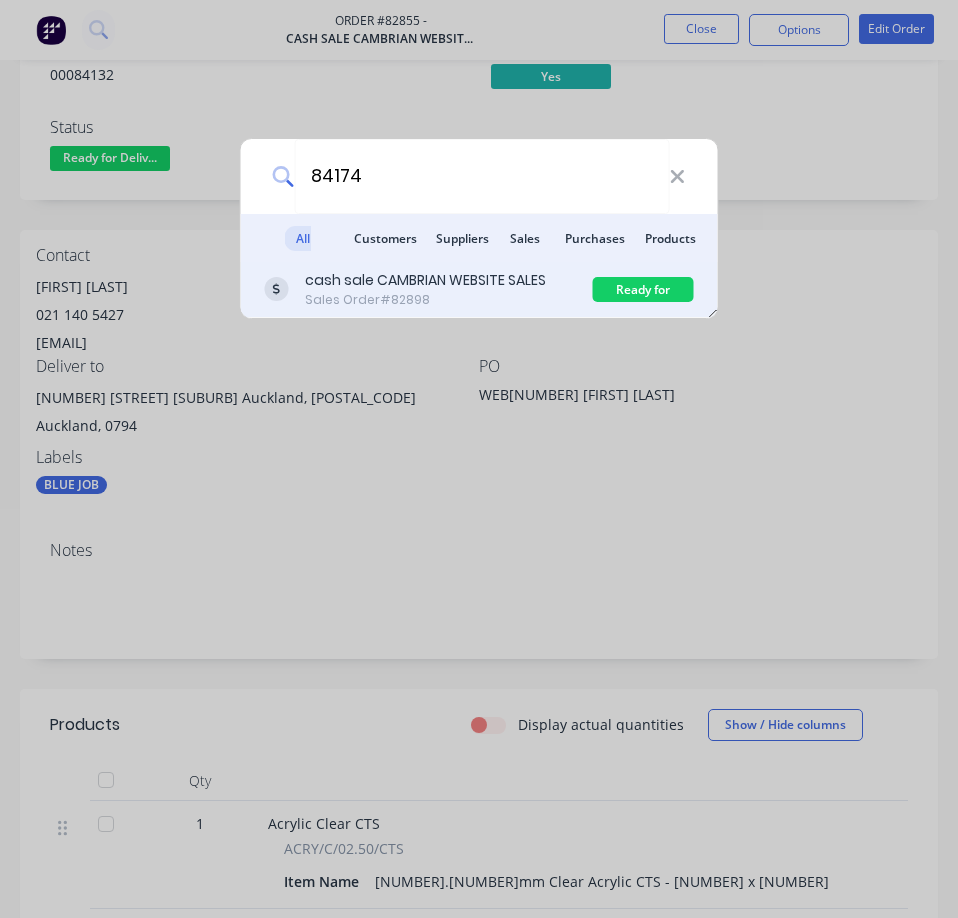 type on "84174" 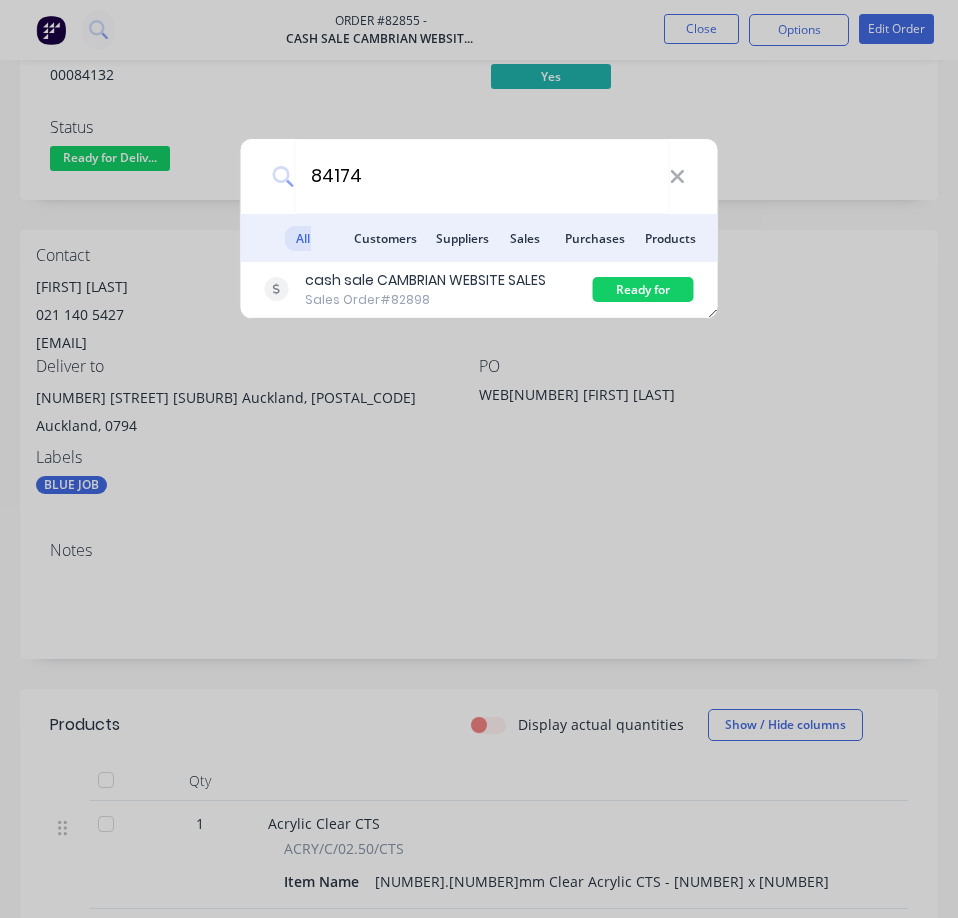 click on "cash sale CAMBRIAN WEBSITE SALES" at bounding box center [425, 280] 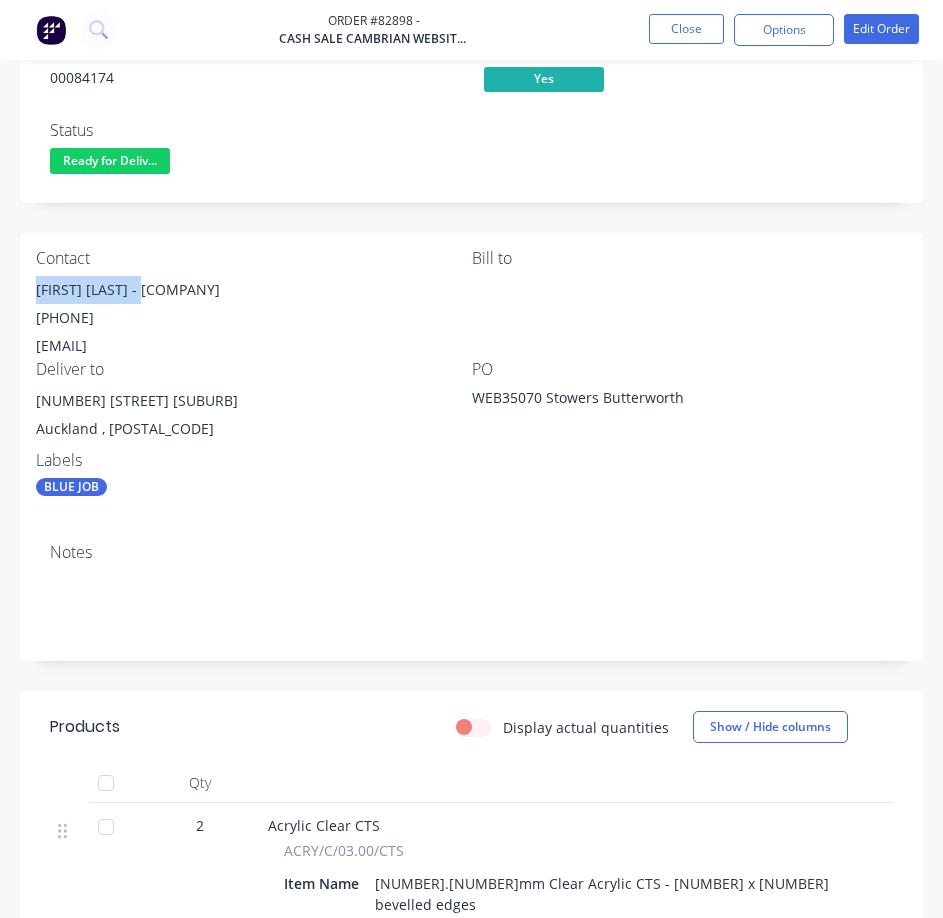 drag, startPoint x: 36, startPoint y: 284, endPoint x: 160, endPoint y: 287, distance: 124.036285 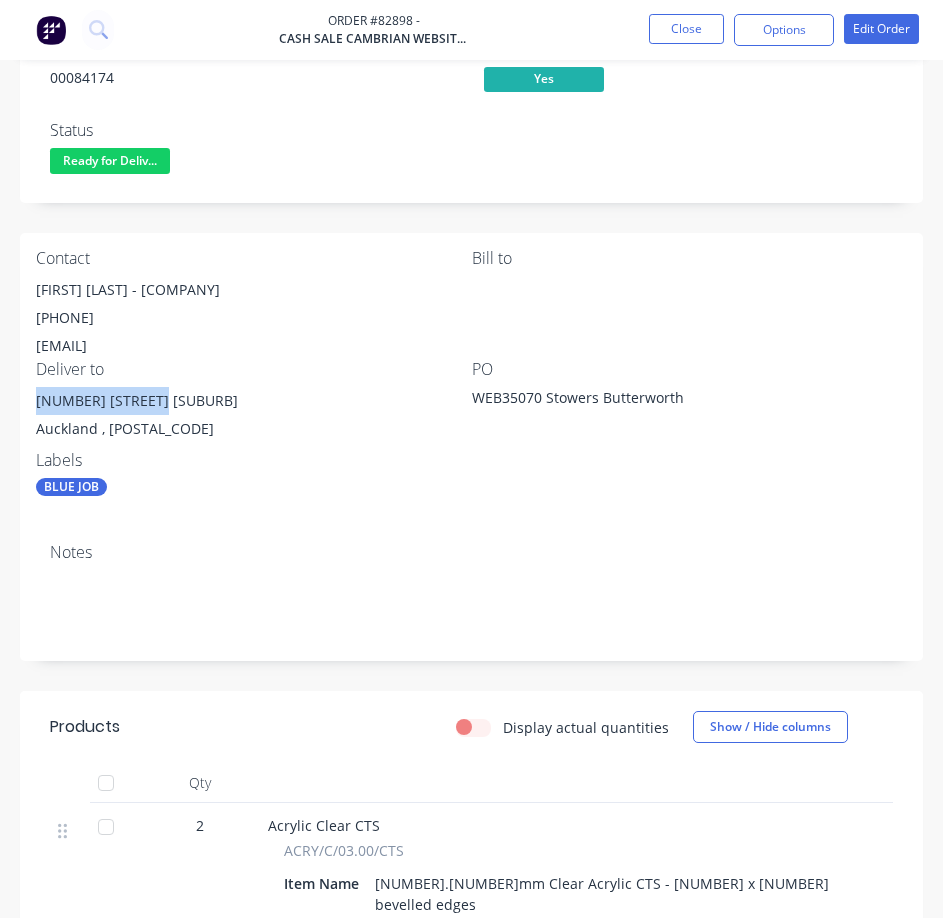 drag, startPoint x: 48, startPoint y: 399, endPoint x: 726, endPoint y: 242, distance: 695.94037 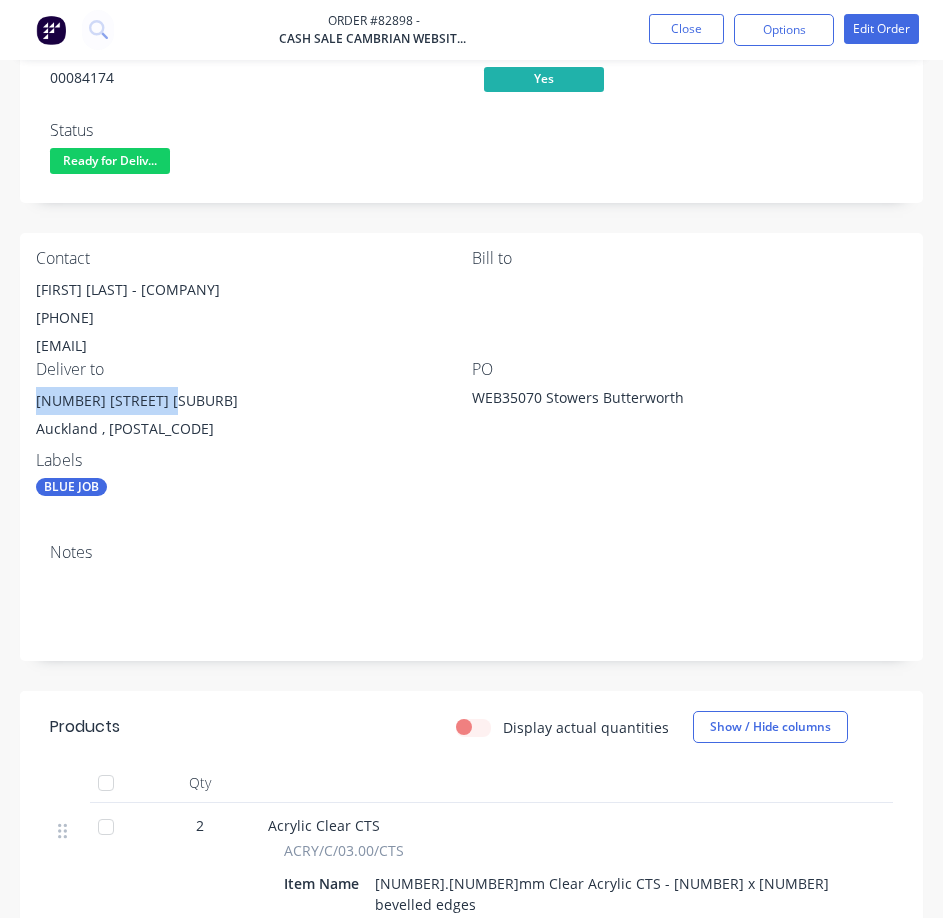 copy on "[NUMBER] [STREET] [SUBURB]" 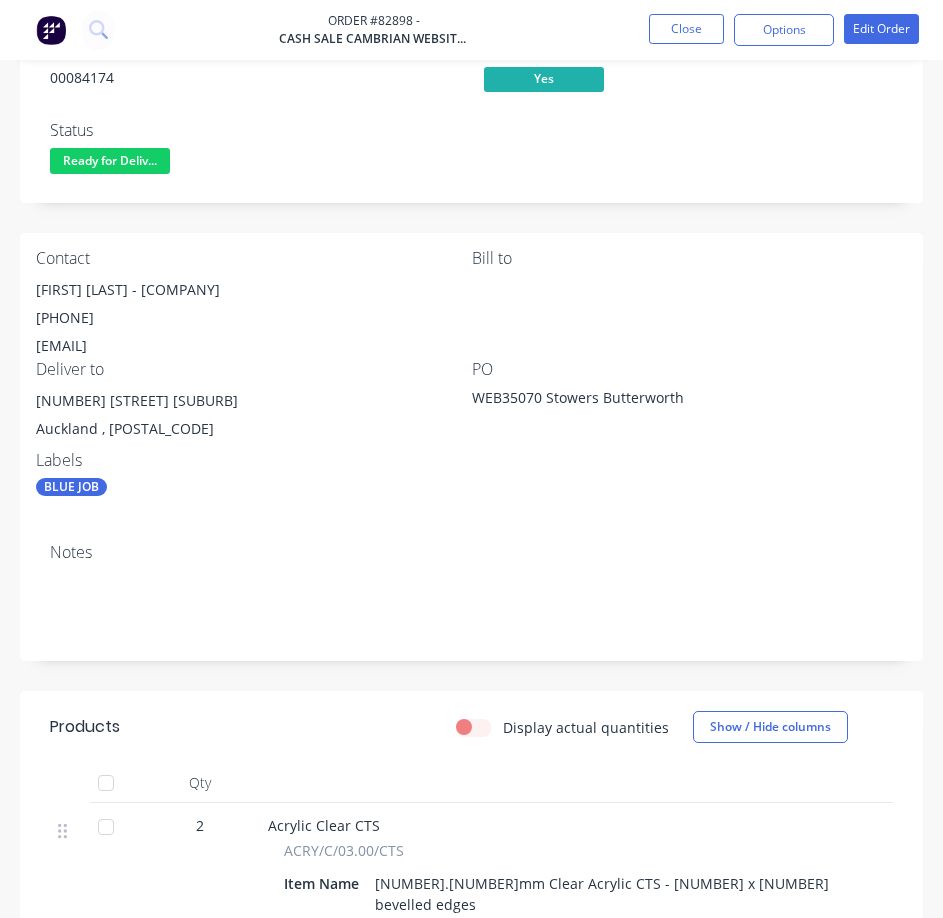click on "00084174" at bounding box center (255, 77) 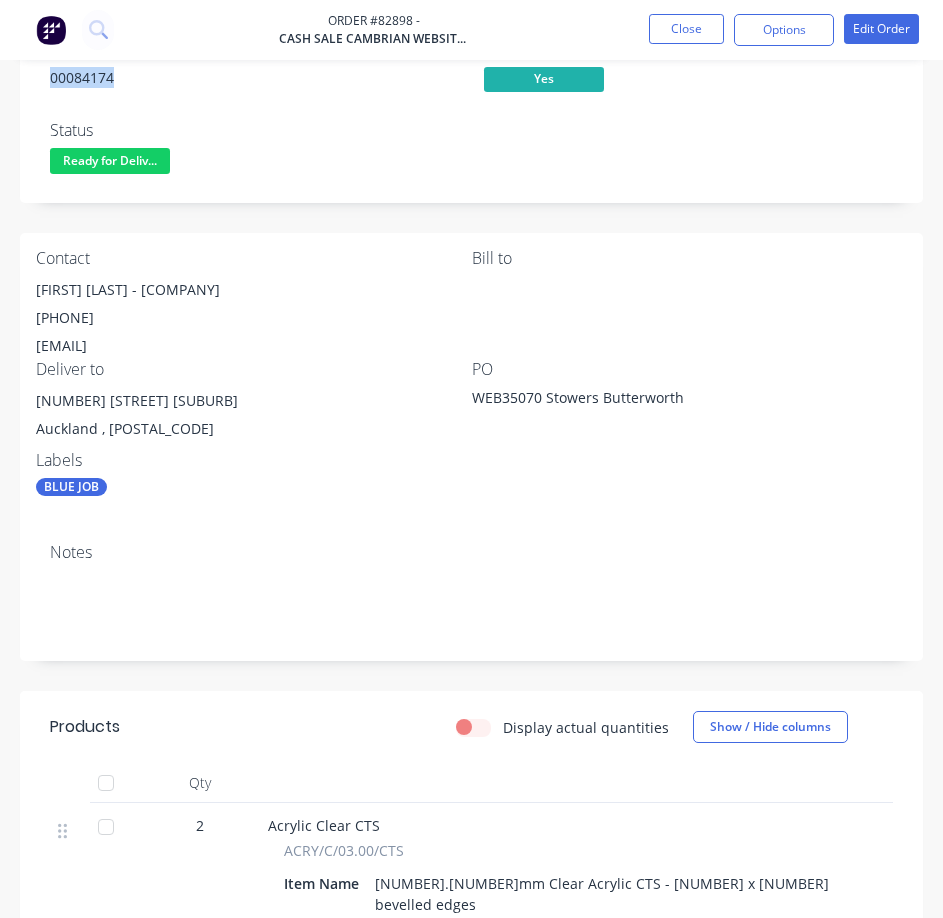 click on "00084174" at bounding box center [255, 77] 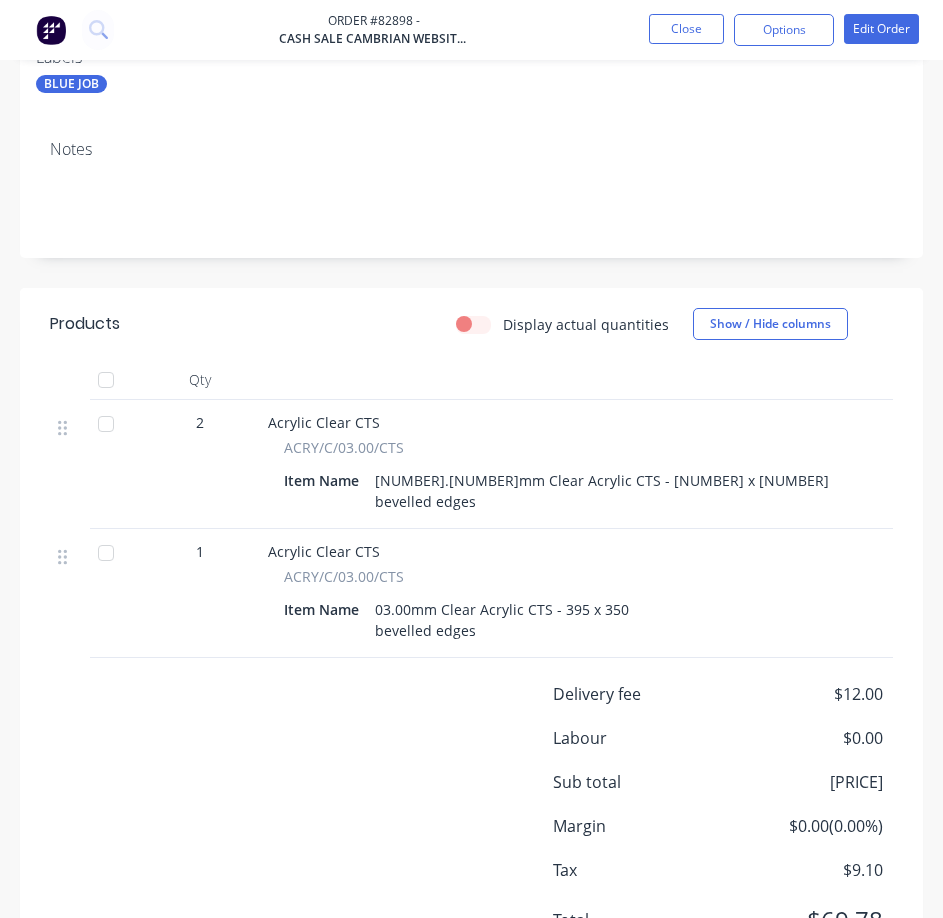 scroll, scrollTop: 704, scrollLeft: 0, axis: vertical 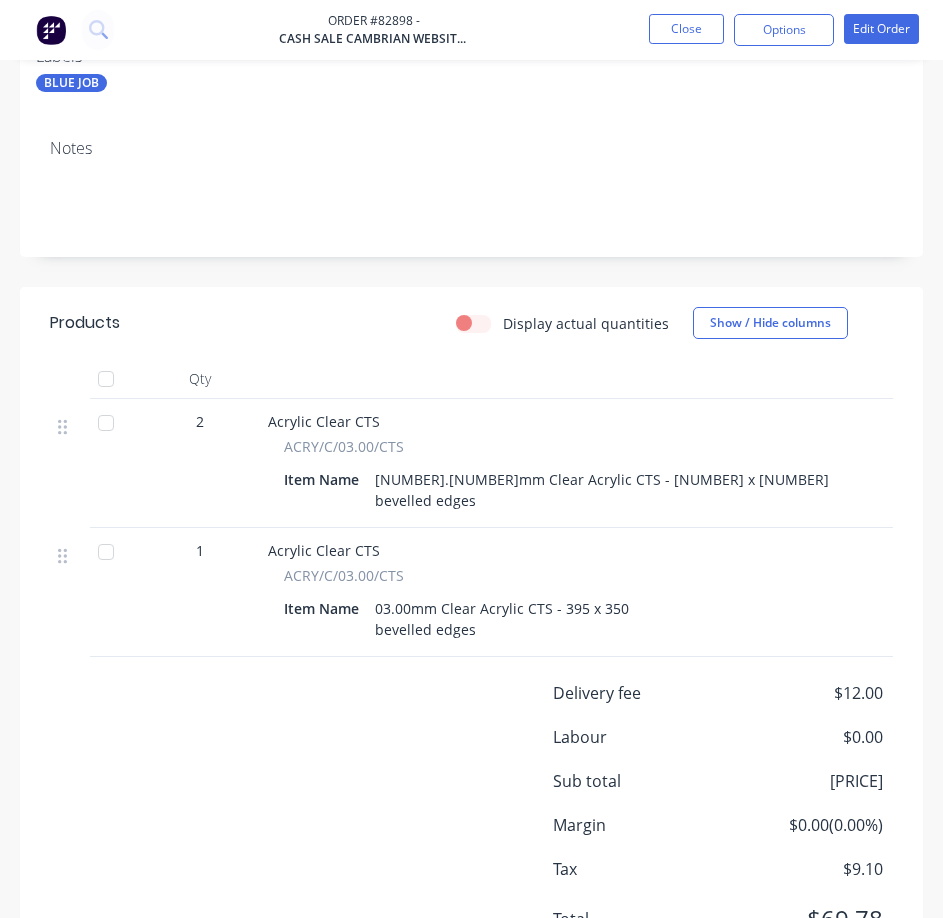click on "Order #[ORDER_NUMBER] -  cash sale CAMBRIAN WEBSITE SALES Close Options     Edit Order" at bounding box center [471, 30] 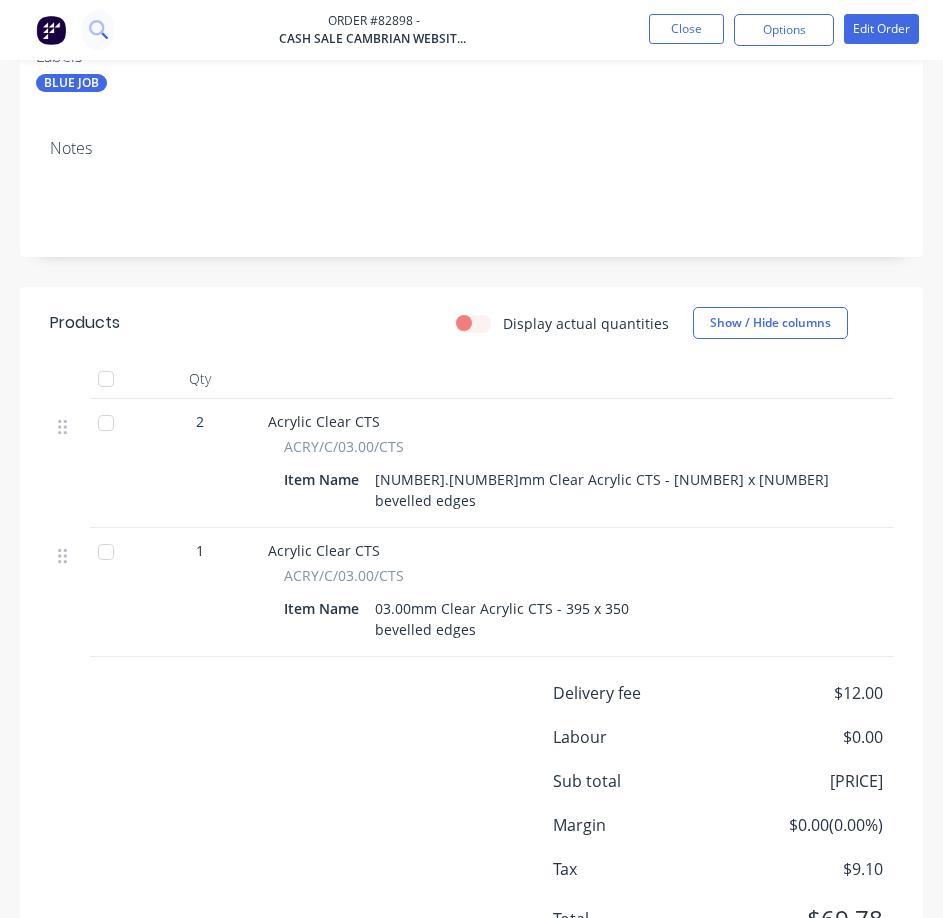 click at bounding box center (98, 29) 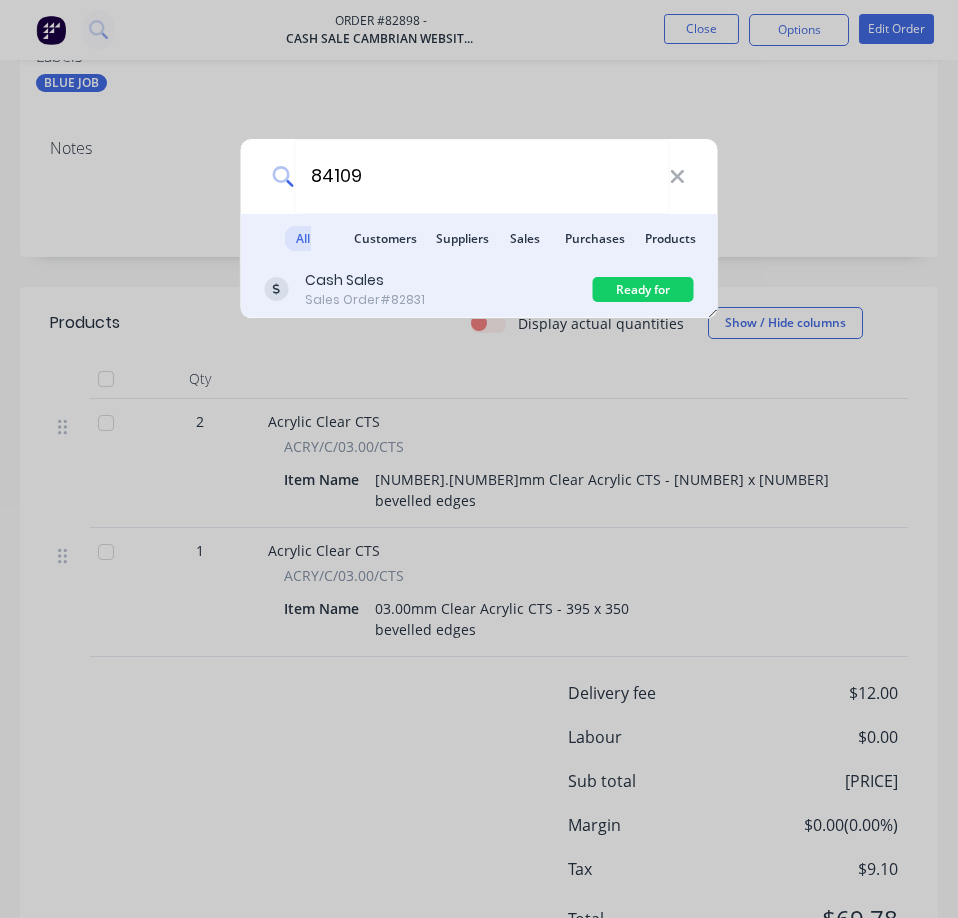 type on "84109" 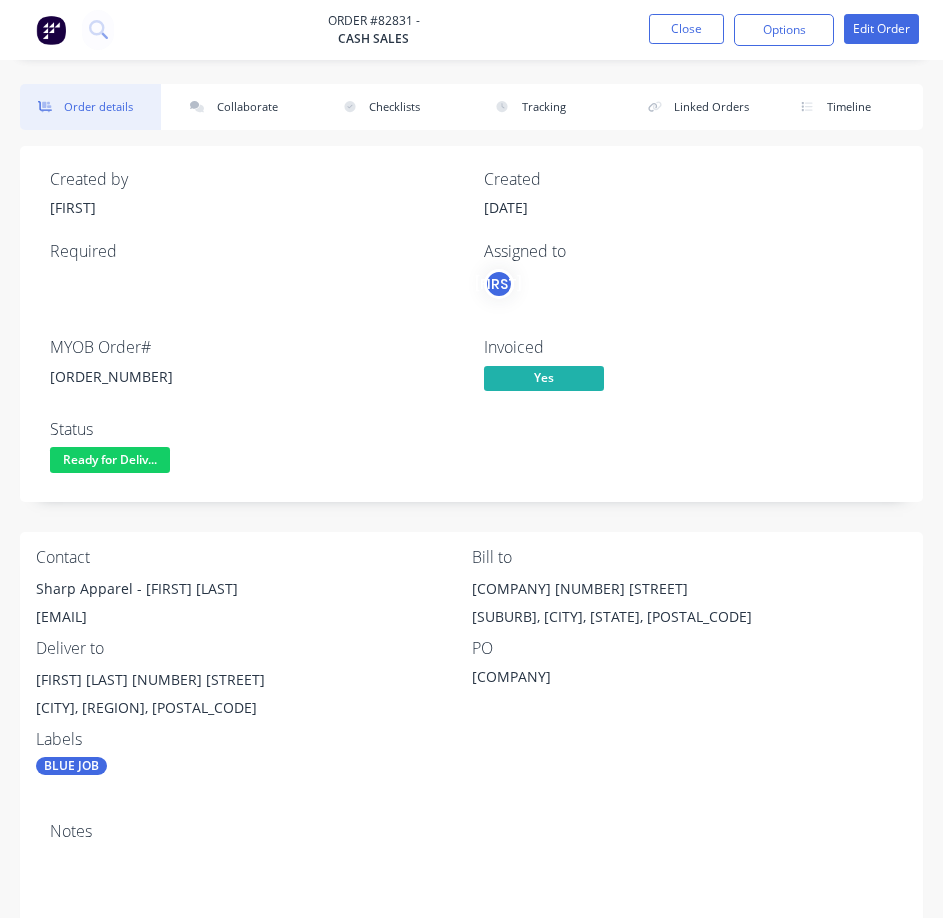 scroll, scrollTop: 0, scrollLeft: 0, axis: both 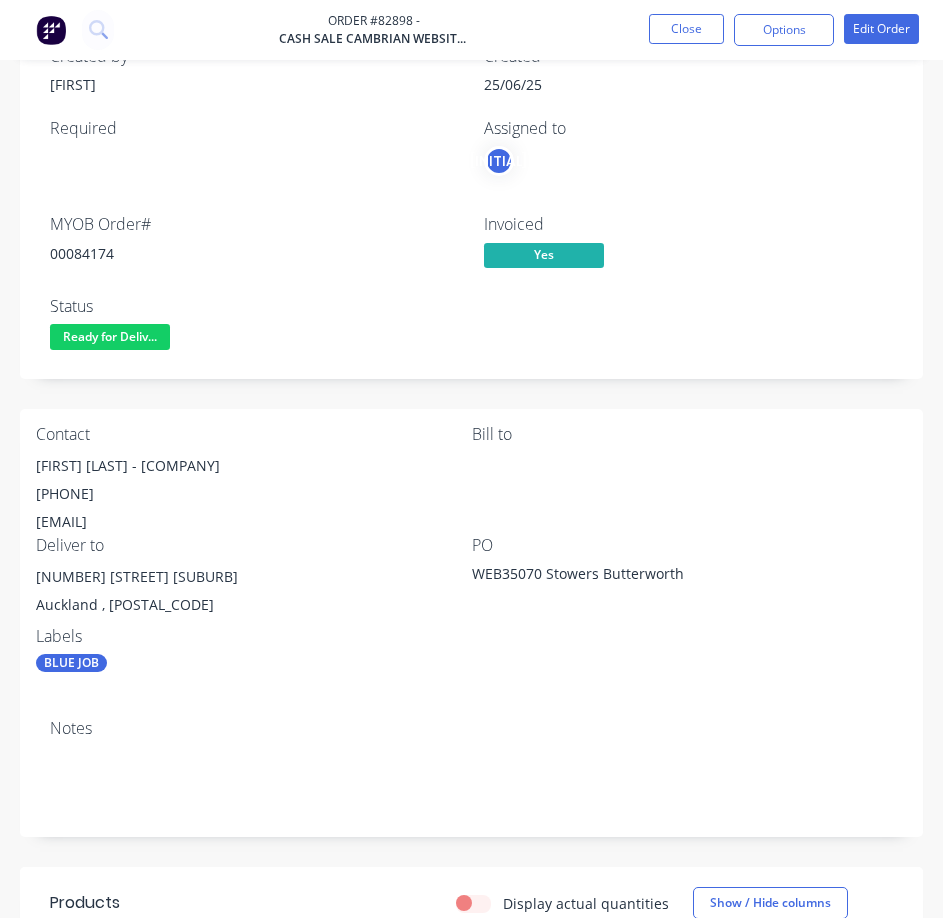 click on "Status Ready for Deliv..." at bounding box center (255, 326) 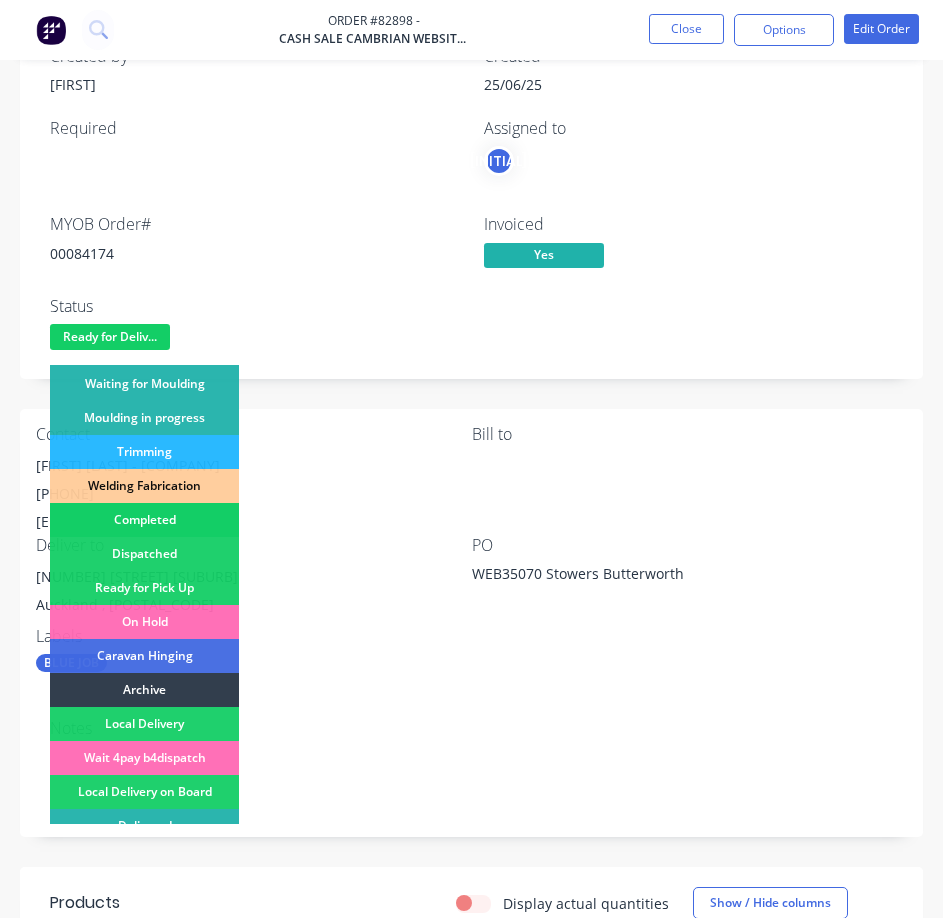 scroll, scrollTop: 325, scrollLeft: 0, axis: vertical 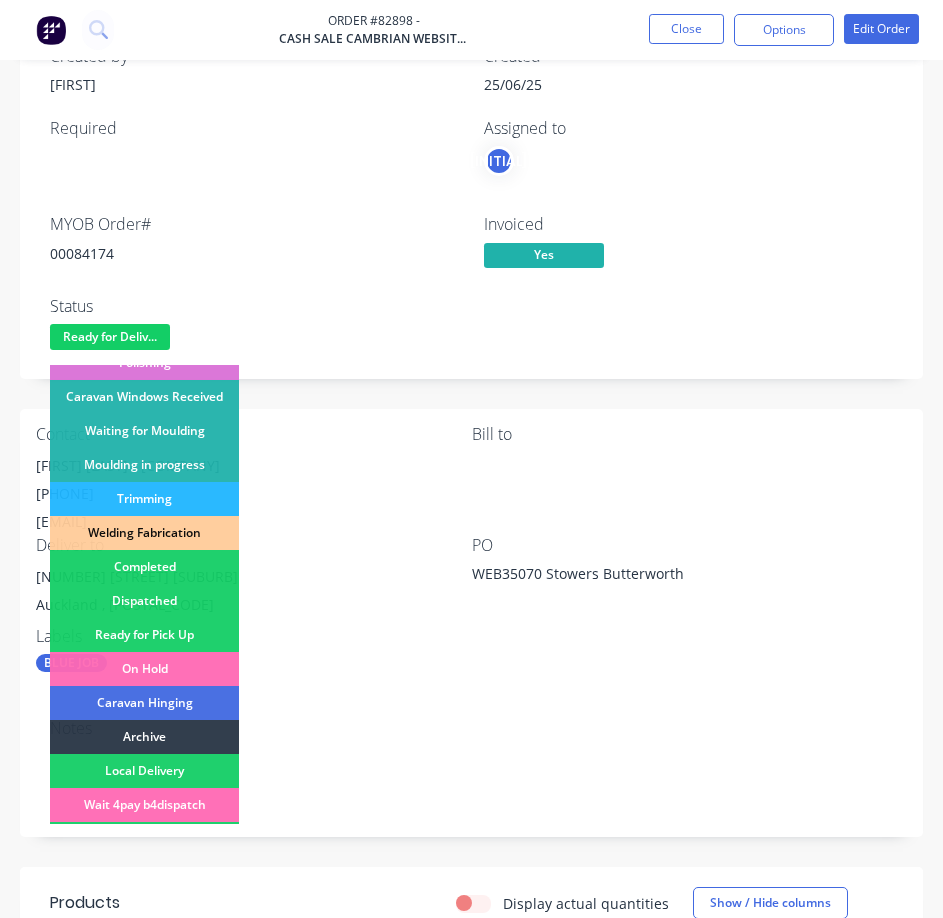 click on "Dispatched" at bounding box center [144, 601] 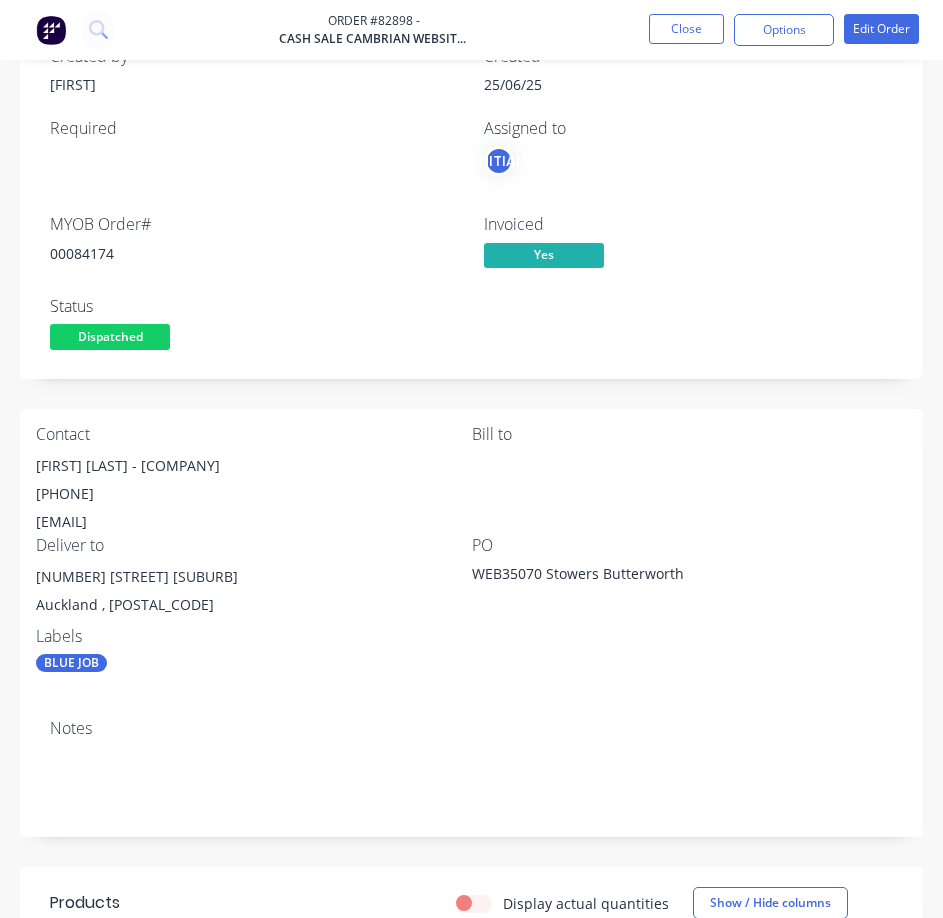 drag, startPoint x: 167, startPoint y: 601, endPoint x: 127, endPoint y: 205, distance: 398.01508 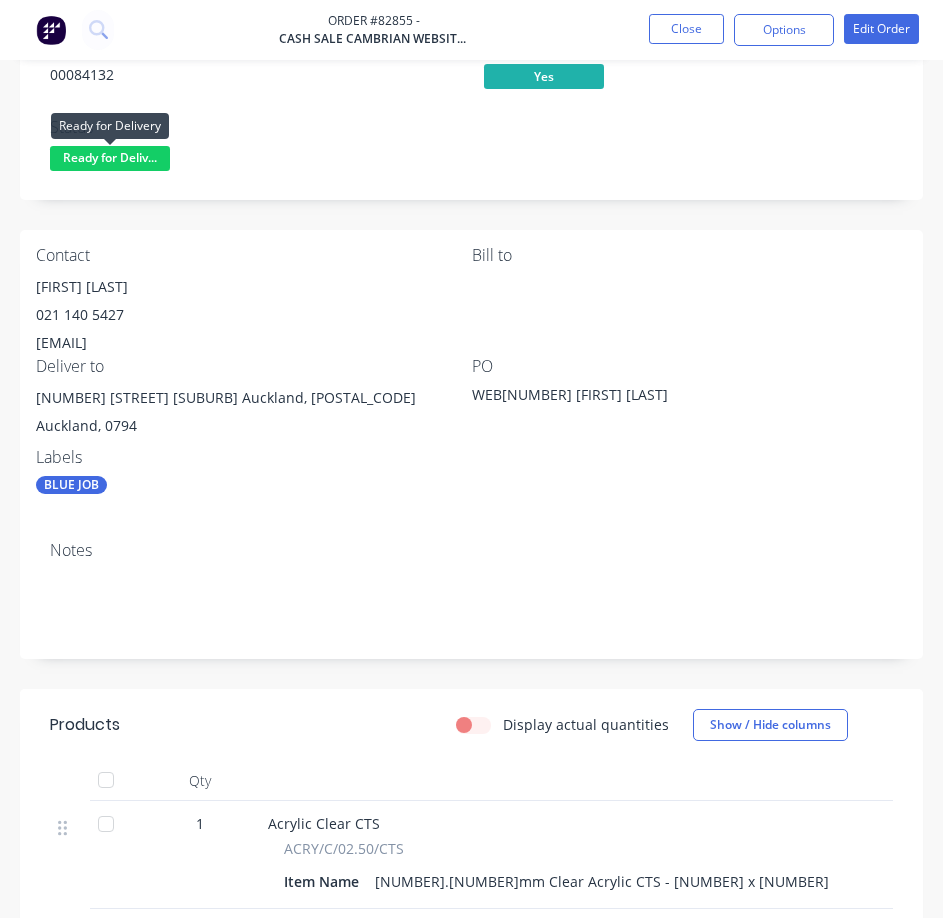 click on "Ready for Deliv..." at bounding box center [110, 158] 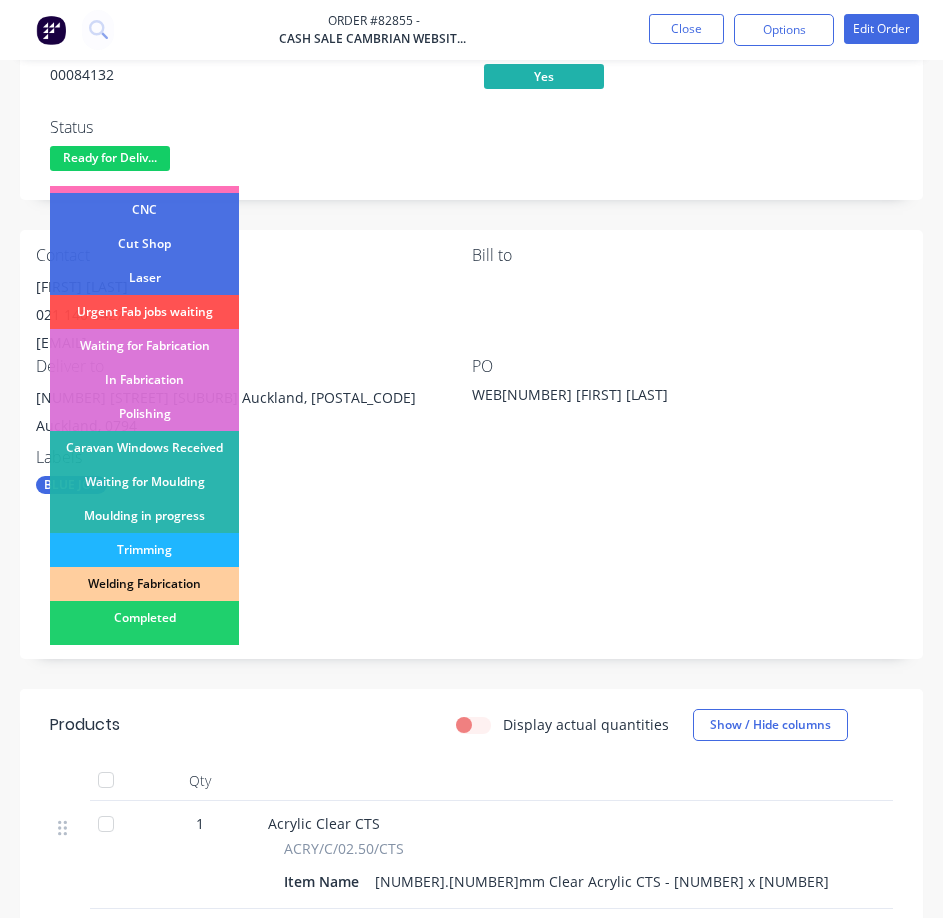 scroll, scrollTop: 200, scrollLeft: 0, axis: vertical 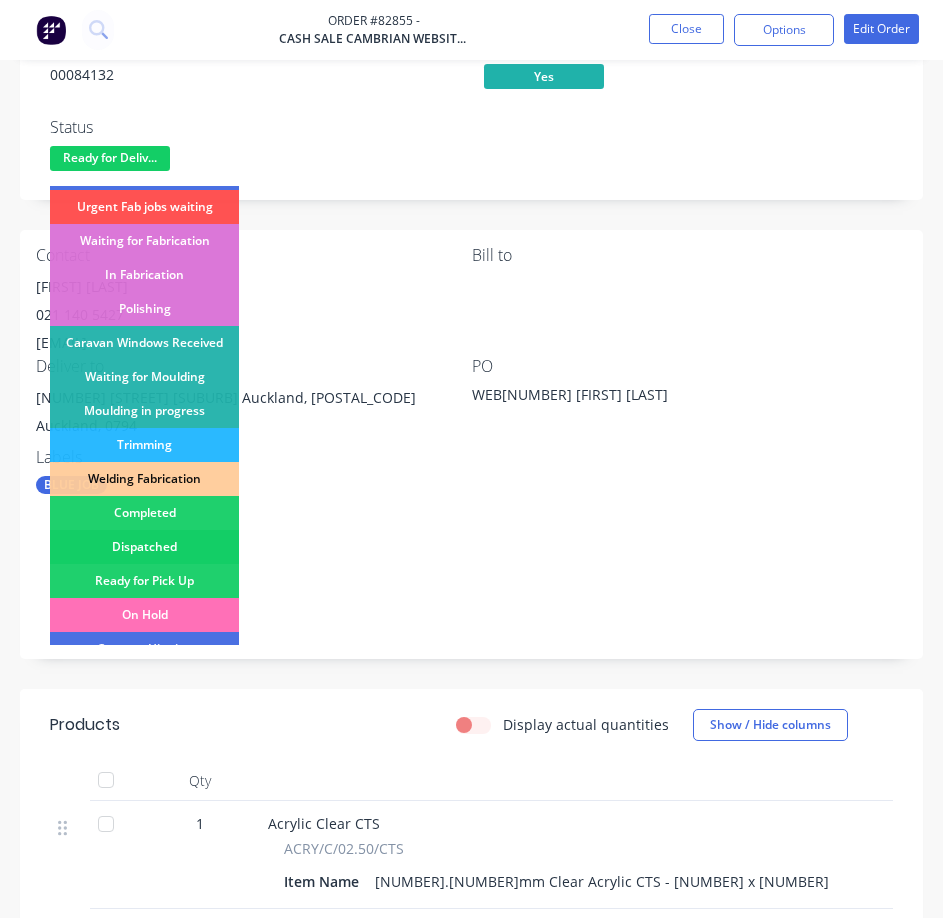 click on "Dispatched" at bounding box center (144, 547) 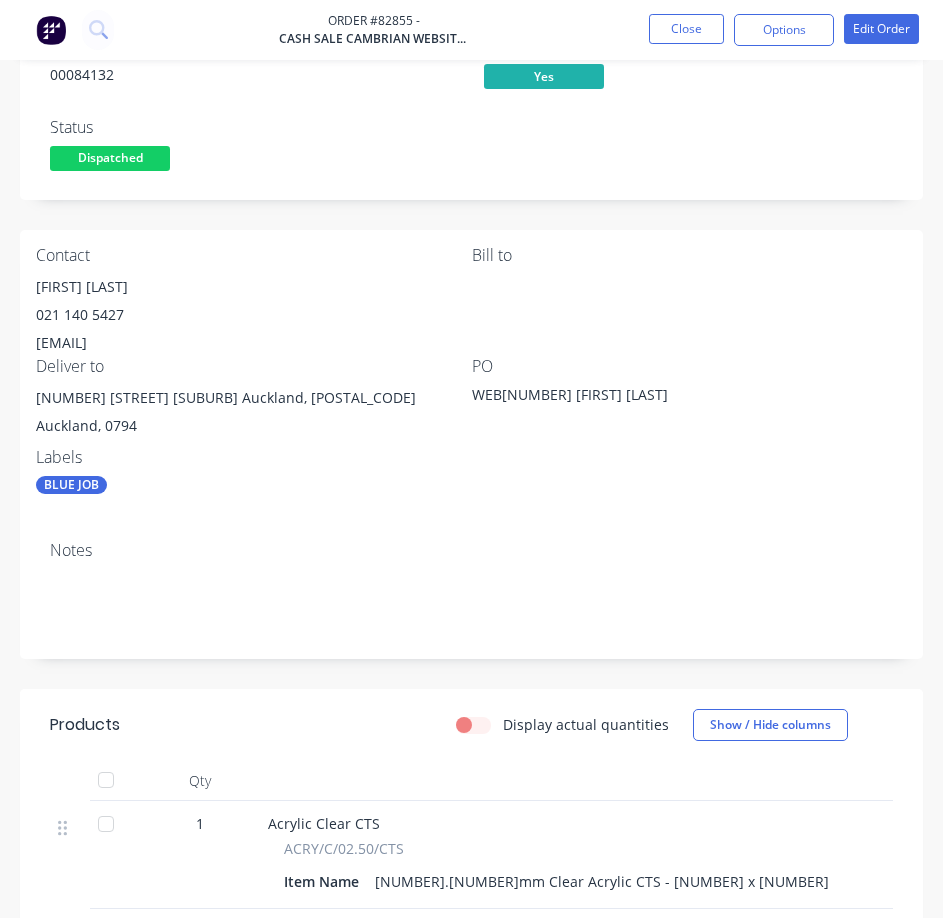 scroll, scrollTop: 124, scrollLeft: 0, axis: vertical 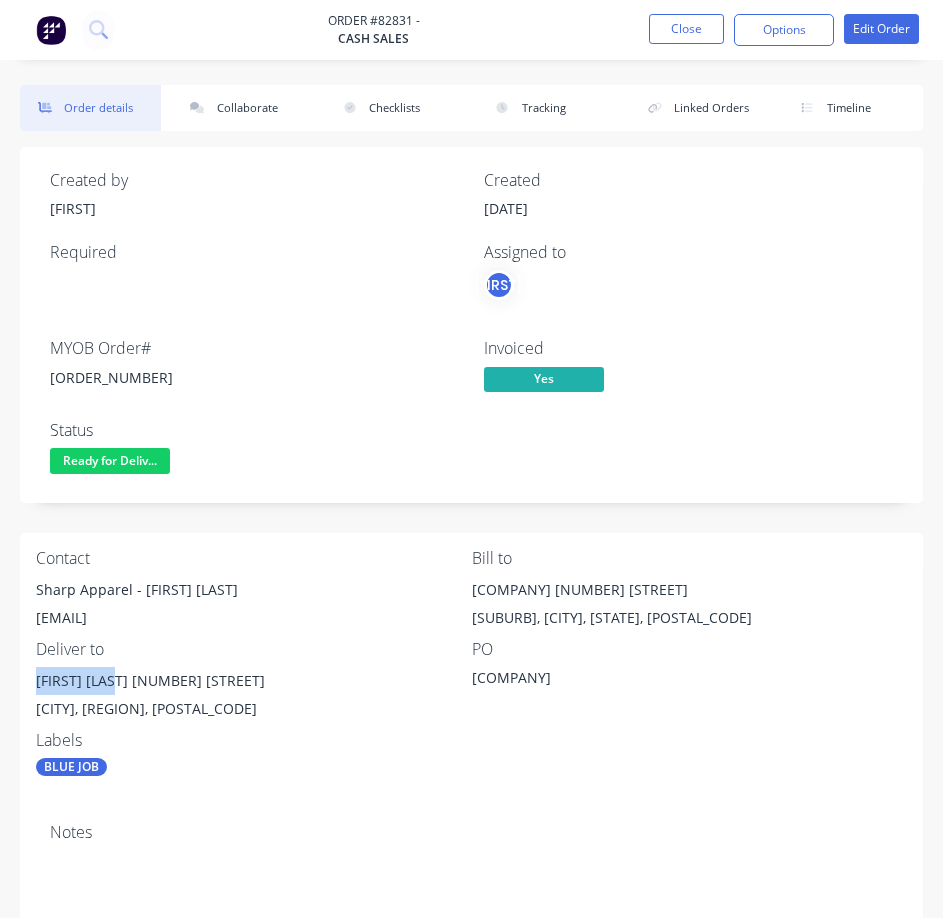 drag, startPoint x: 32, startPoint y: 683, endPoint x: 121, endPoint y: 689, distance: 89.20202 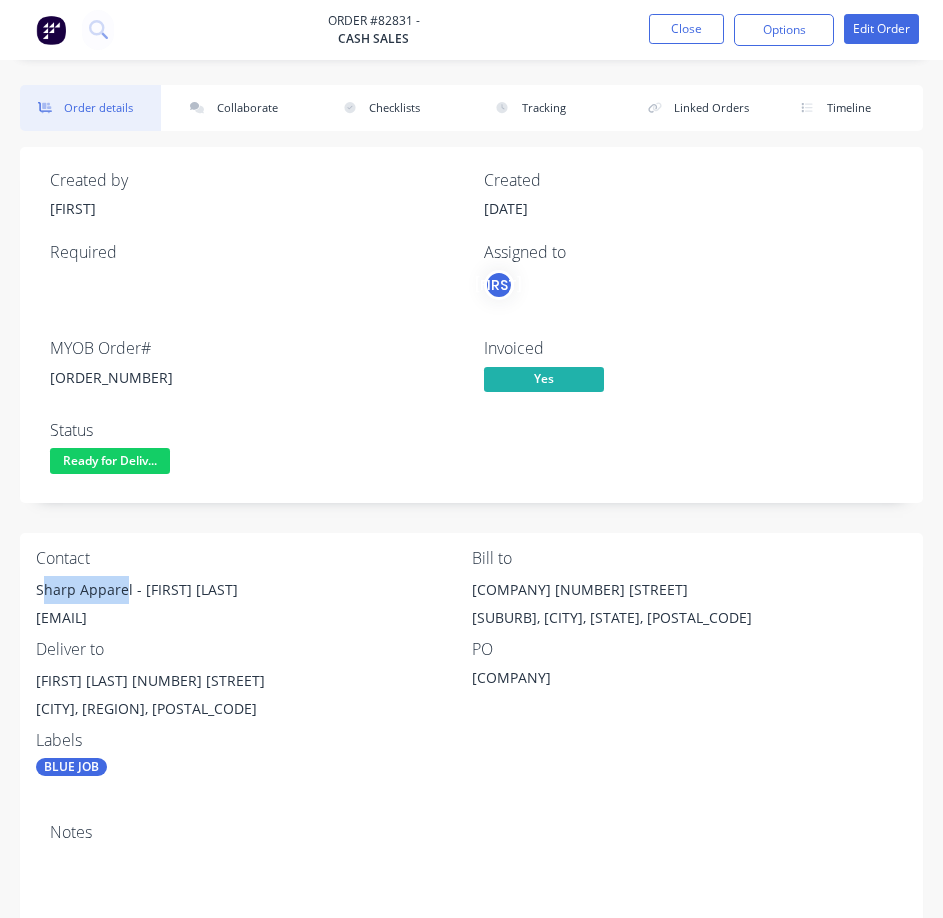 drag, startPoint x: 41, startPoint y: 586, endPoint x: 122, endPoint y: 589, distance: 81.055534 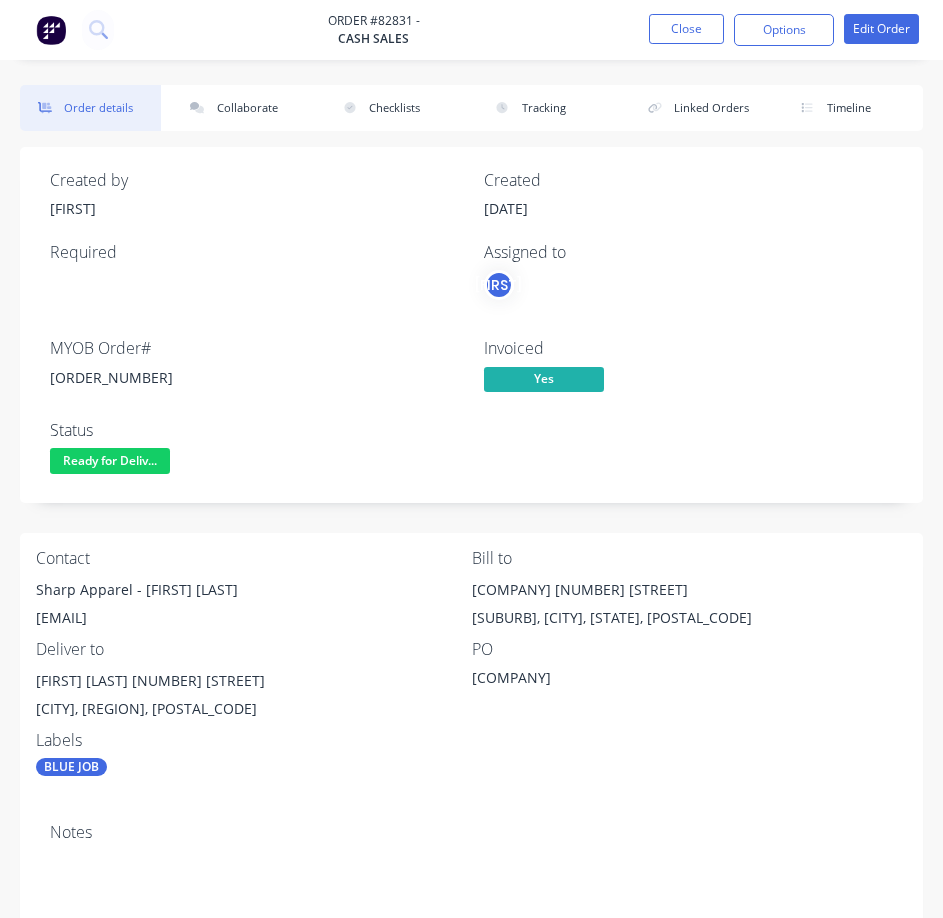 drag, startPoint x: 138, startPoint y: 590, endPoint x: 239, endPoint y: 575, distance: 102.10779 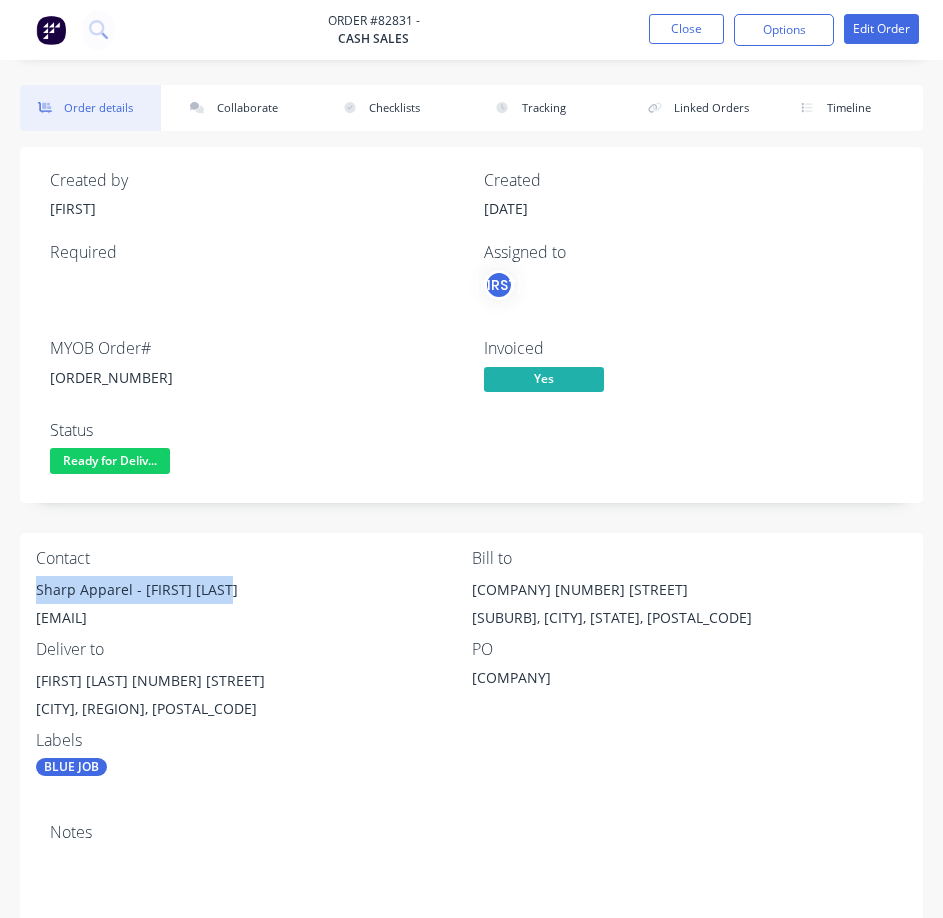 drag, startPoint x: 248, startPoint y: 582, endPoint x: 410, endPoint y: 549, distance: 165.32695 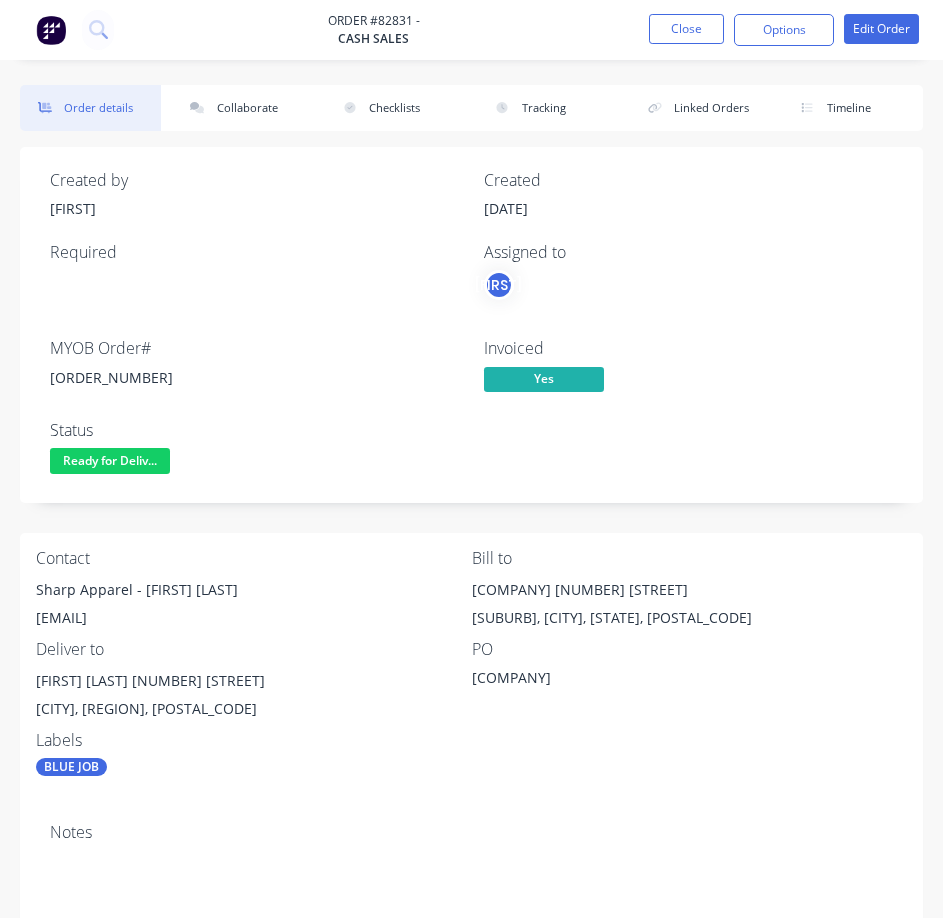 click on "[CITY], [REGION], [POSTAL_CODE]" at bounding box center (254, 709) 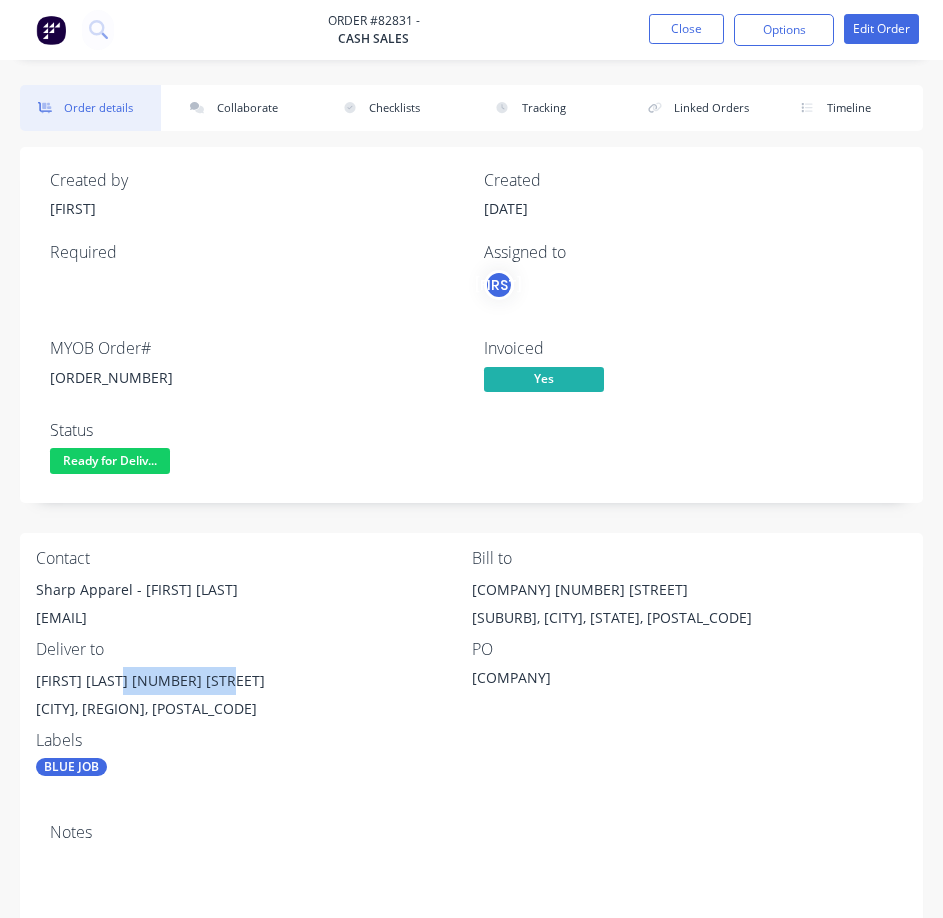 drag, startPoint x: 126, startPoint y: 675, endPoint x: 728, endPoint y: 463, distance: 638.2382 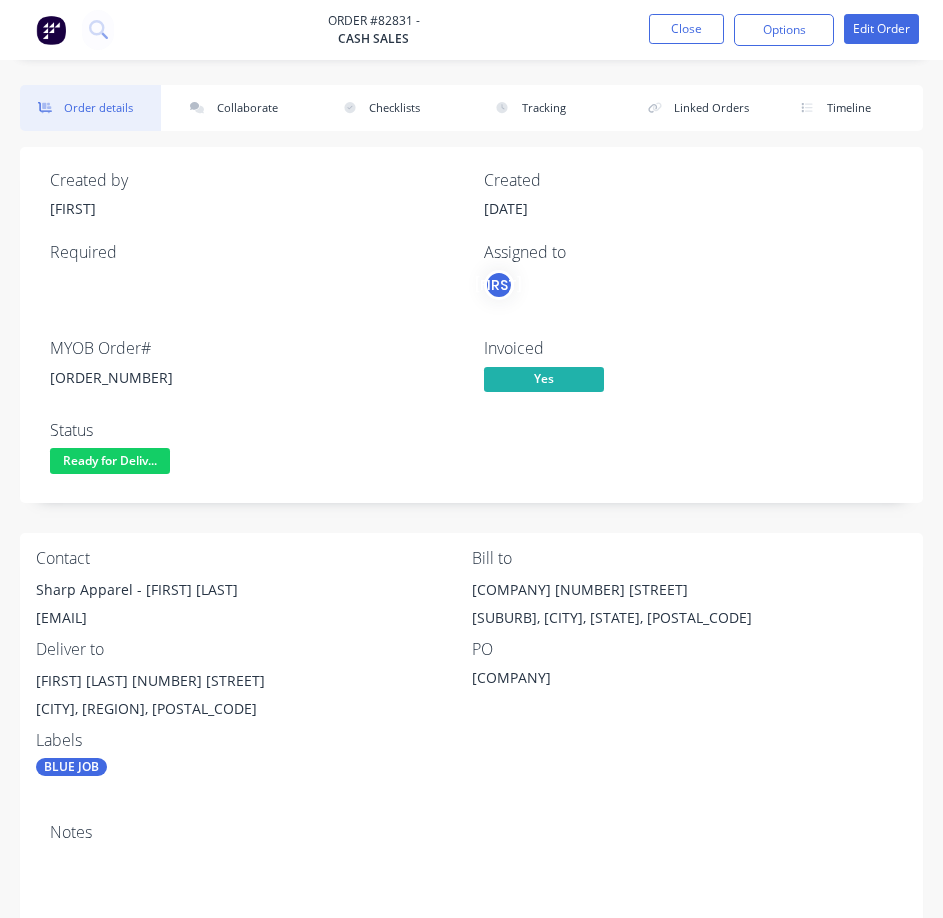 click on "[ORDER_NUMBER]" at bounding box center (255, 377) 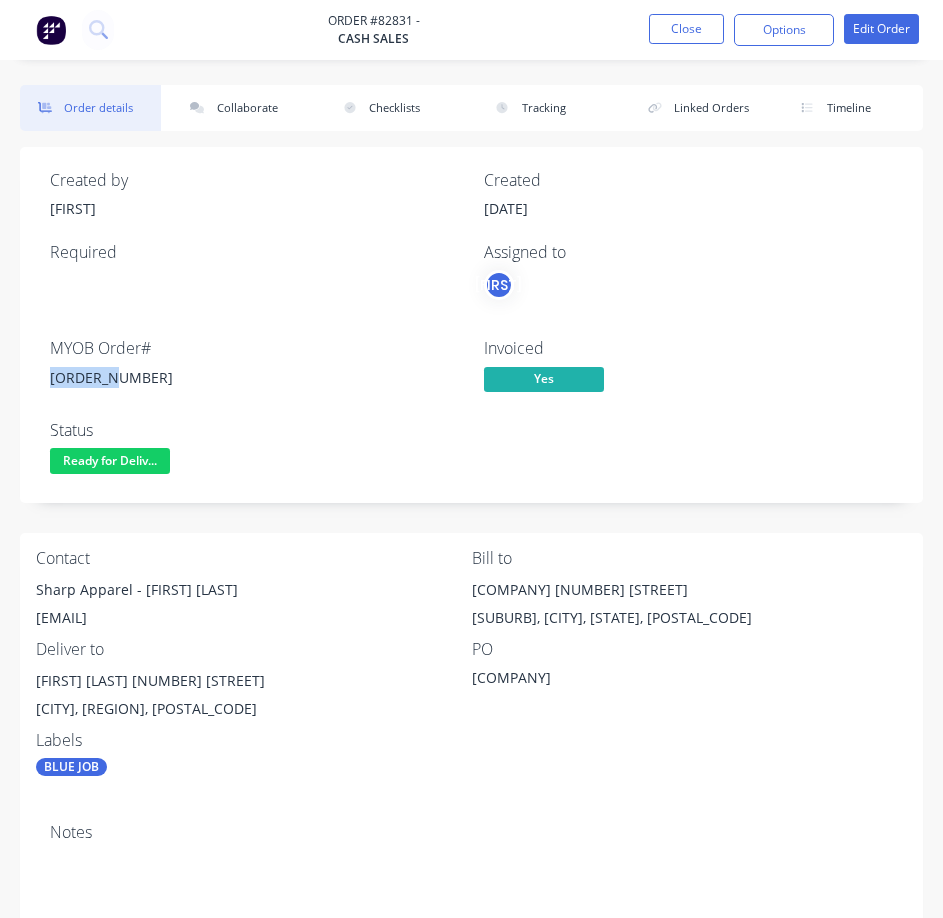 drag, startPoint x: 79, startPoint y: 369, endPoint x: 241, endPoint y: 372, distance: 162.02777 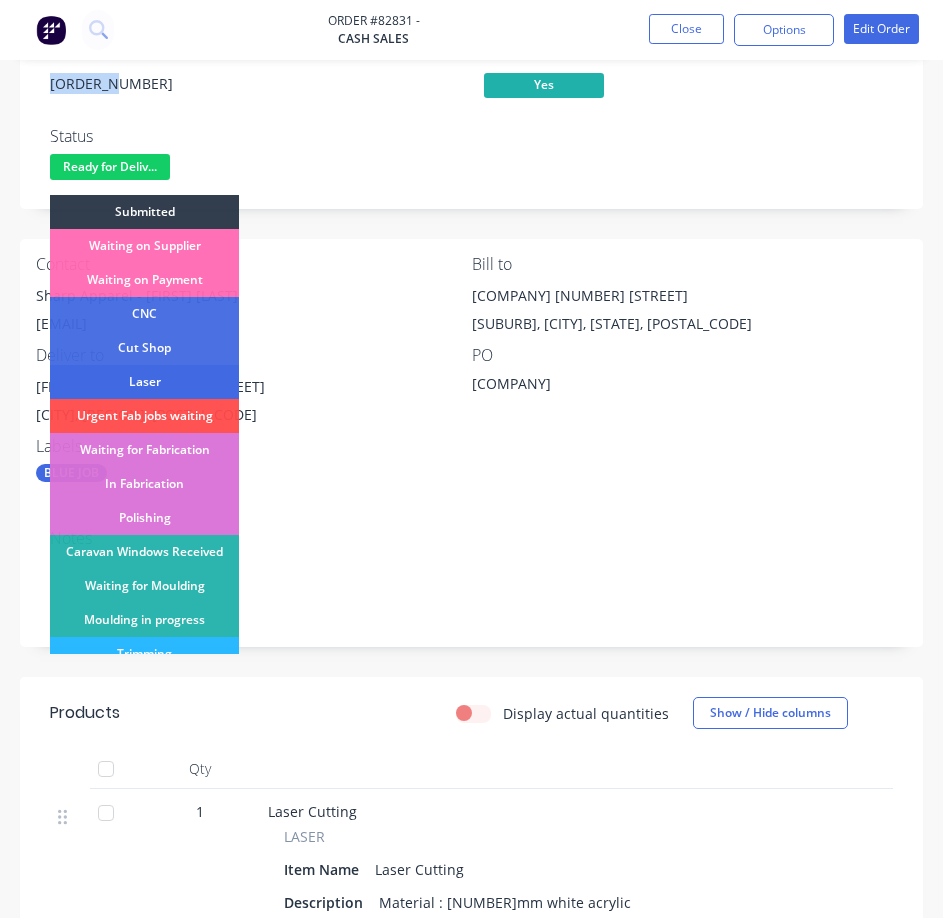 scroll, scrollTop: 300, scrollLeft: 0, axis: vertical 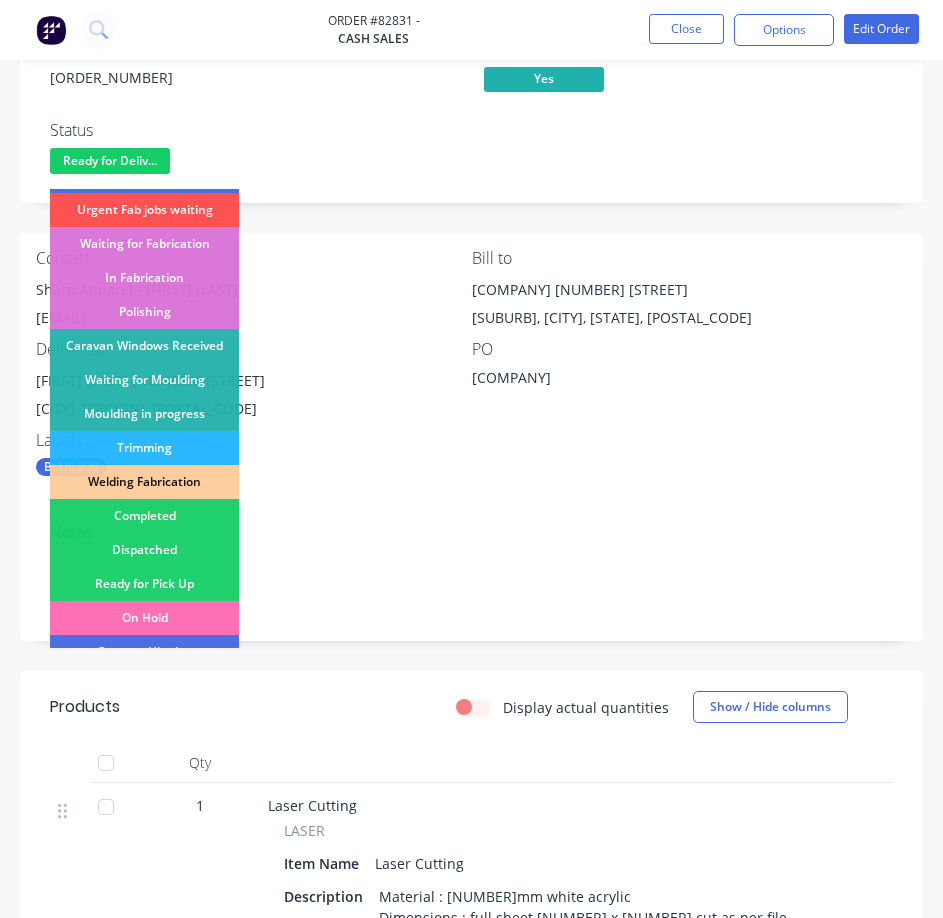 drag, startPoint x: 169, startPoint y: 546, endPoint x: 177, endPoint y: 525, distance: 22.472204 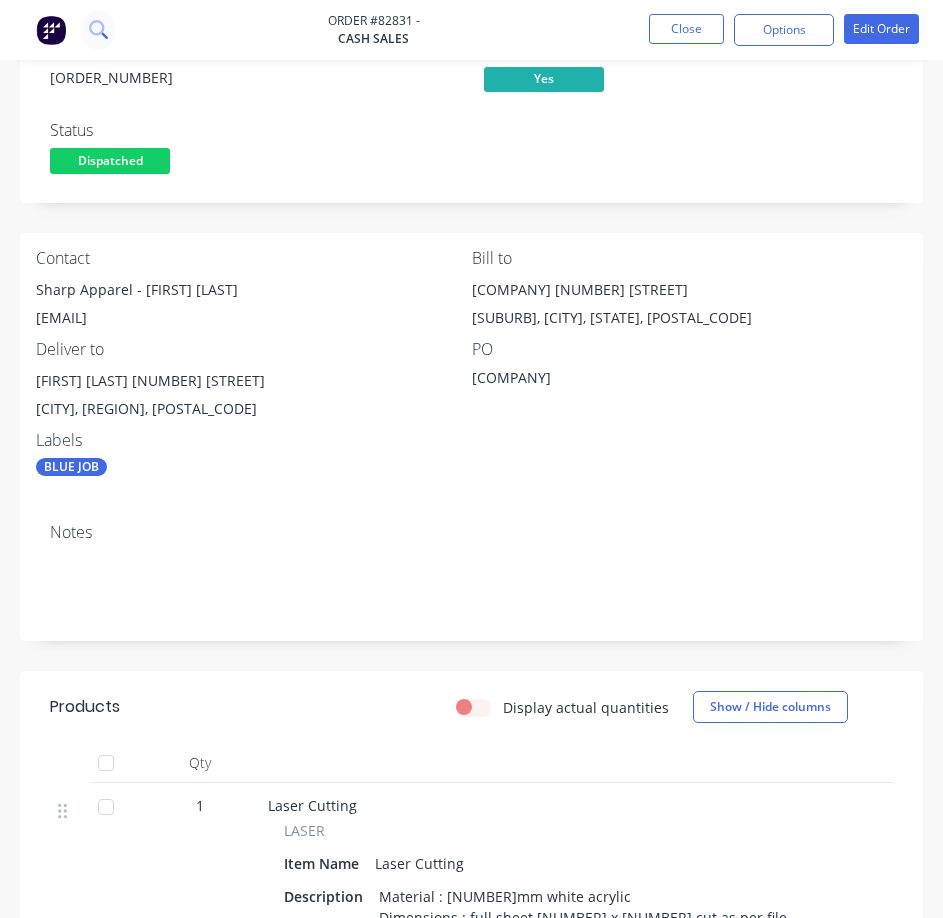 click at bounding box center [98, 29] 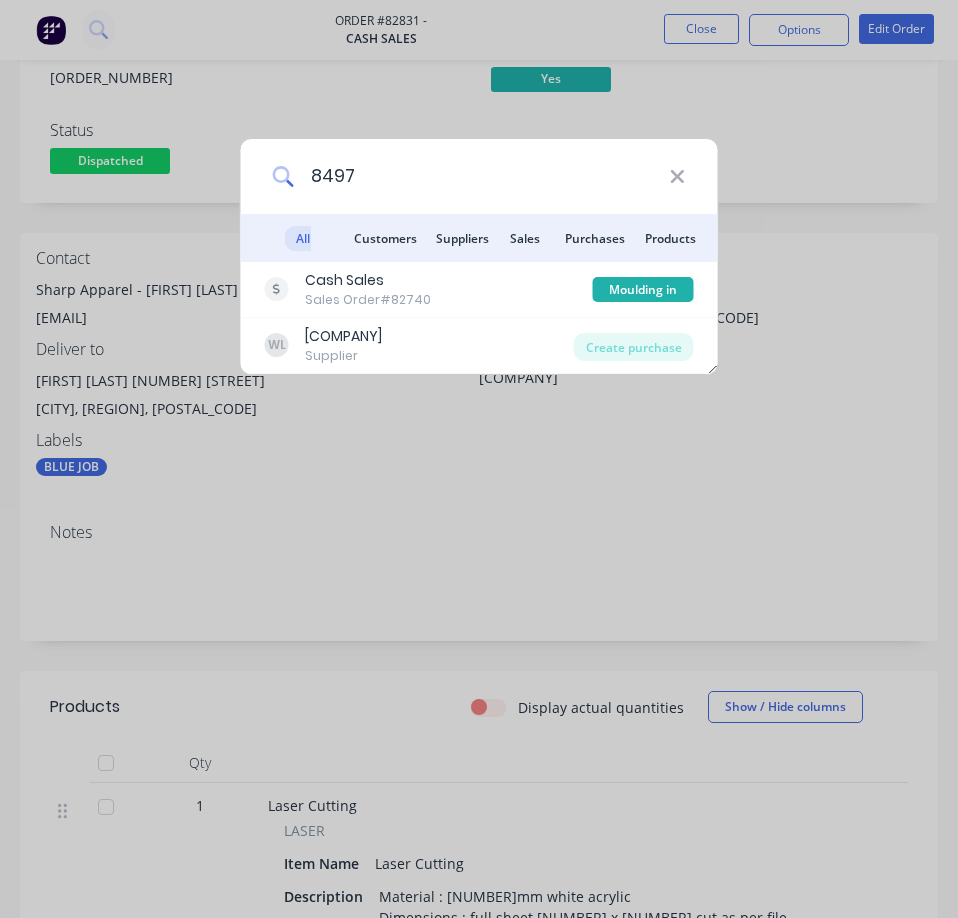 click on "8497" at bounding box center [481, 176] 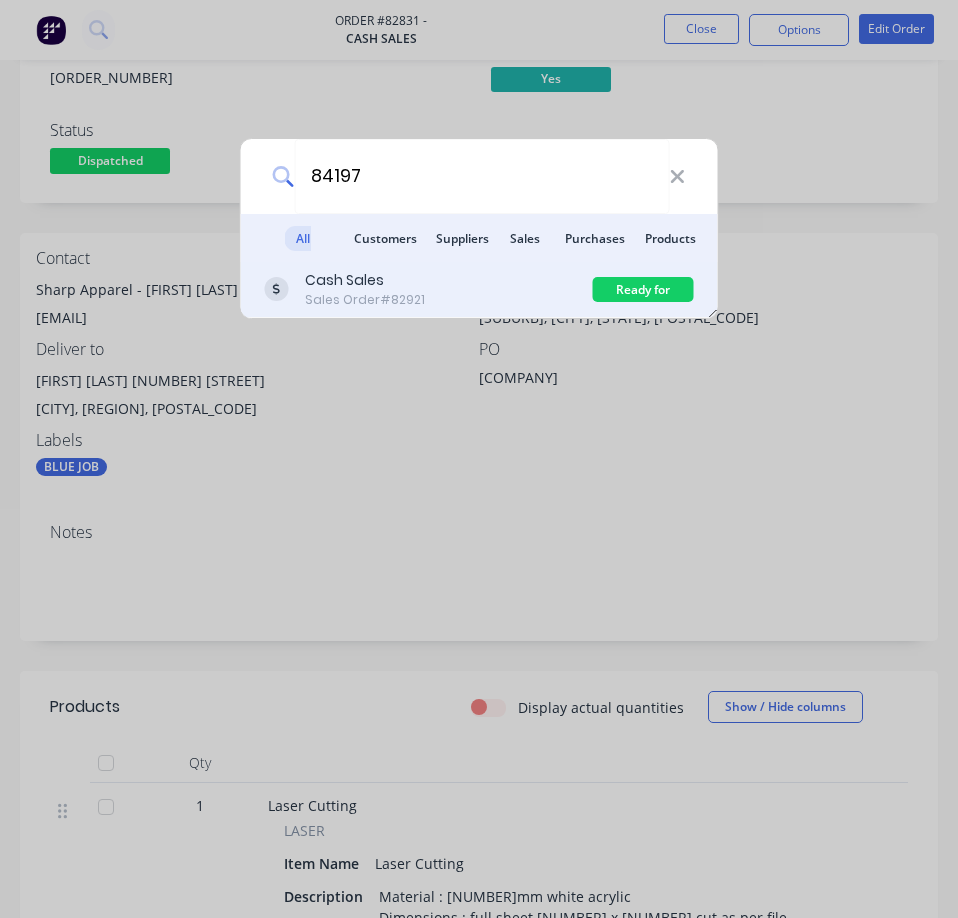 type on "84197" 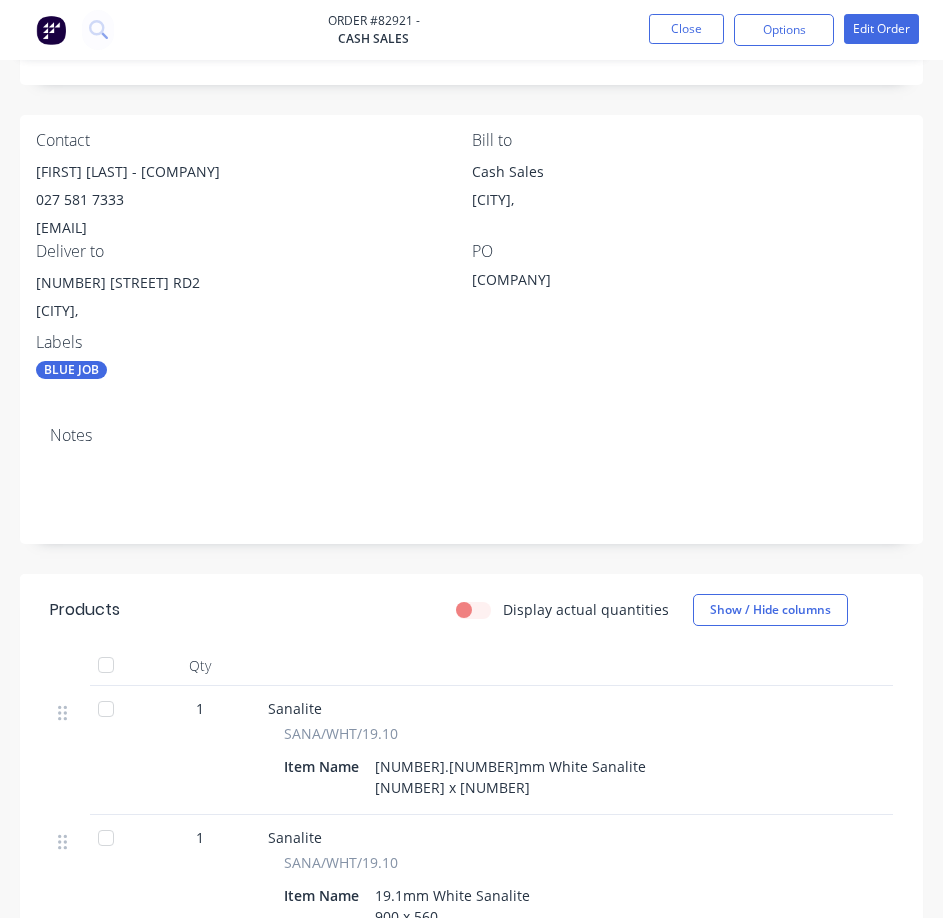 scroll, scrollTop: 300, scrollLeft: 0, axis: vertical 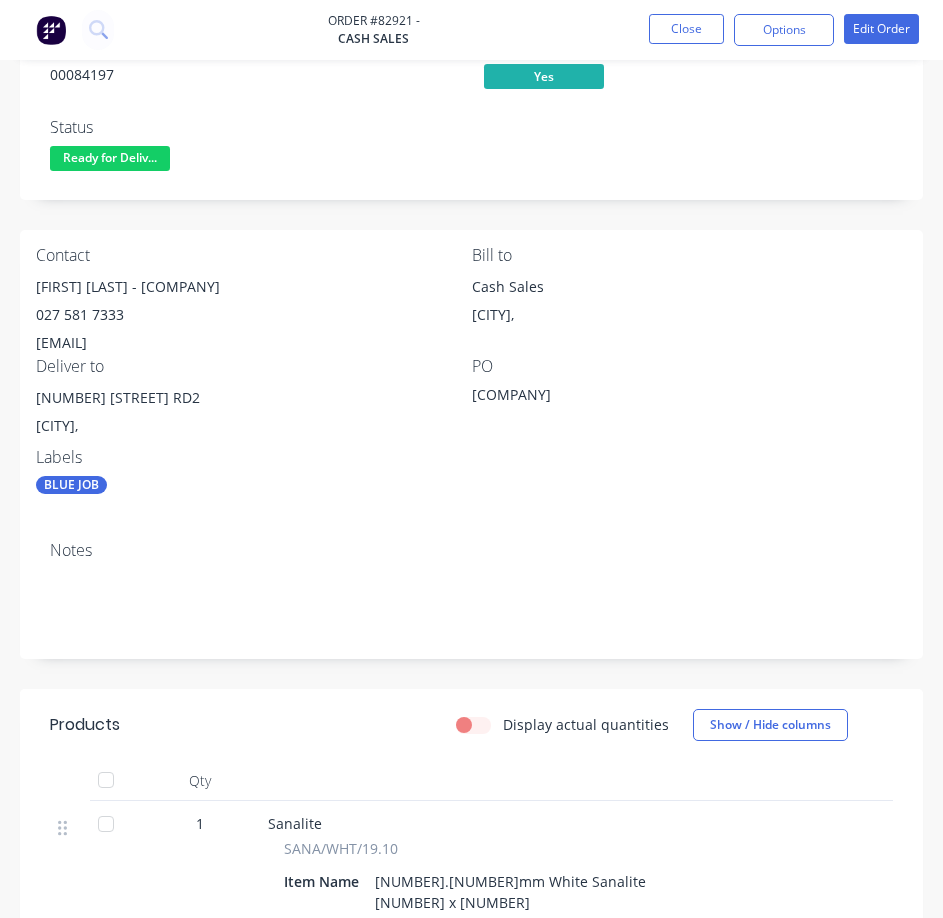 drag, startPoint x: 153, startPoint y: 288, endPoint x: 714, endPoint y: 197, distance: 568.33264 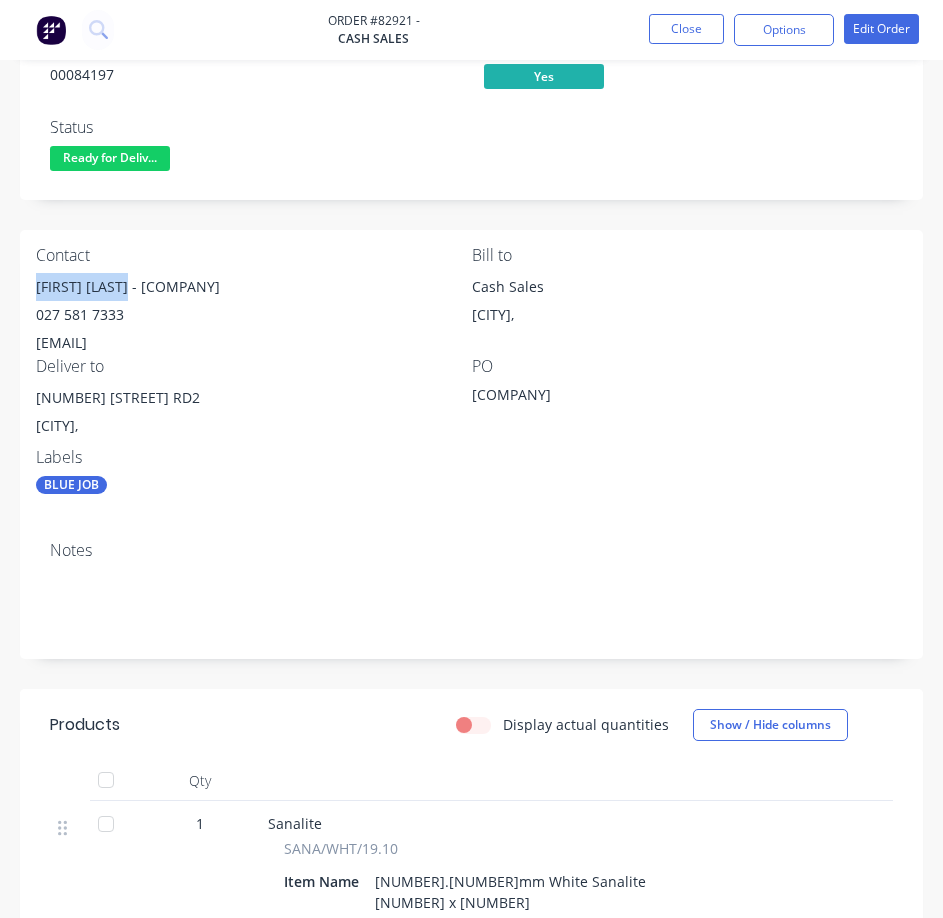 drag, startPoint x: 34, startPoint y: 286, endPoint x: 693, endPoint y: 255, distance: 659.72876 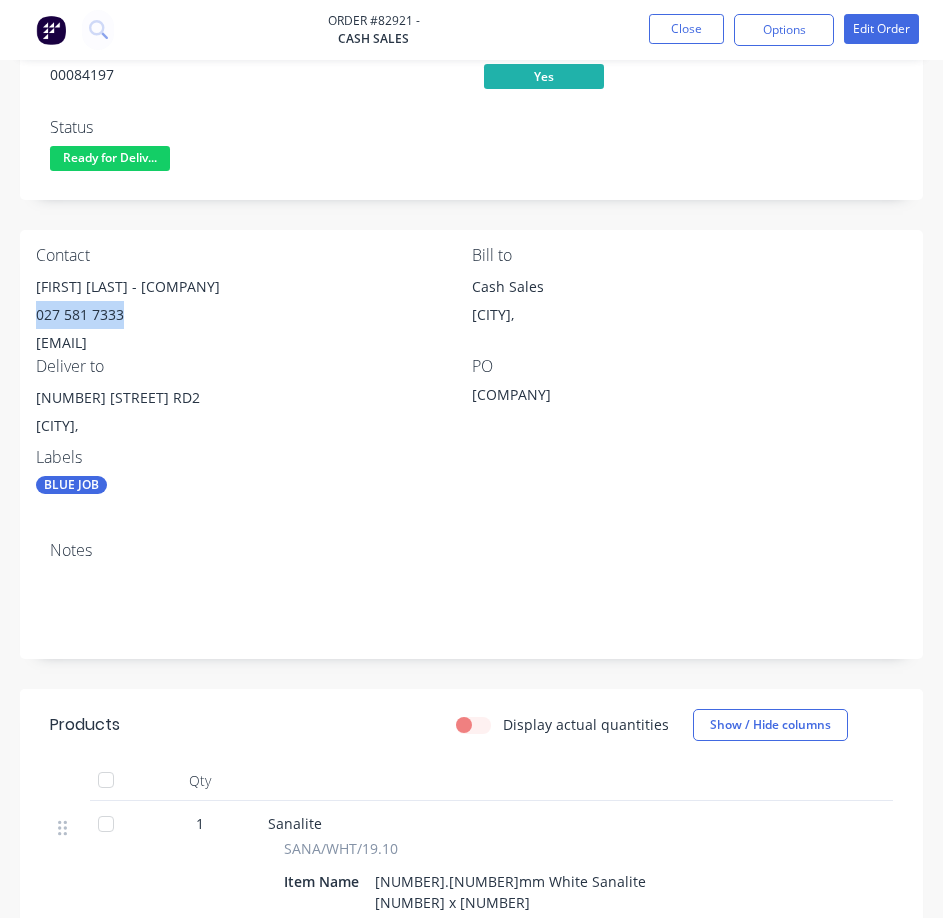 drag, startPoint x: 33, startPoint y: 324, endPoint x: 666, endPoint y: 467, distance: 648.9515 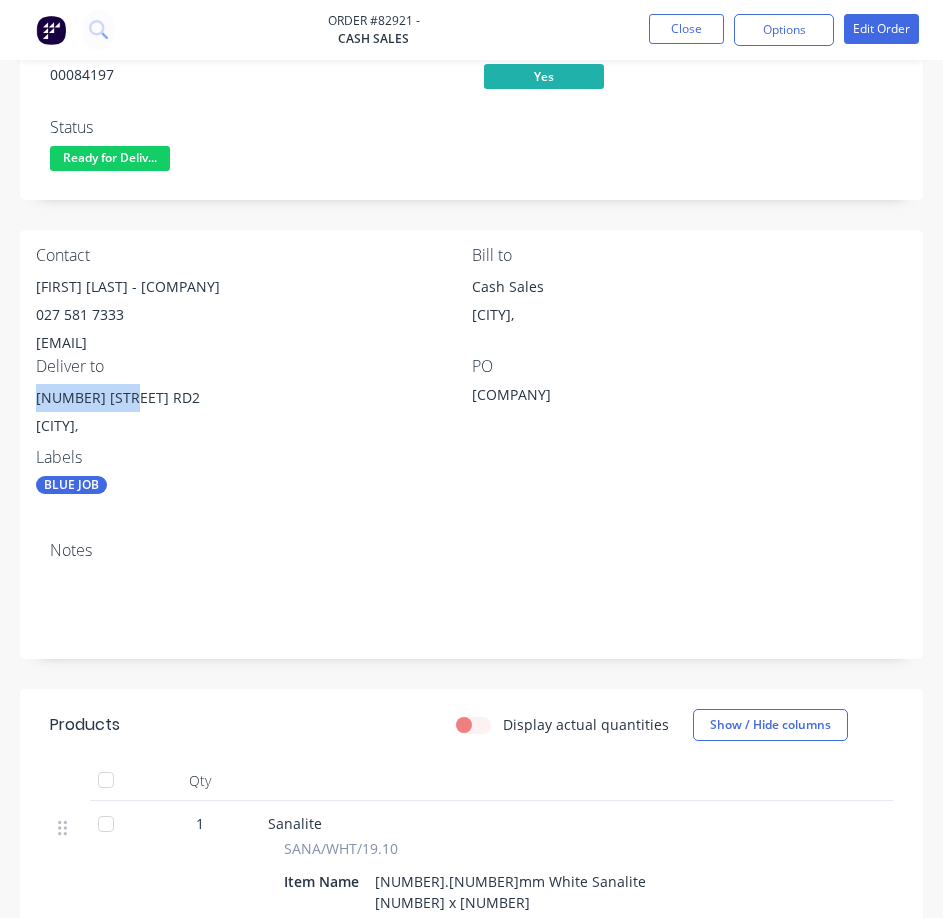 drag, startPoint x: 33, startPoint y: 399, endPoint x: 126, endPoint y: 399, distance: 93 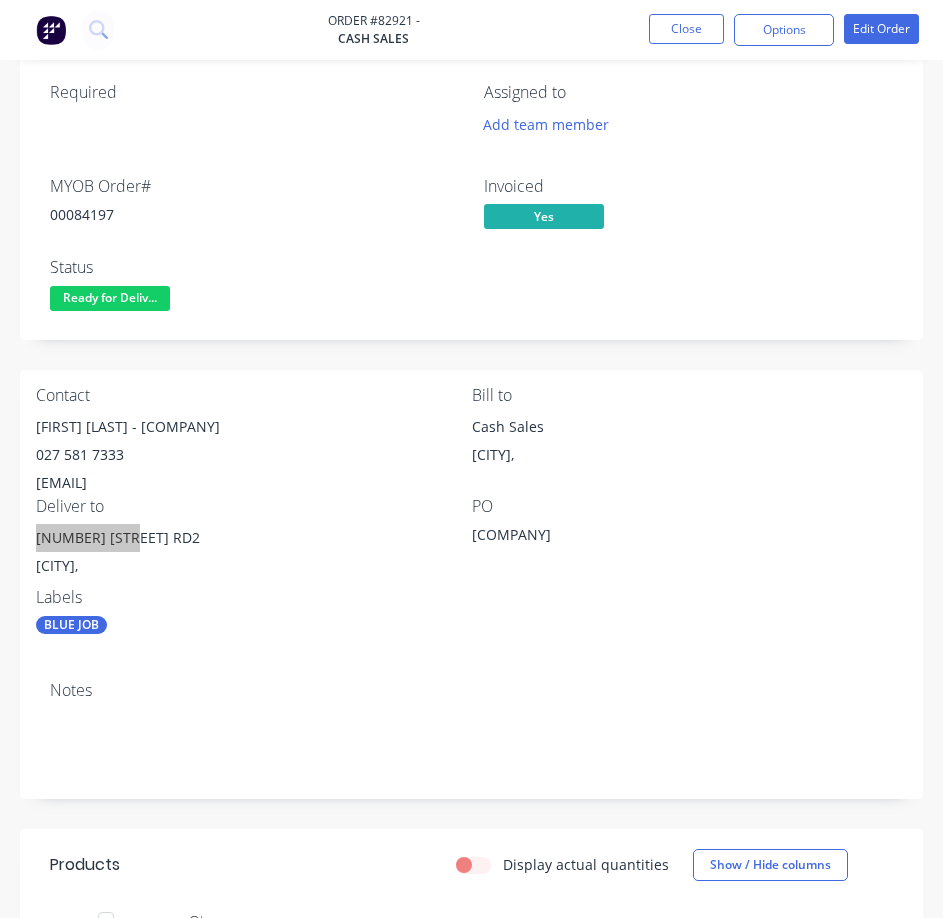 scroll, scrollTop: 100, scrollLeft: 0, axis: vertical 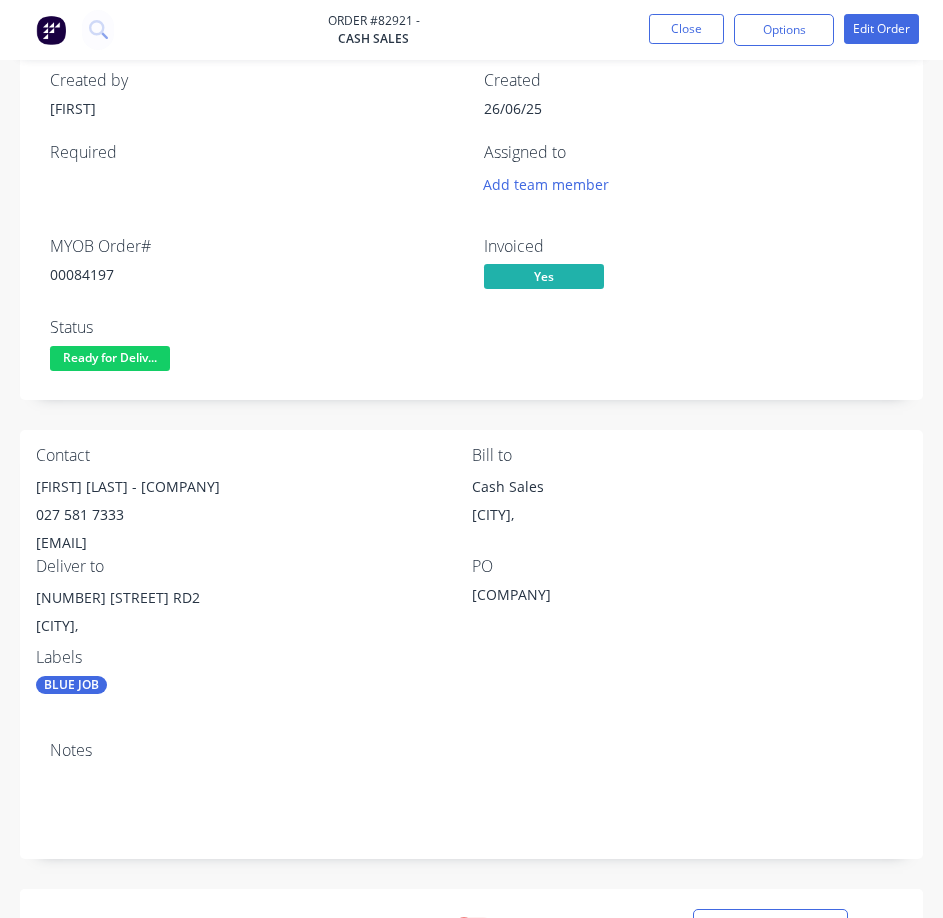 click on "00084197" at bounding box center [255, 274] 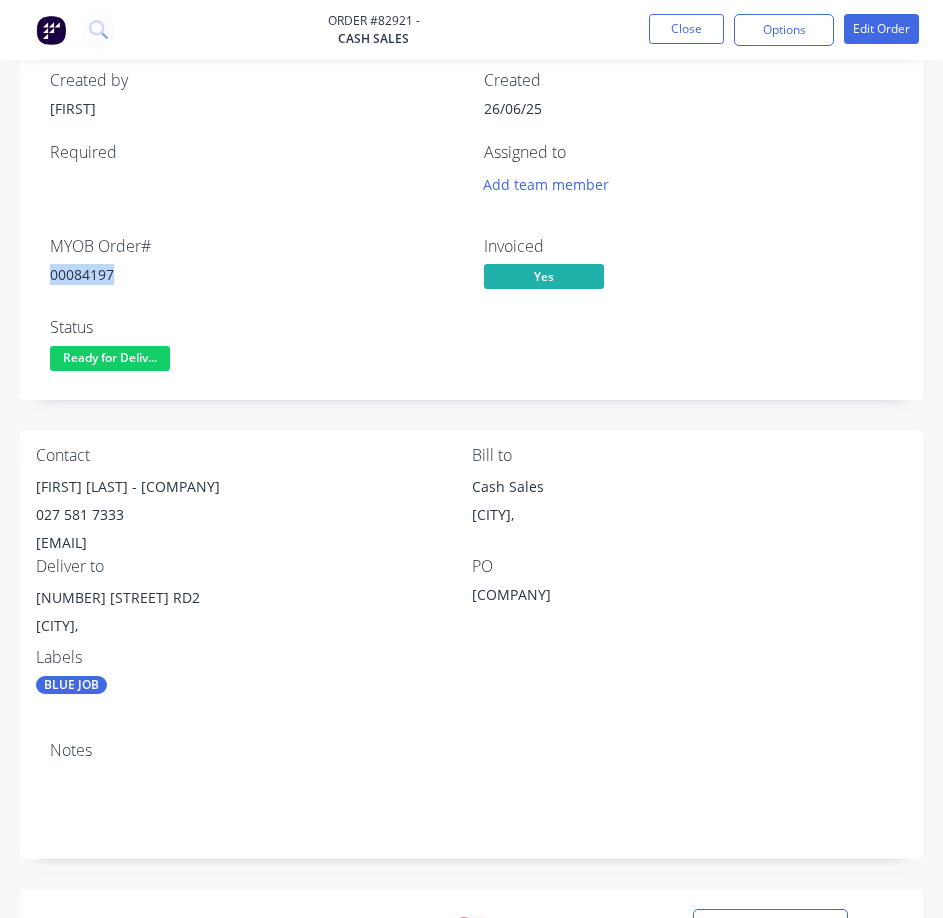 drag, startPoint x: 78, startPoint y: 277, endPoint x: 107, endPoint y: 267, distance: 30.675724 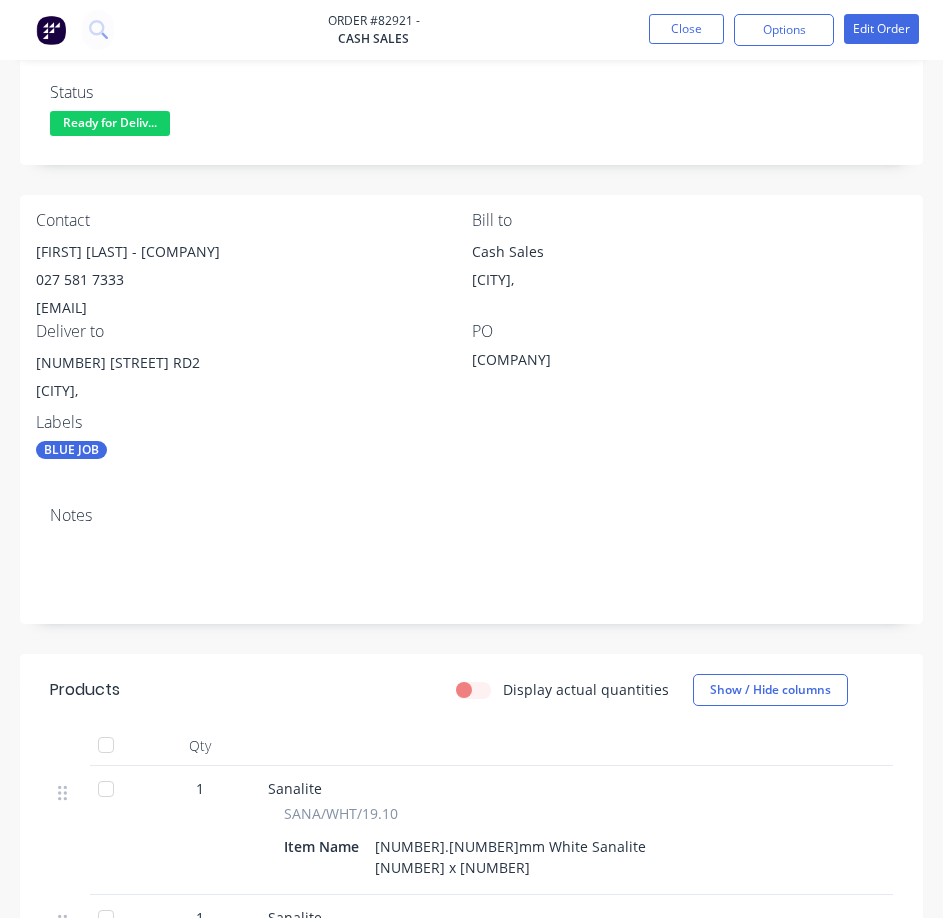 scroll, scrollTop: 300, scrollLeft: 0, axis: vertical 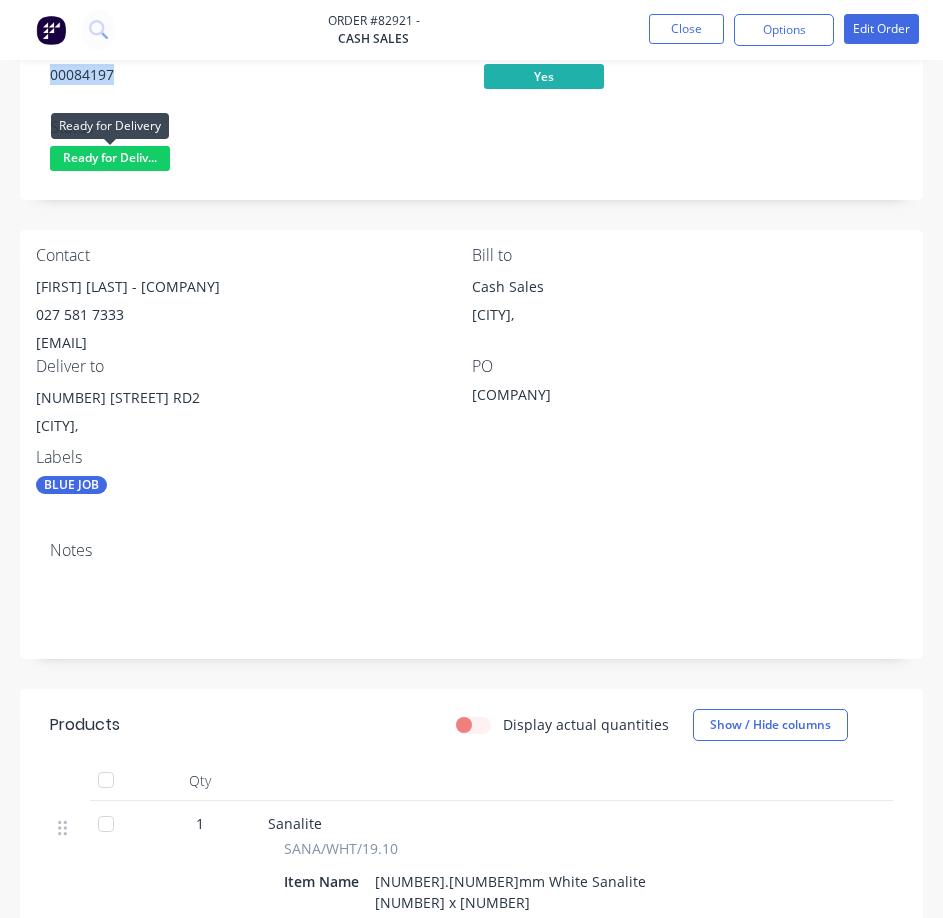 click on "Ready for Deliv..." at bounding box center (110, 158) 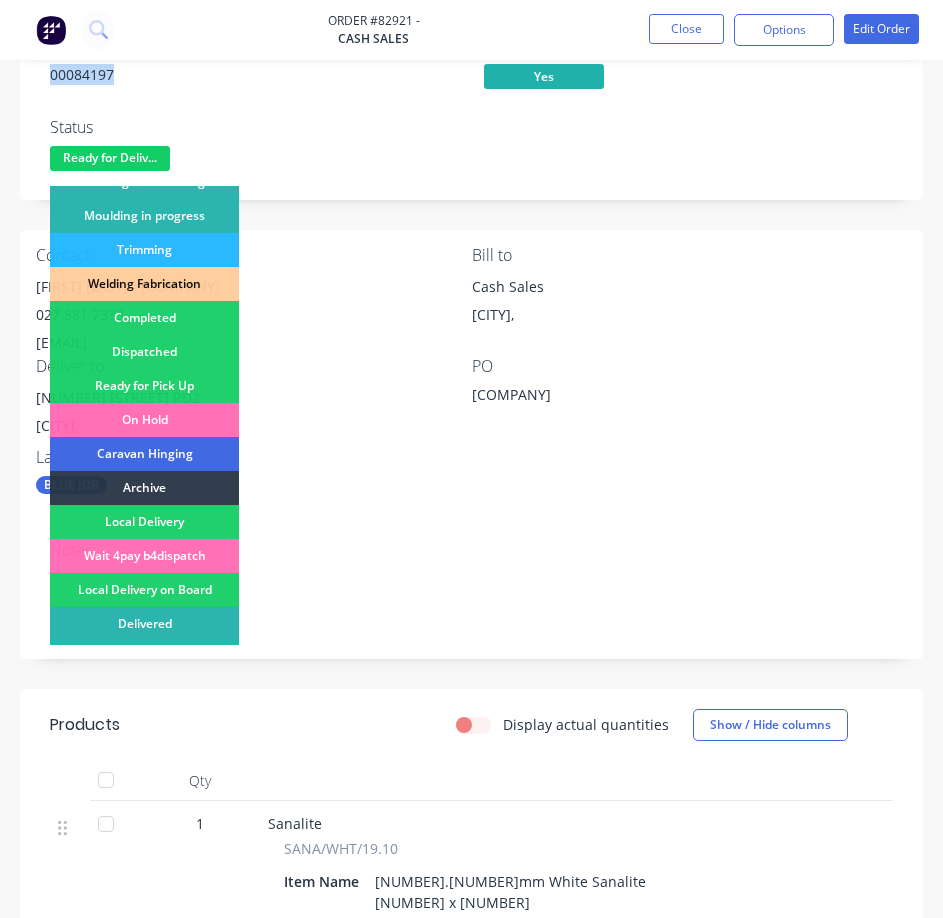 scroll, scrollTop: 400, scrollLeft: 0, axis: vertical 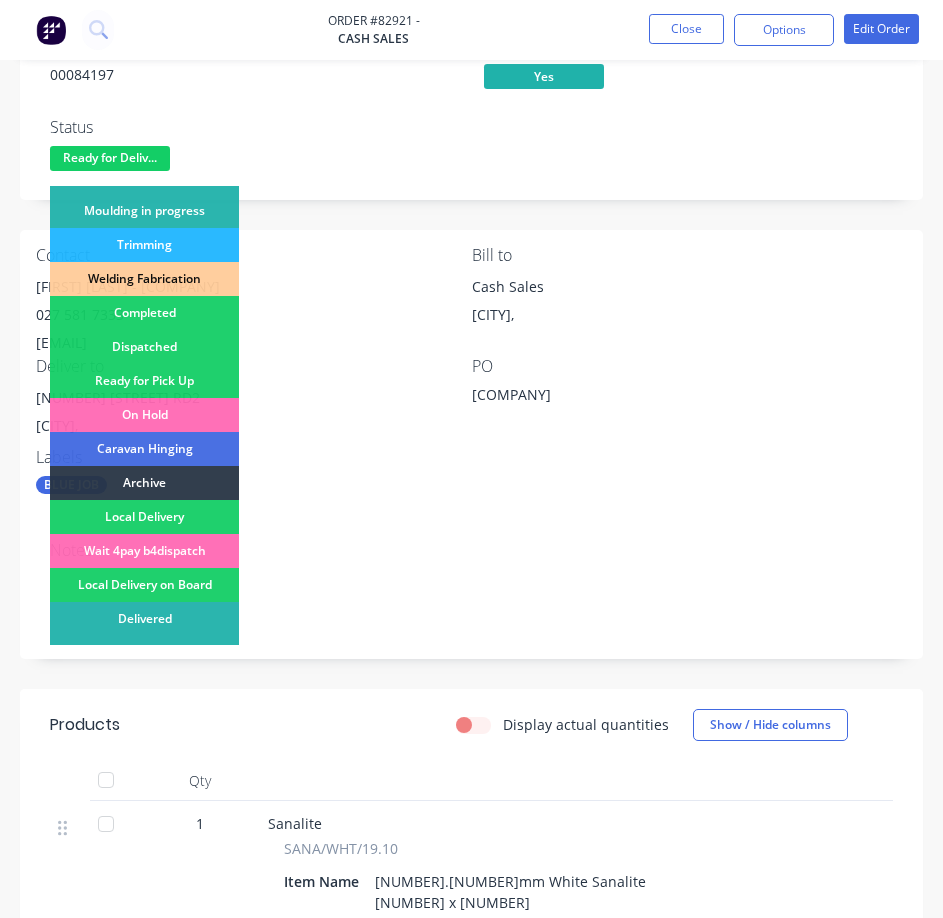 click on "Dispatched" at bounding box center (144, 347) 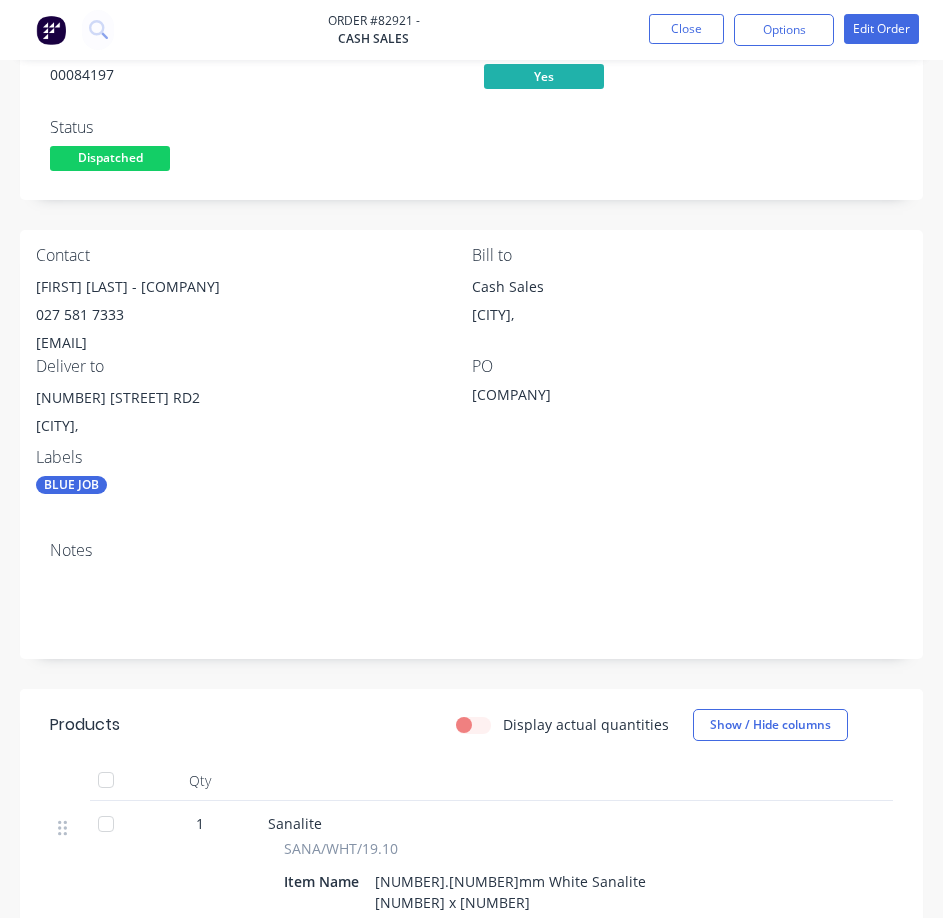 drag, startPoint x: 99, startPoint y: 39, endPoint x: 134, endPoint y: 3, distance: 50.20956 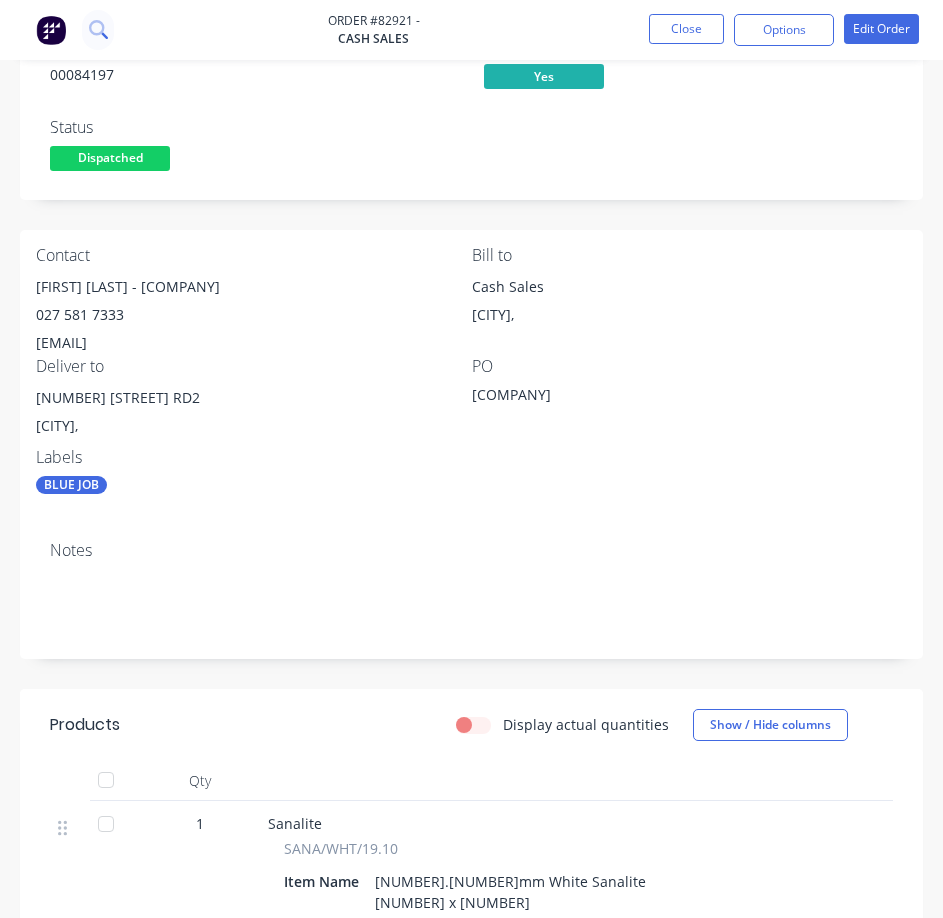 click at bounding box center [98, 30] 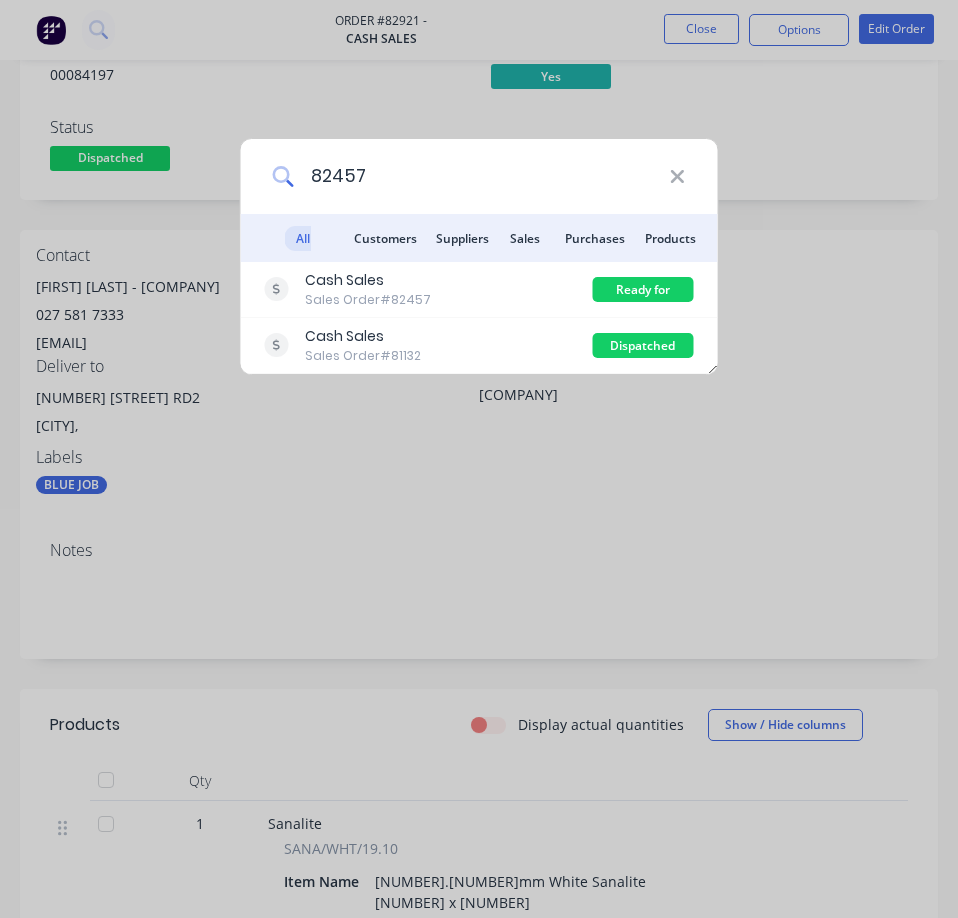 click on "82457" at bounding box center (481, 176) 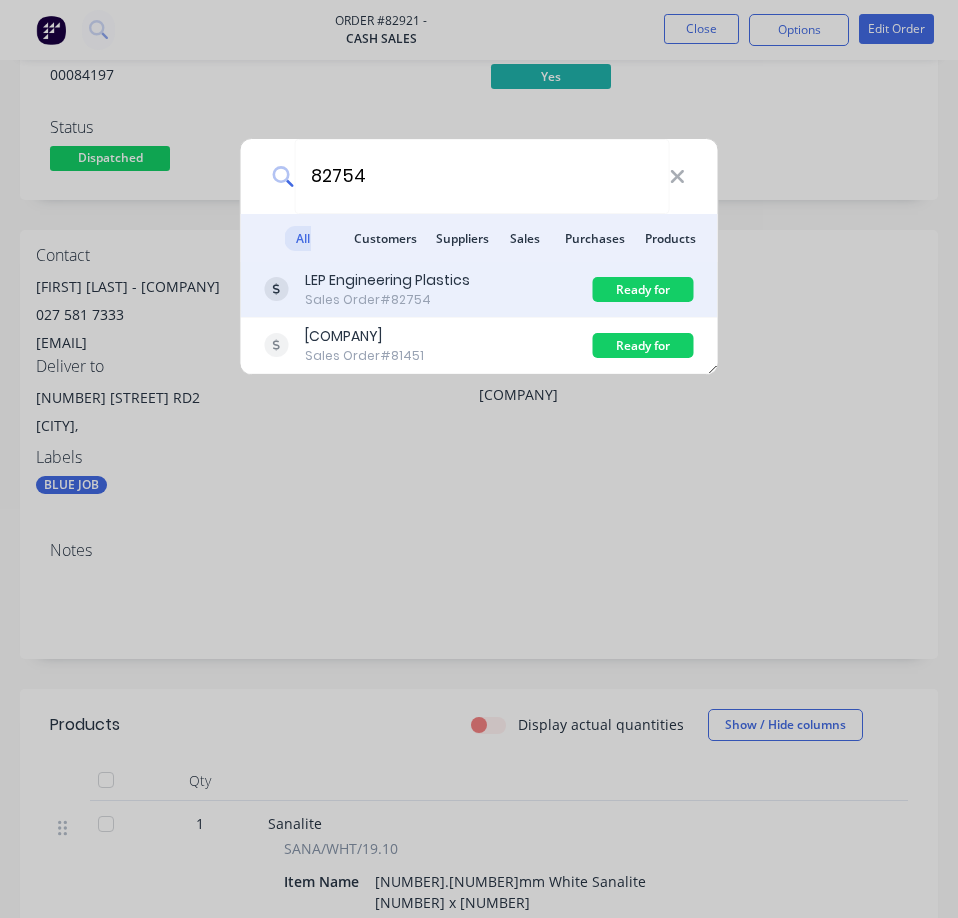 type on "82754" 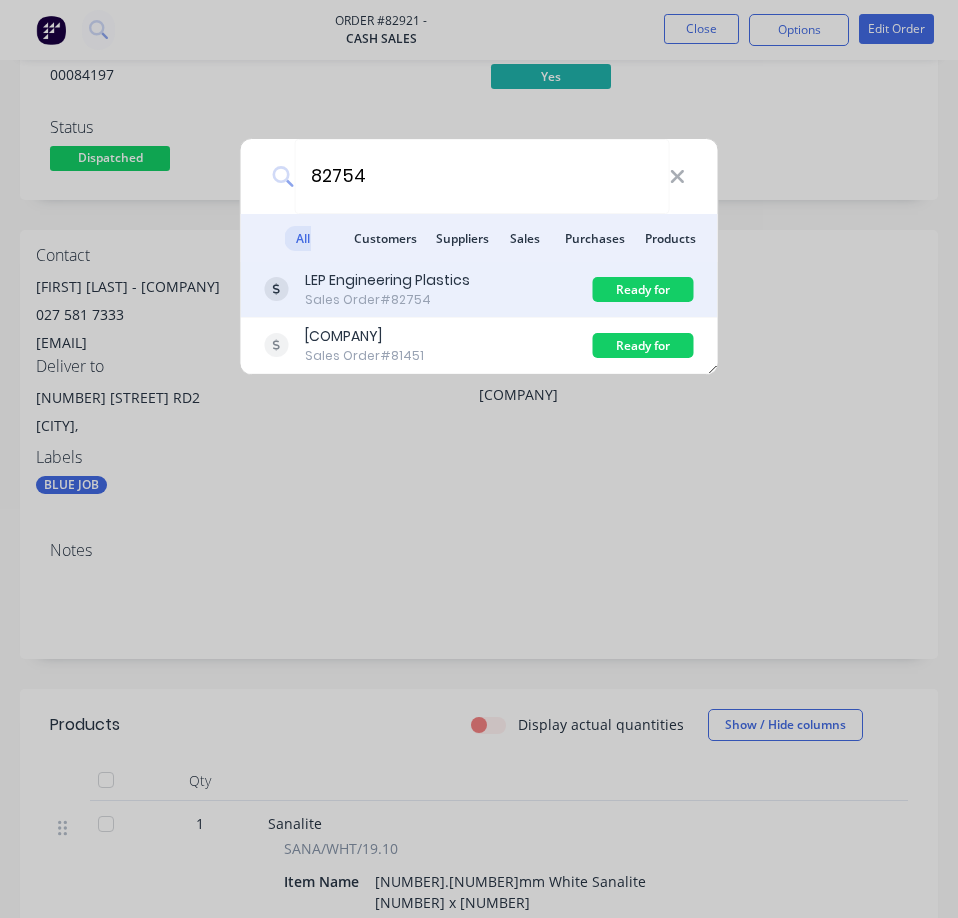 click on "Sales Order  #82754" at bounding box center [387, 300] 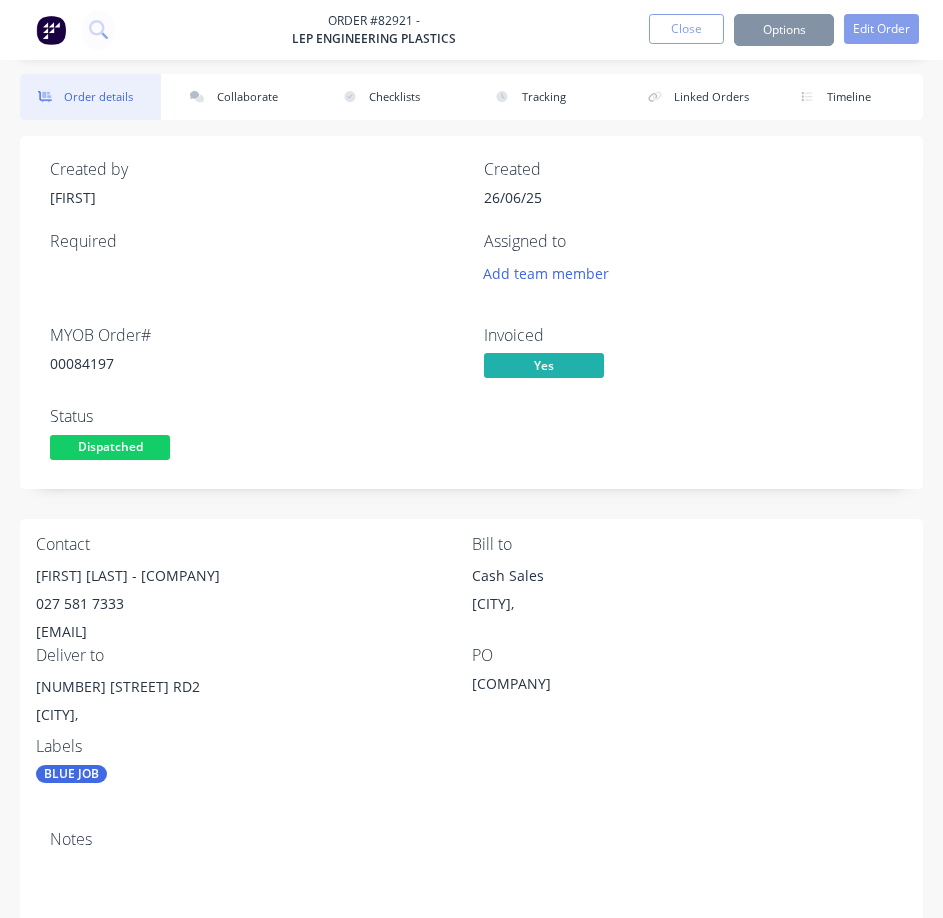scroll, scrollTop: 0, scrollLeft: 0, axis: both 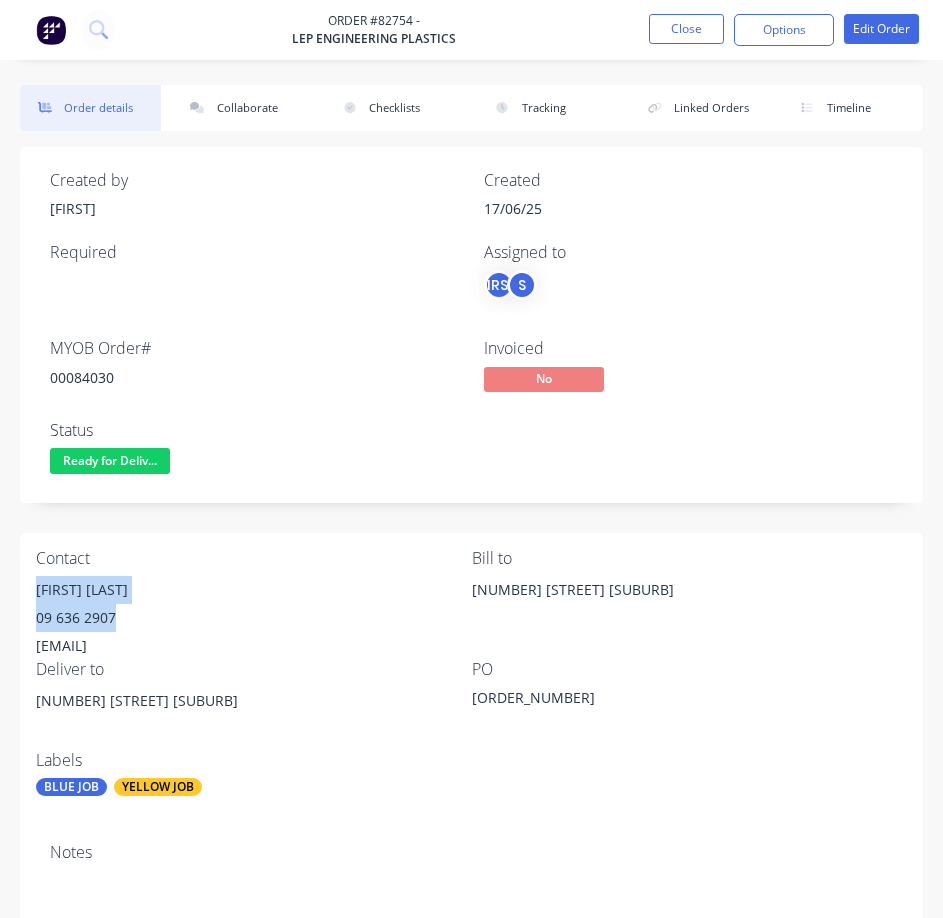 drag, startPoint x: 27, startPoint y: 592, endPoint x: 145, endPoint y: 595, distance: 118.03813 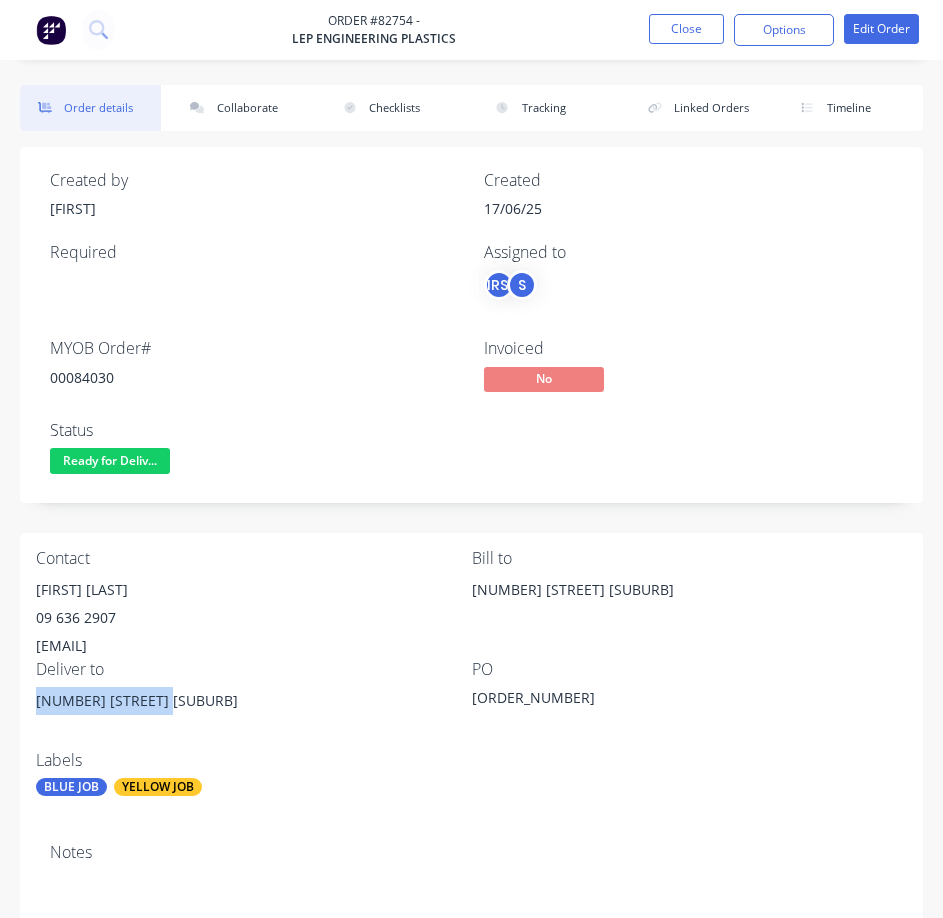 drag, startPoint x: 38, startPoint y: 696, endPoint x: 908, endPoint y: 519, distance: 887.82263 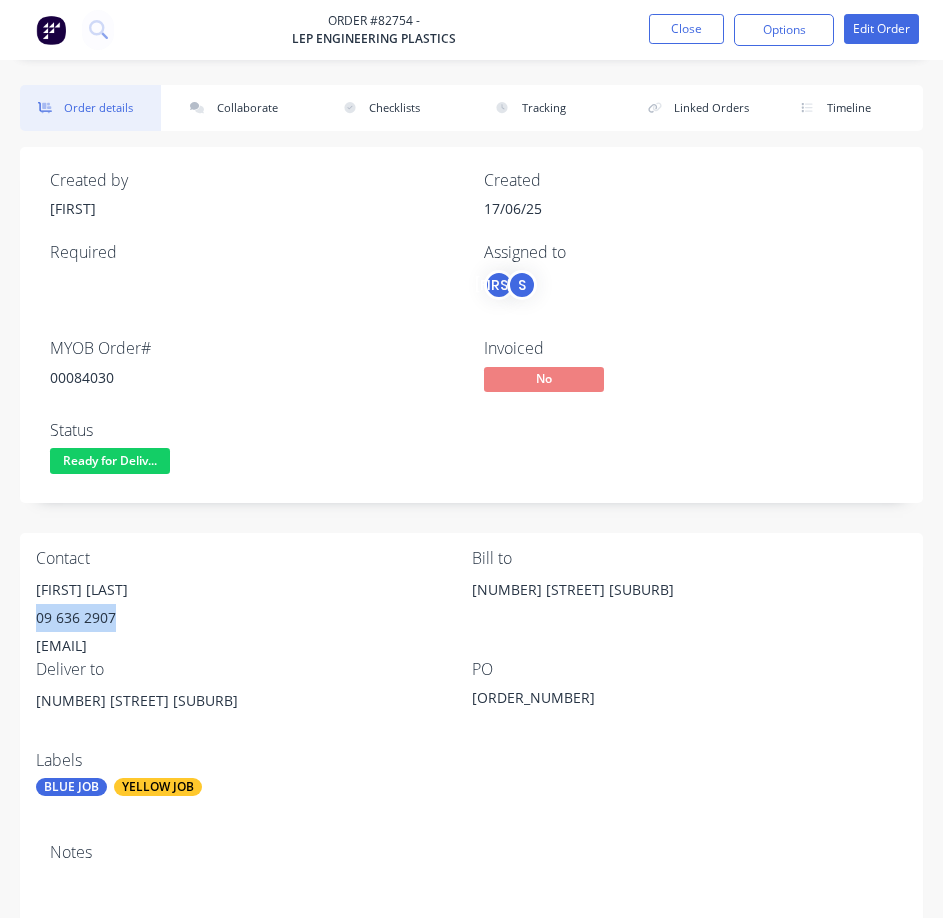 drag, startPoint x: 37, startPoint y: 617, endPoint x: 128, endPoint y: 625, distance: 91.350975 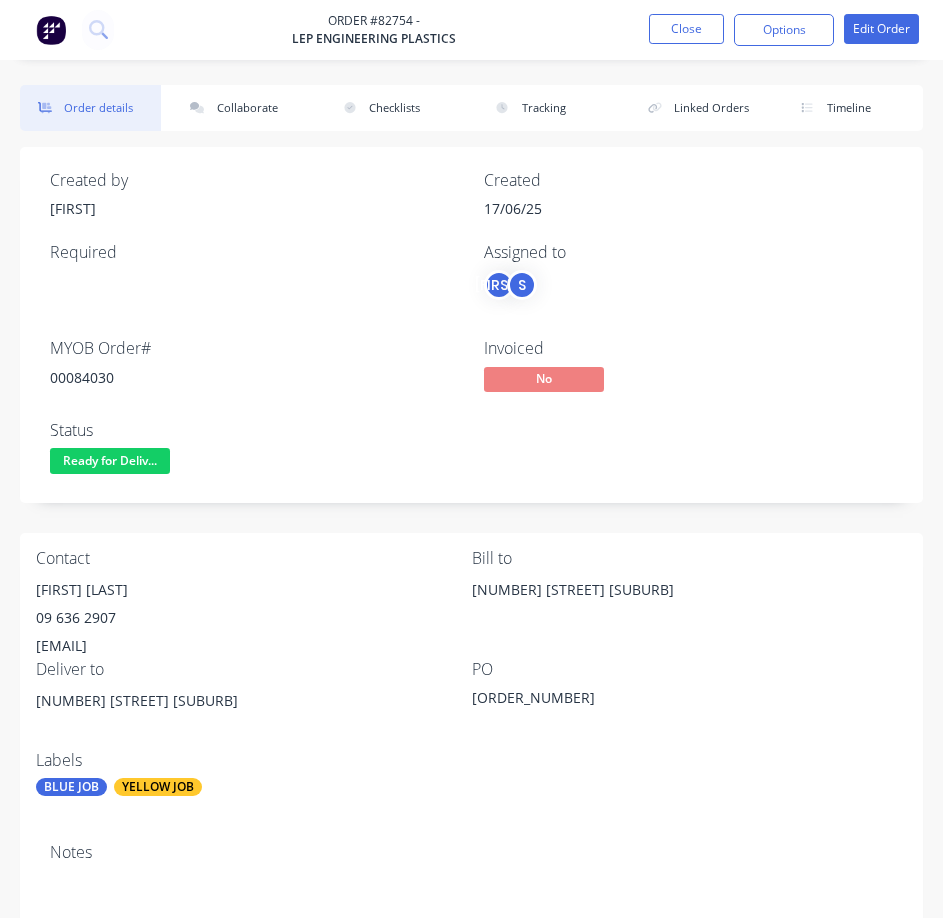 click on "00084030" at bounding box center [255, 377] 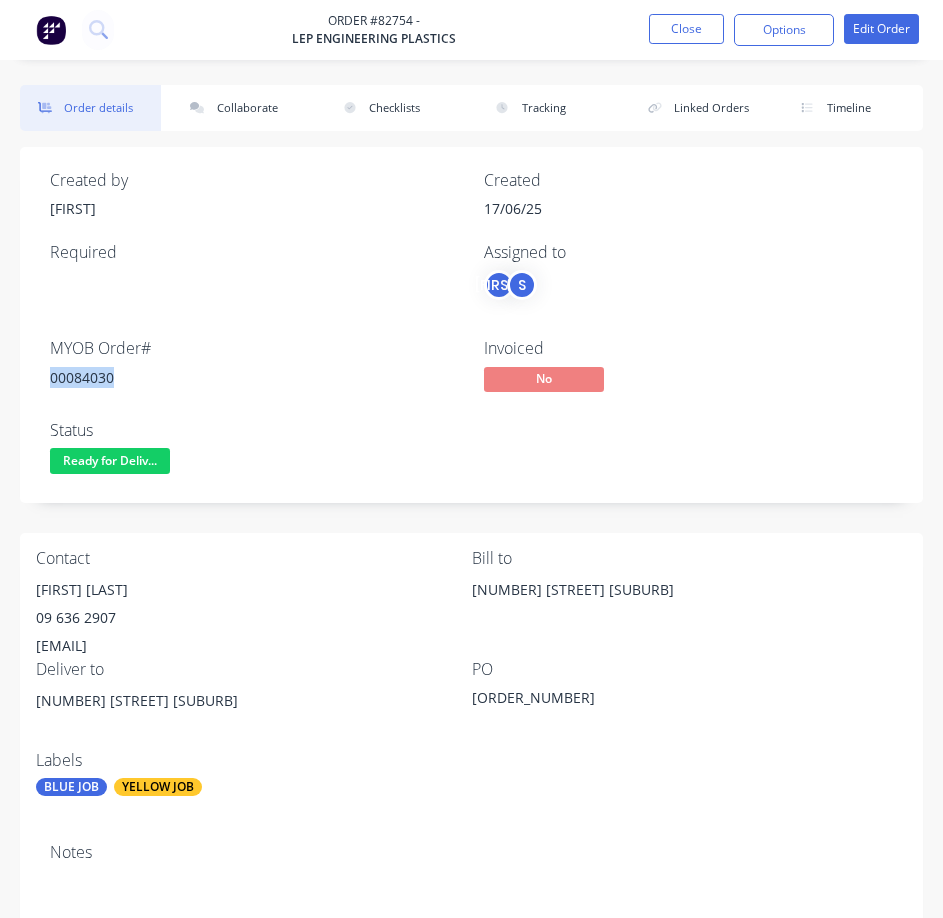 drag, startPoint x: 84, startPoint y: 371, endPoint x: 221, endPoint y: 338, distance: 140.91841 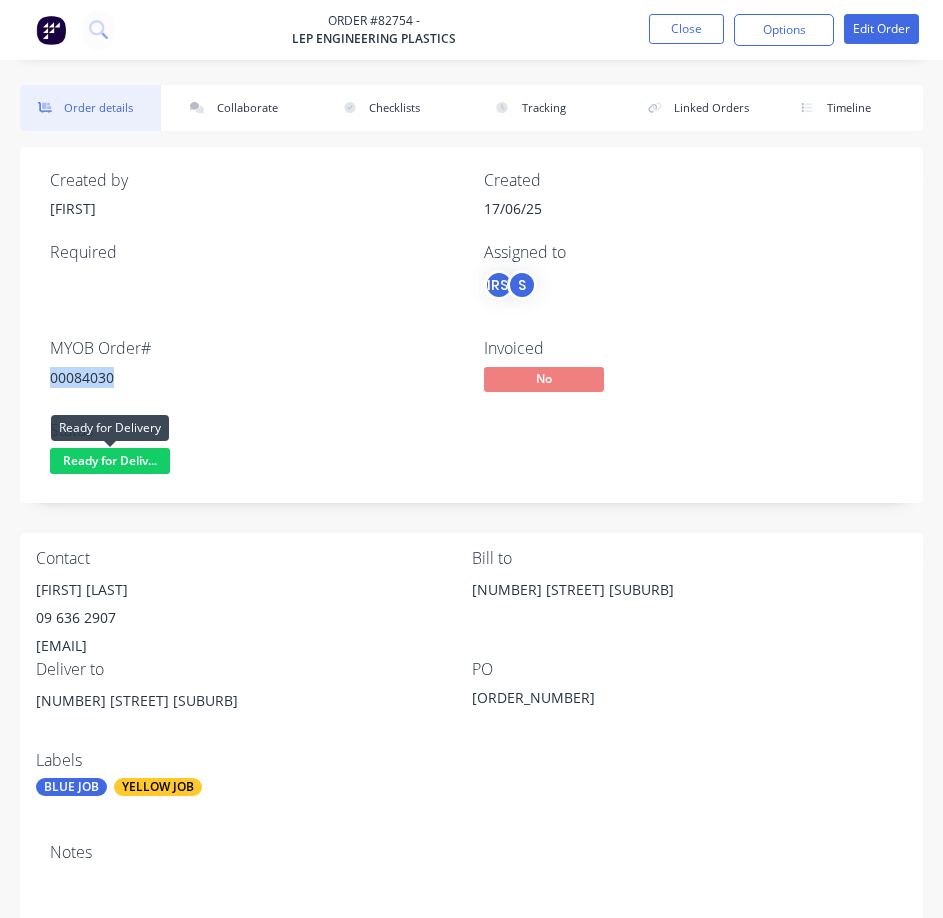 click on "Ready for Deliv..." at bounding box center [110, 460] 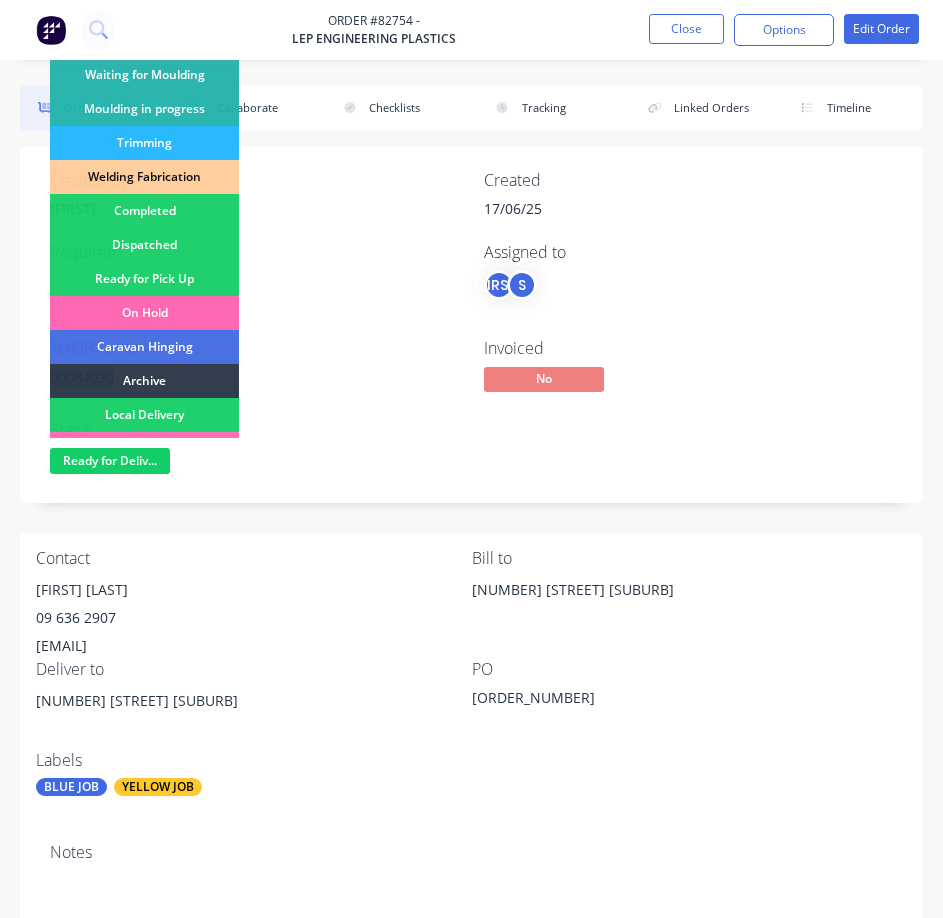 scroll, scrollTop: 300, scrollLeft: 0, axis: vertical 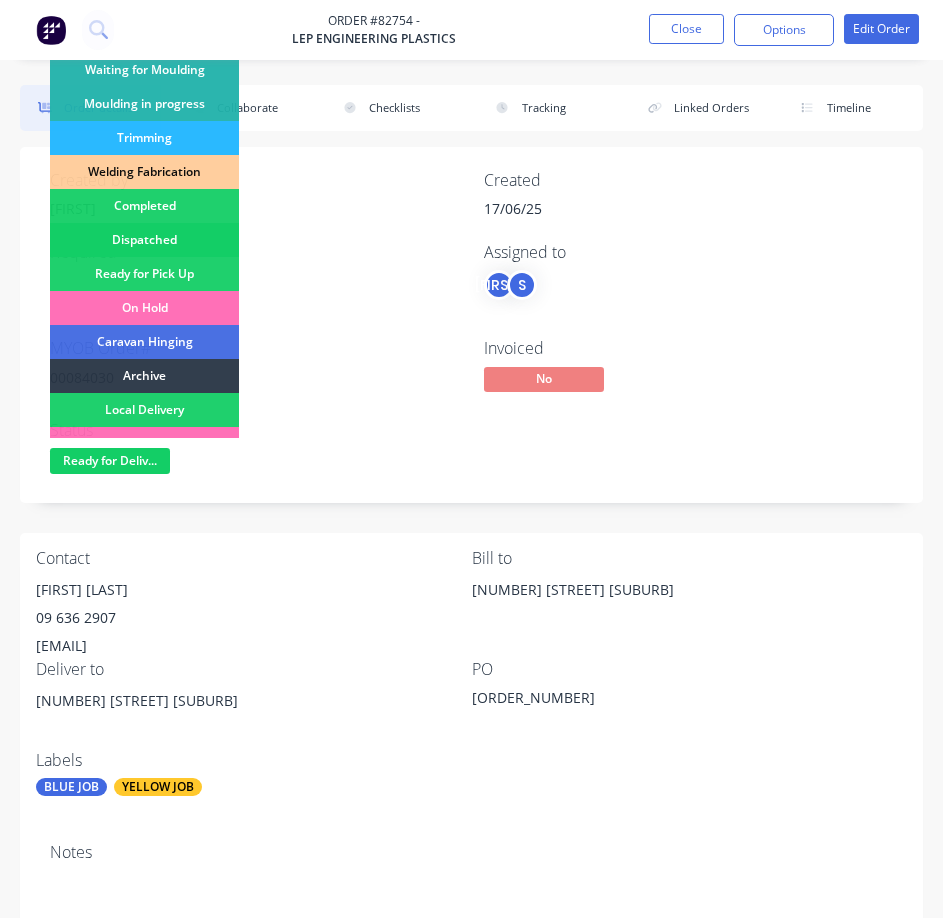 click on "Dispatched" at bounding box center (144, 240) 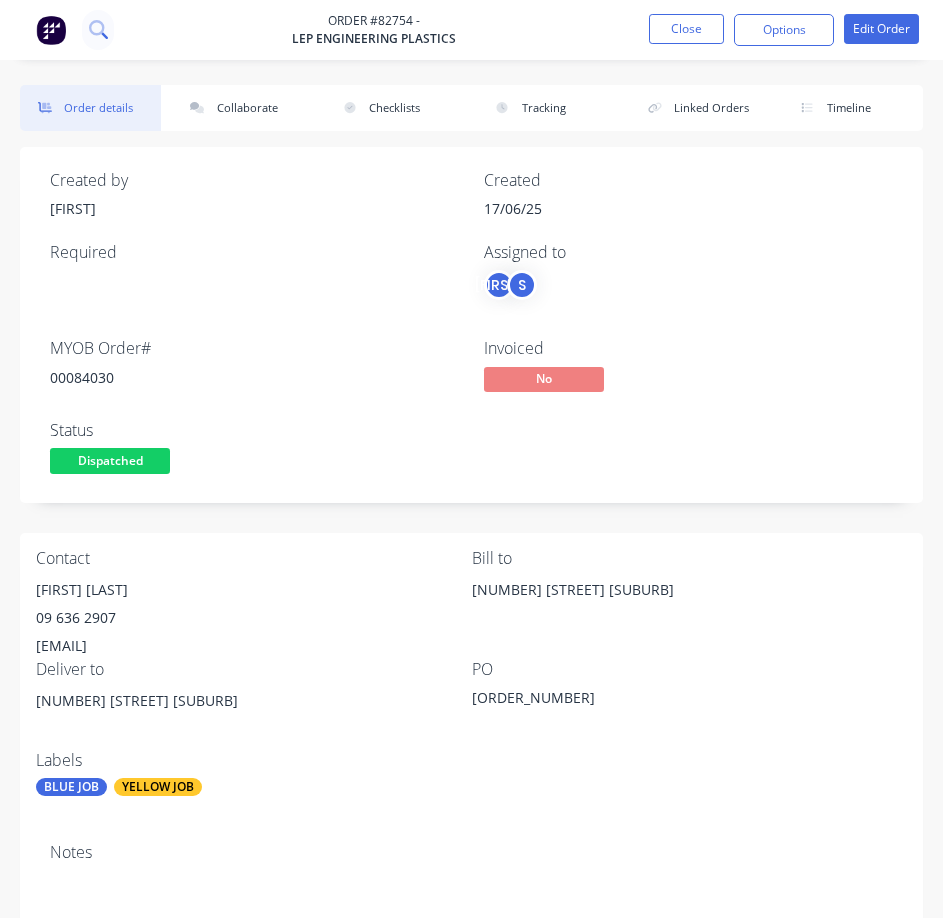 click at bounding box center (98, 30) 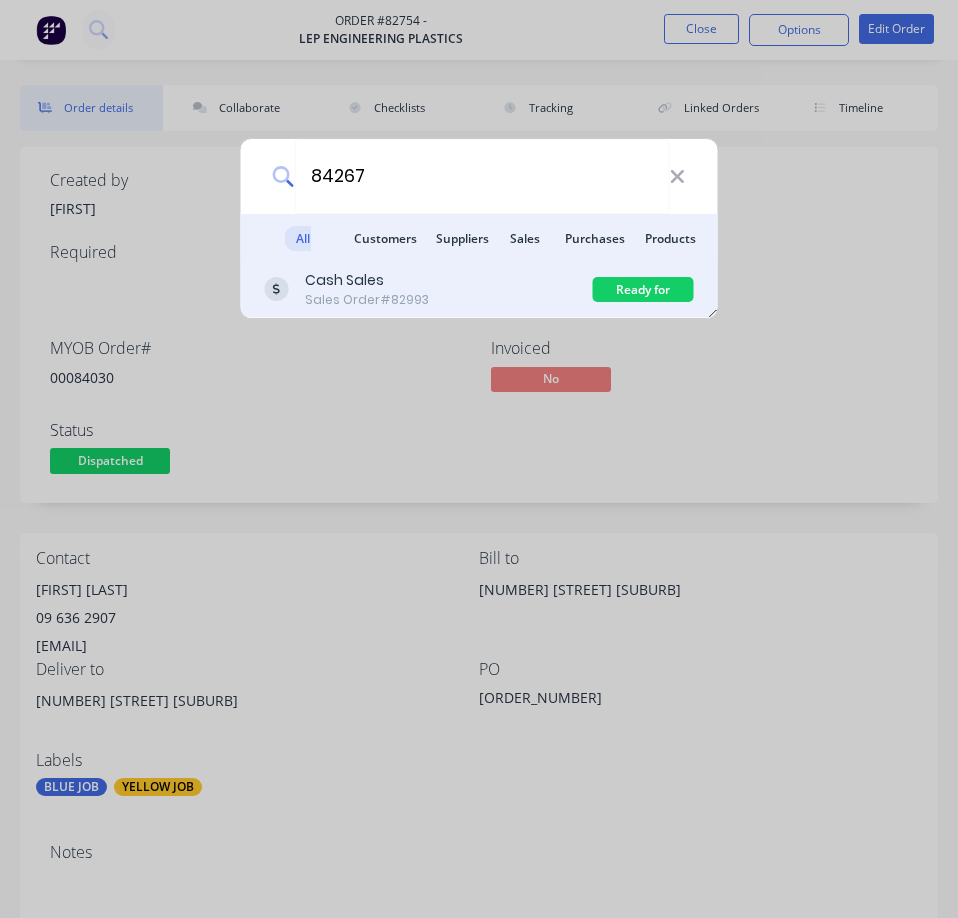 type on "84267" 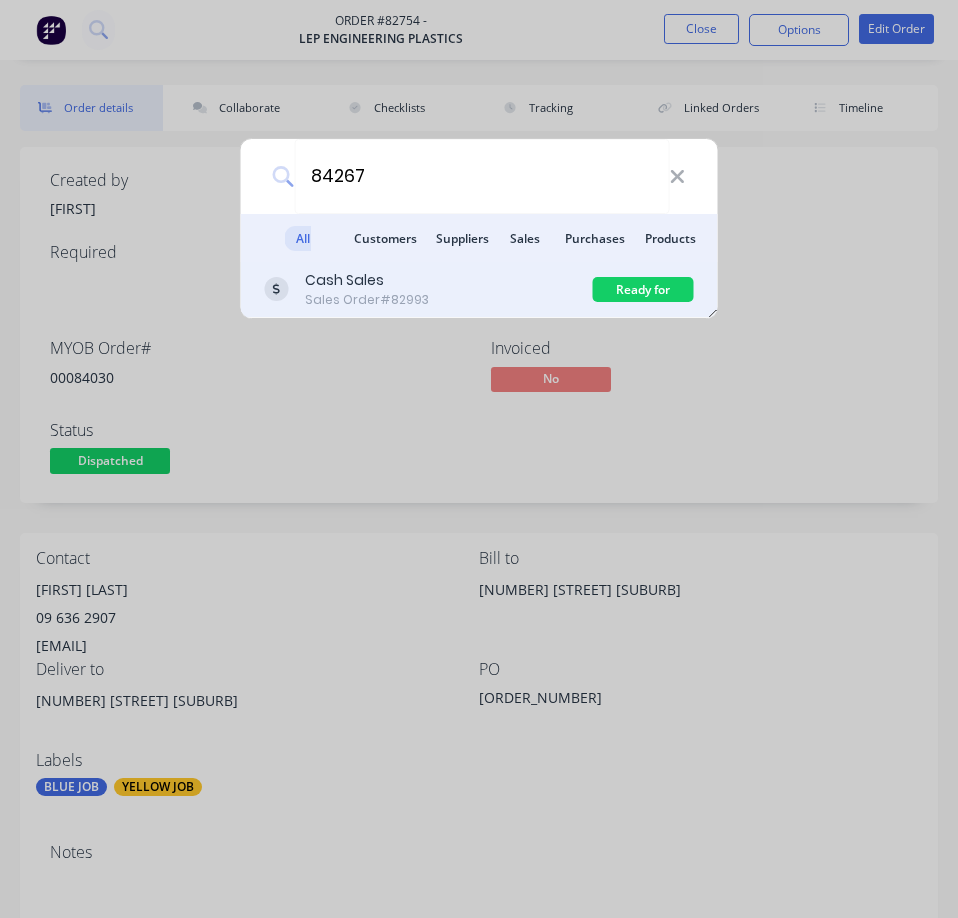 click on "Cash Sales" at bounding box center (367, 280) 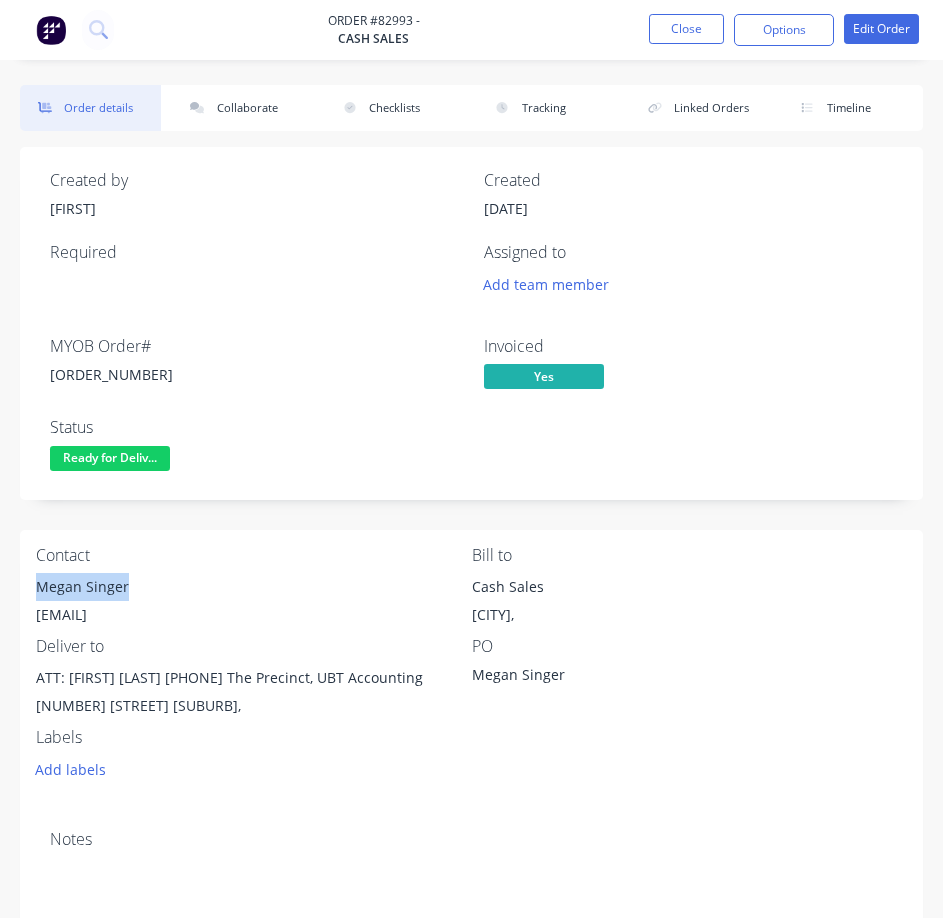 drag, startPoint x: 30, startPoint y: 587, endPoint x: 134, endPoint y: 583, distance: 104.0769 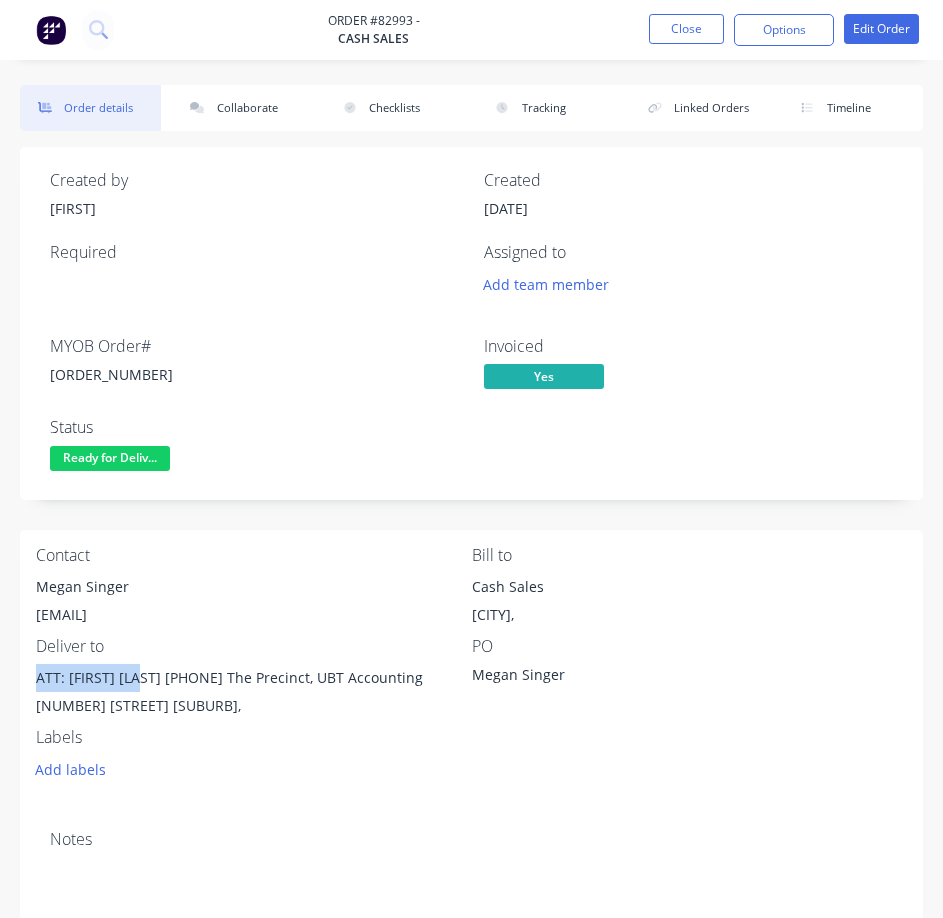 drag, startPoint x: 29, startPoint y: 669, endPoint x: 151, endPoint y: 670, distance: 122.0041 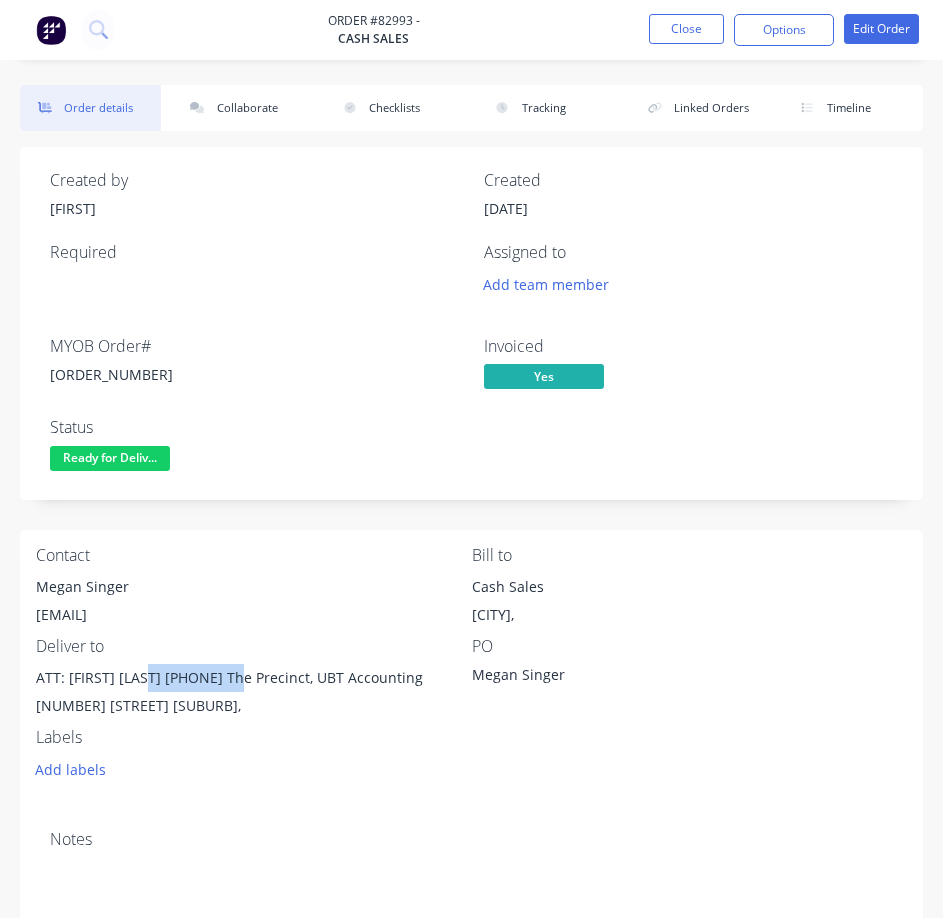 drag, startPoint x: 157, startPoint y: 680, endPoint x: 253, endPoint y: 680, distance: 96 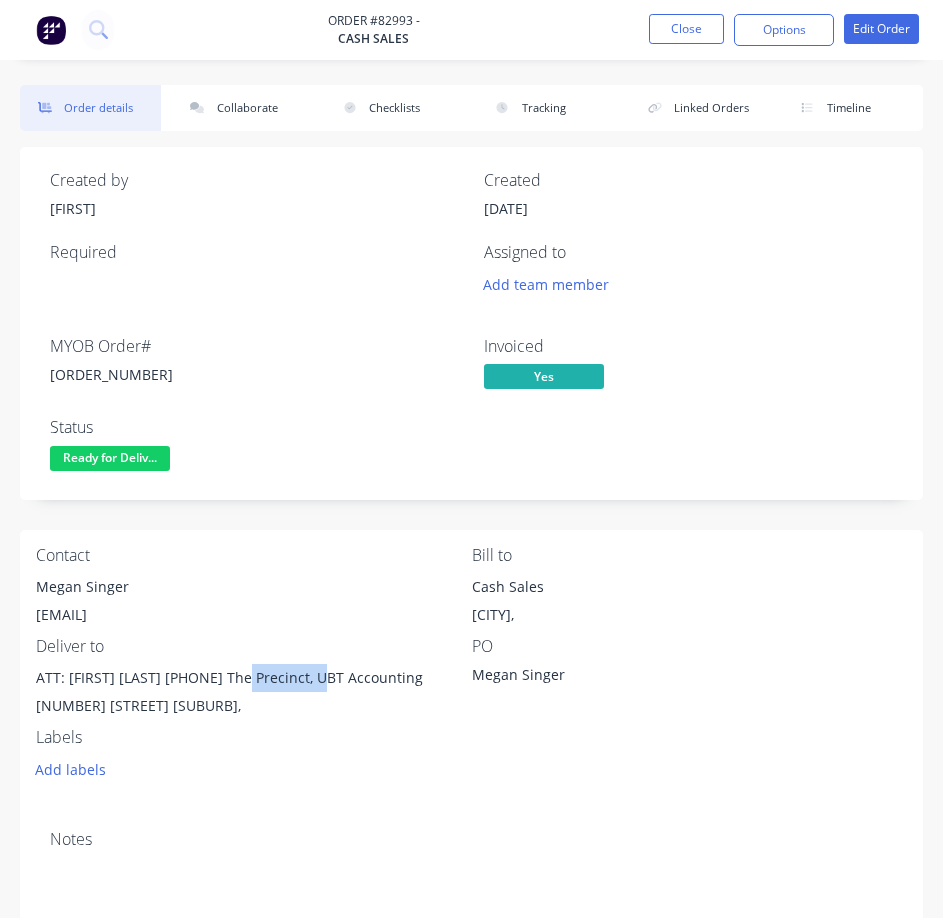 drag, startPoint x: 254, startPoint y: 672, endPoint x: 472, endPoint y: 604, distance: 228.35936 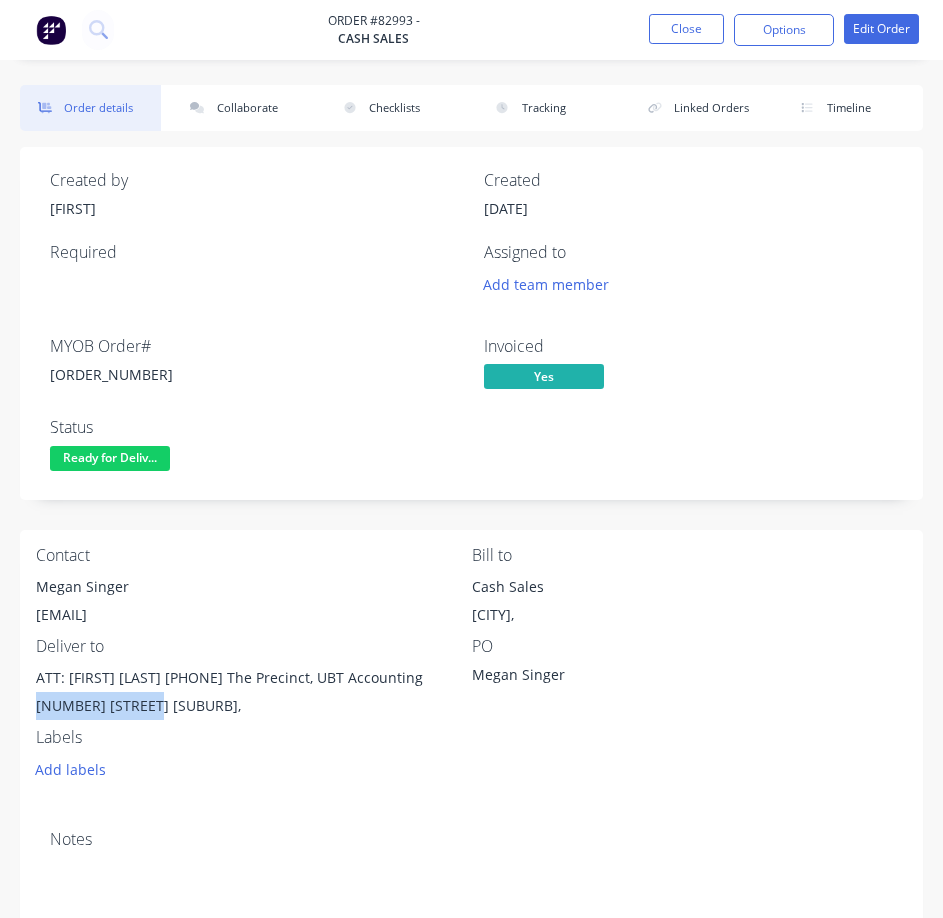 drag, startPoint x: 39, startPoint y: 704, endPoint x: 155, endPoint y: 714, distance: 116.43024 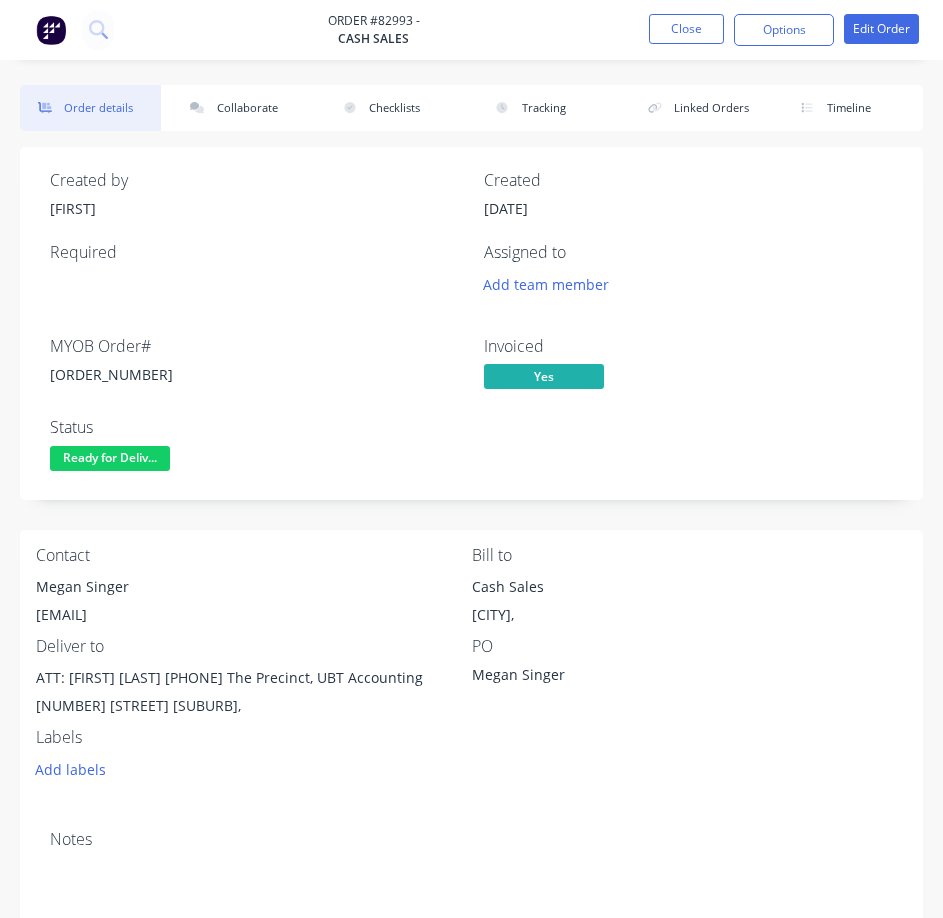 click on "[ORDER_NUMBER]" at bounding box center [255, 374] 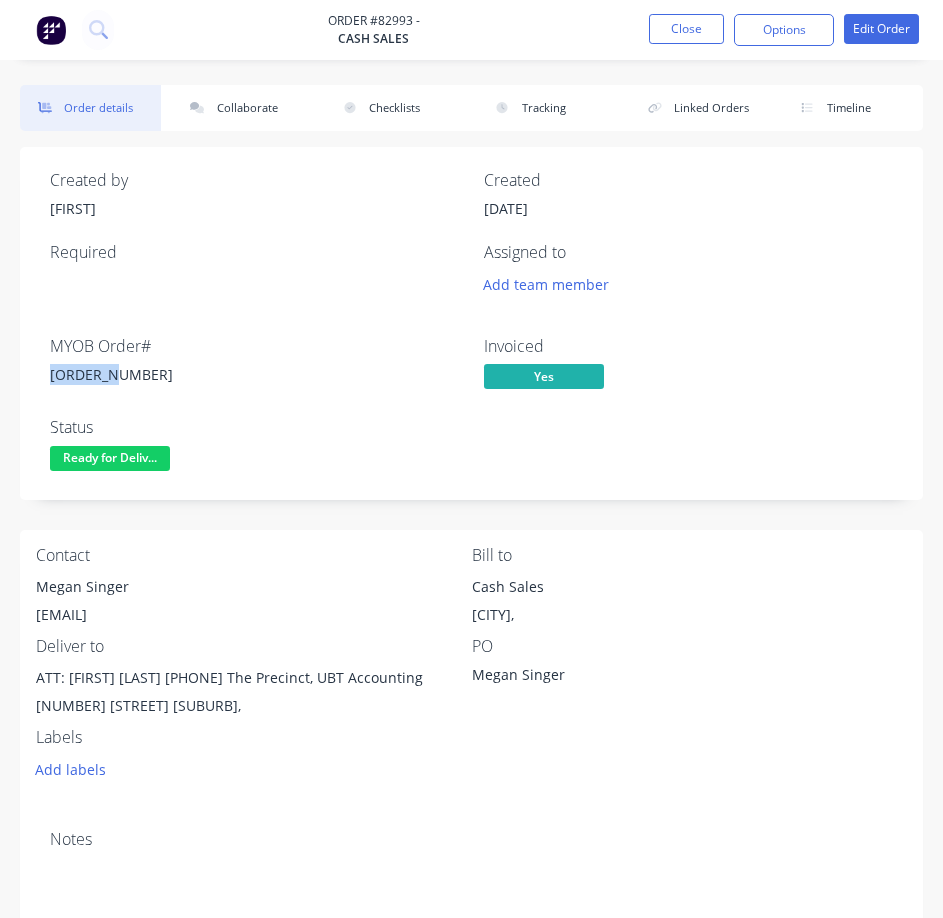 click on "[ORDER_NUMBER]" at bounding box center [255, 374] 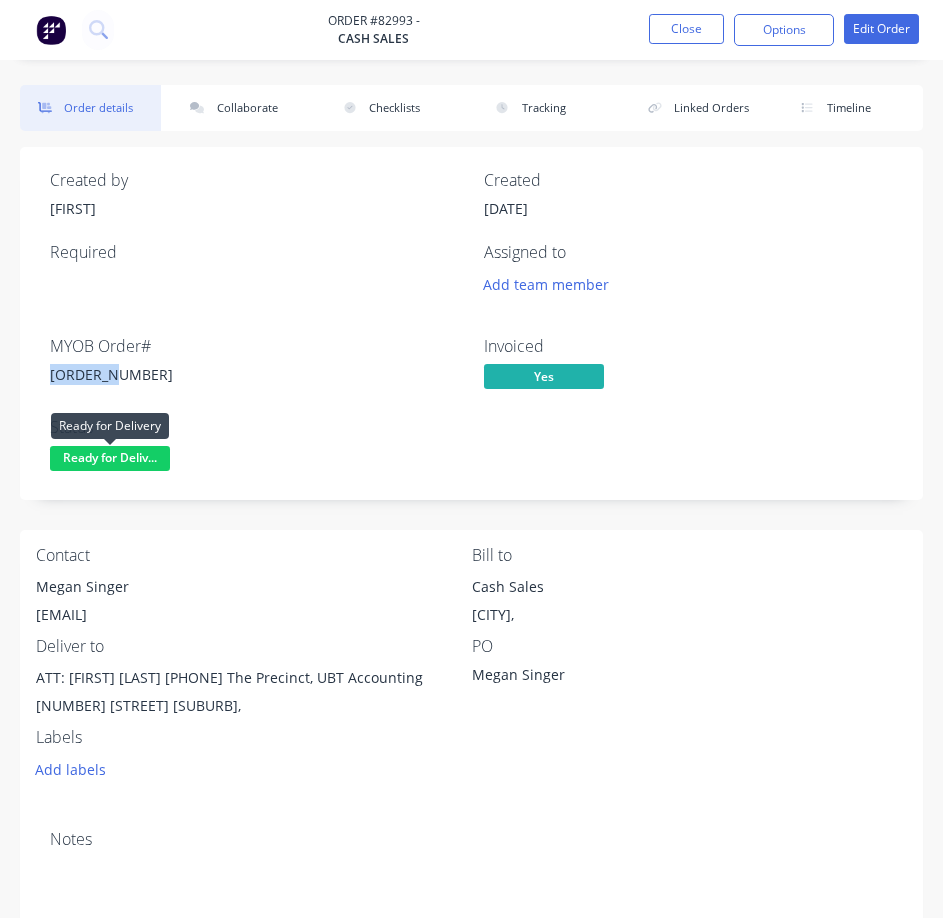click on "Ready for Deliv..." at bounding box center (110, 458) 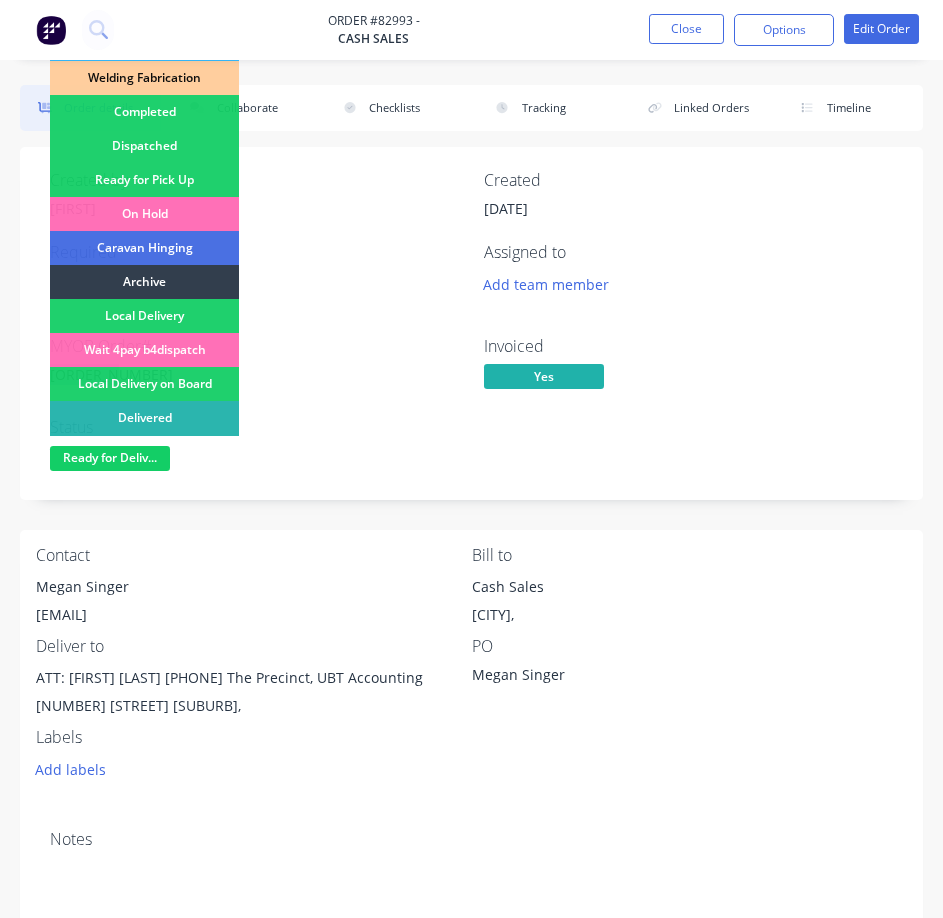 scroll, scrollTop: 400, scrollLeft: 0, axis: vertical 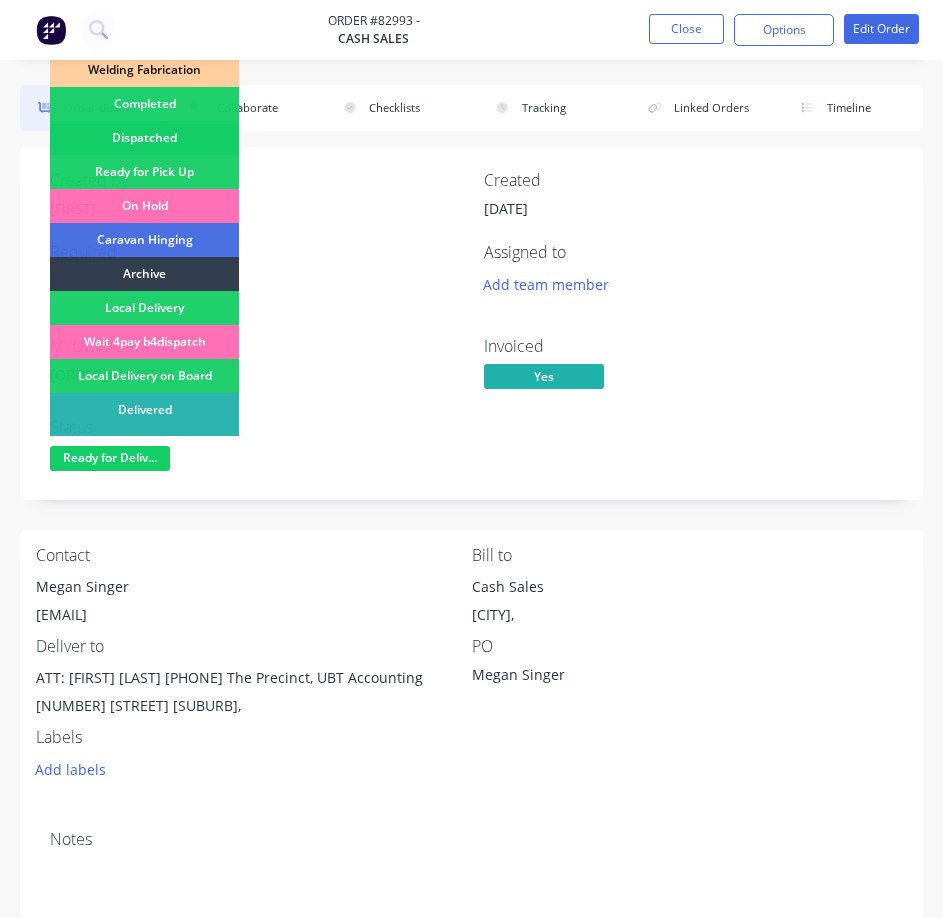 click on "Dispatched" at bounding box center [144, 138] 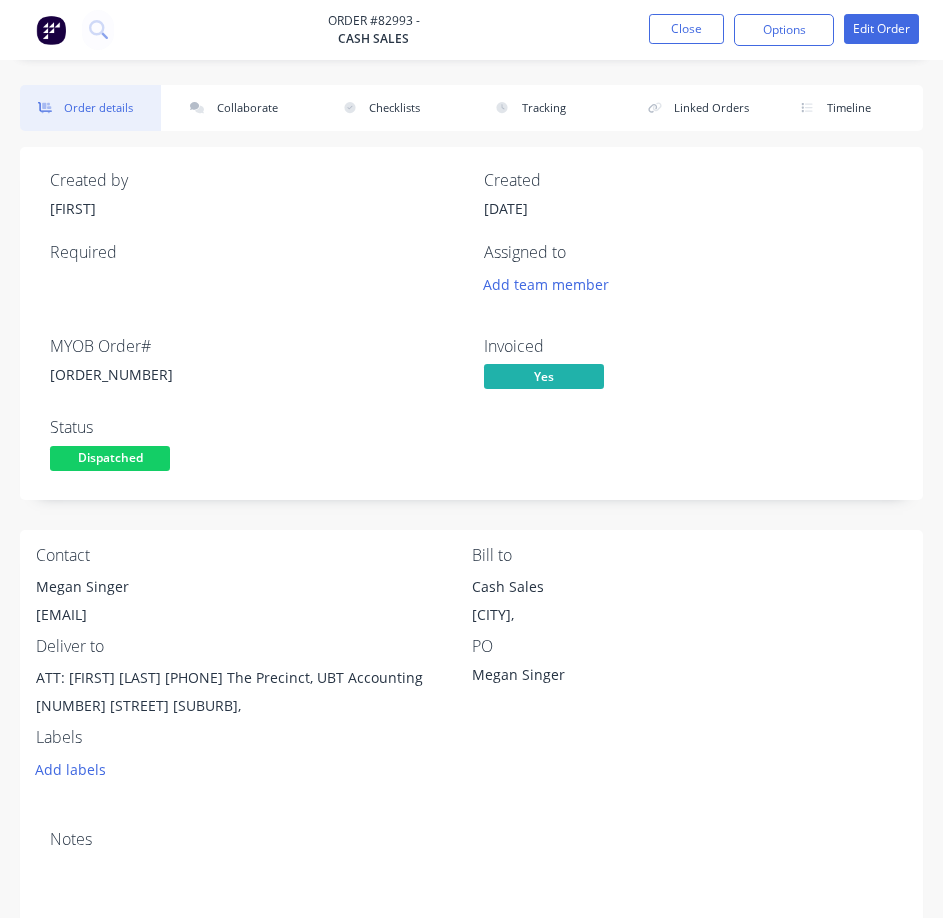 click on "Order #82993 -  Cash Sales Close Options     Edit Order" at bounding box center [471, 30] 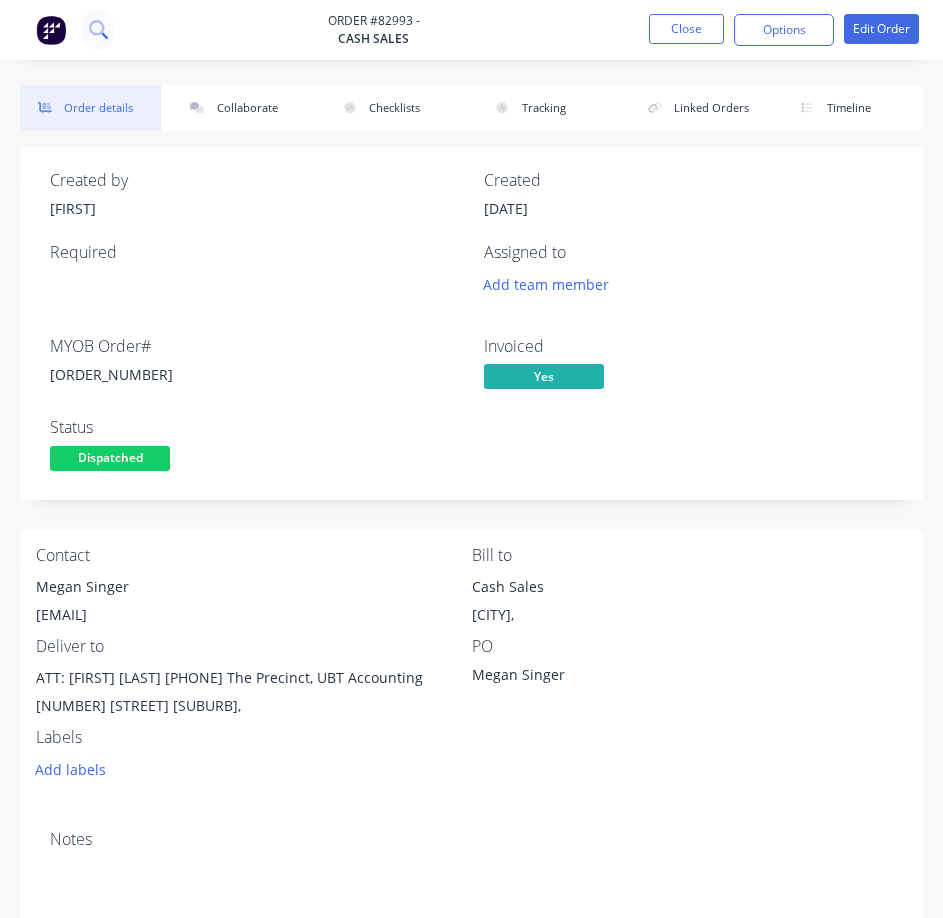 click at bounding box center [98, 30] 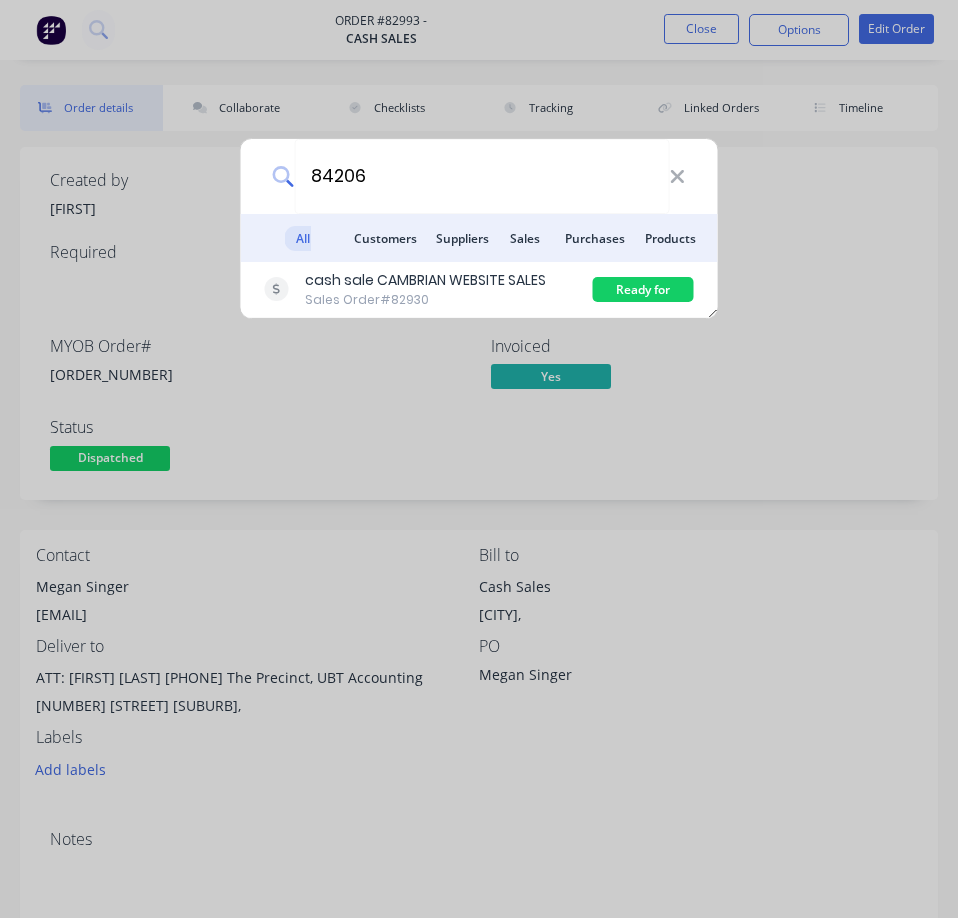 type on "84206" 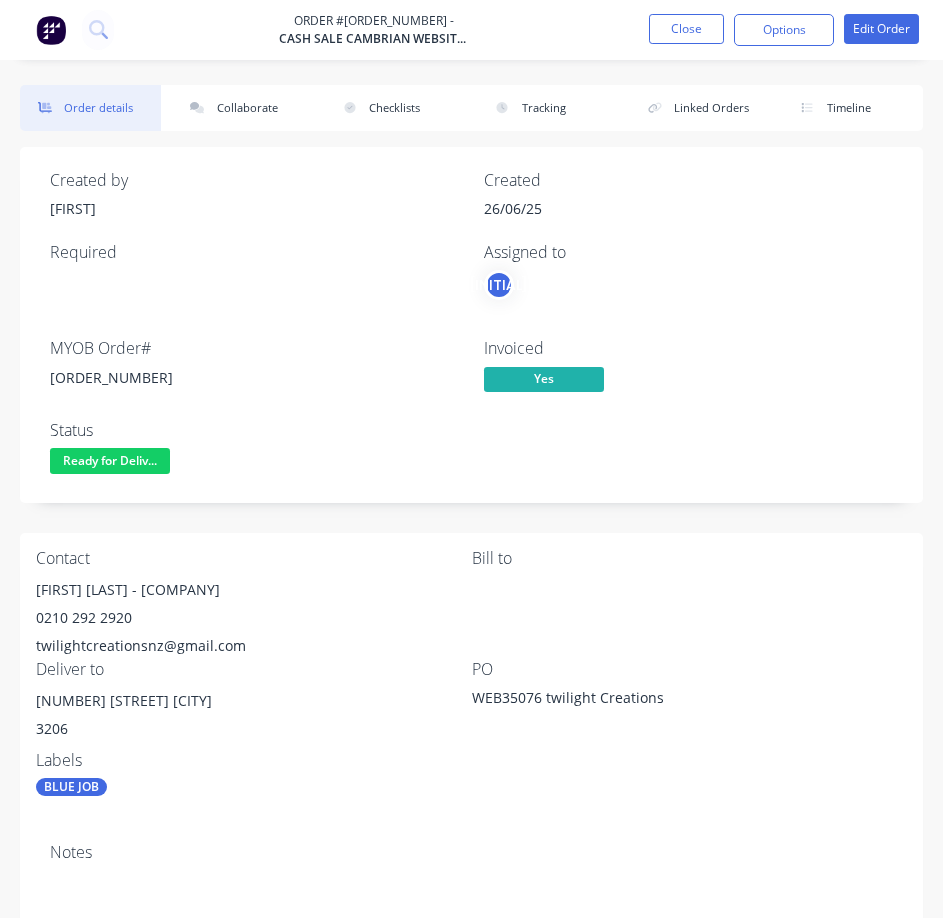 click on "[ORDER_NUMBER]" at bounding box center [255, 377] 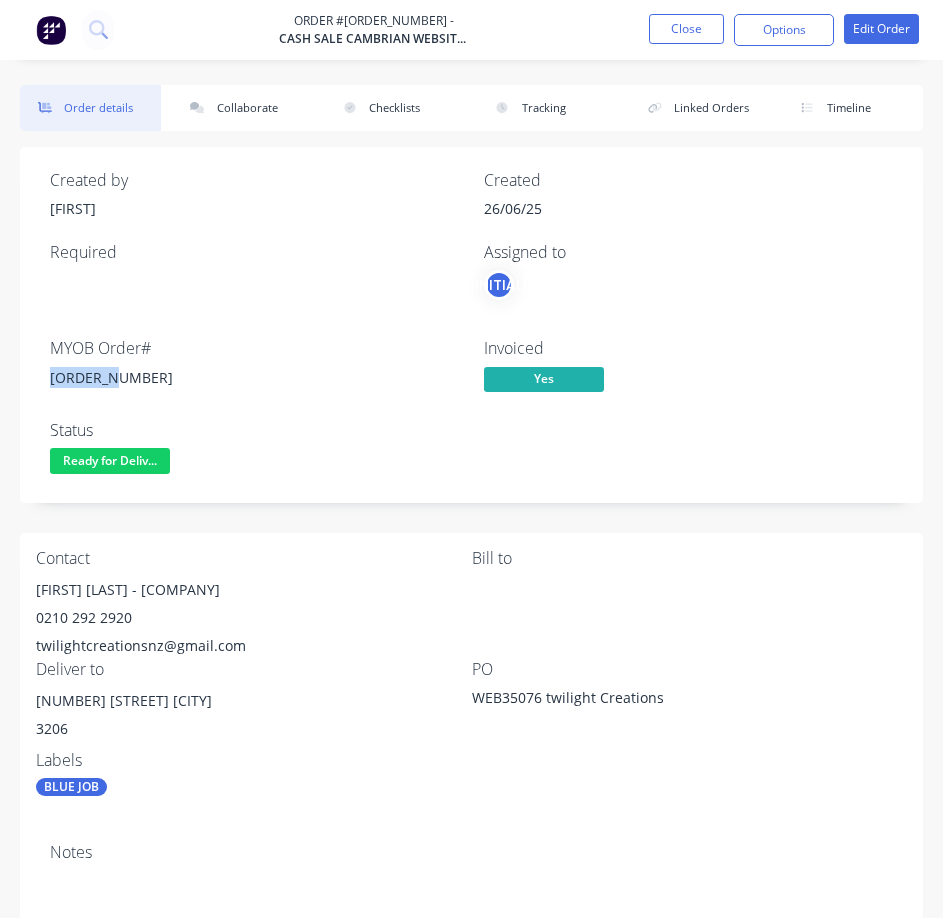 click on "[ORDER_NUMBER]" at bounding box center (255, 377) 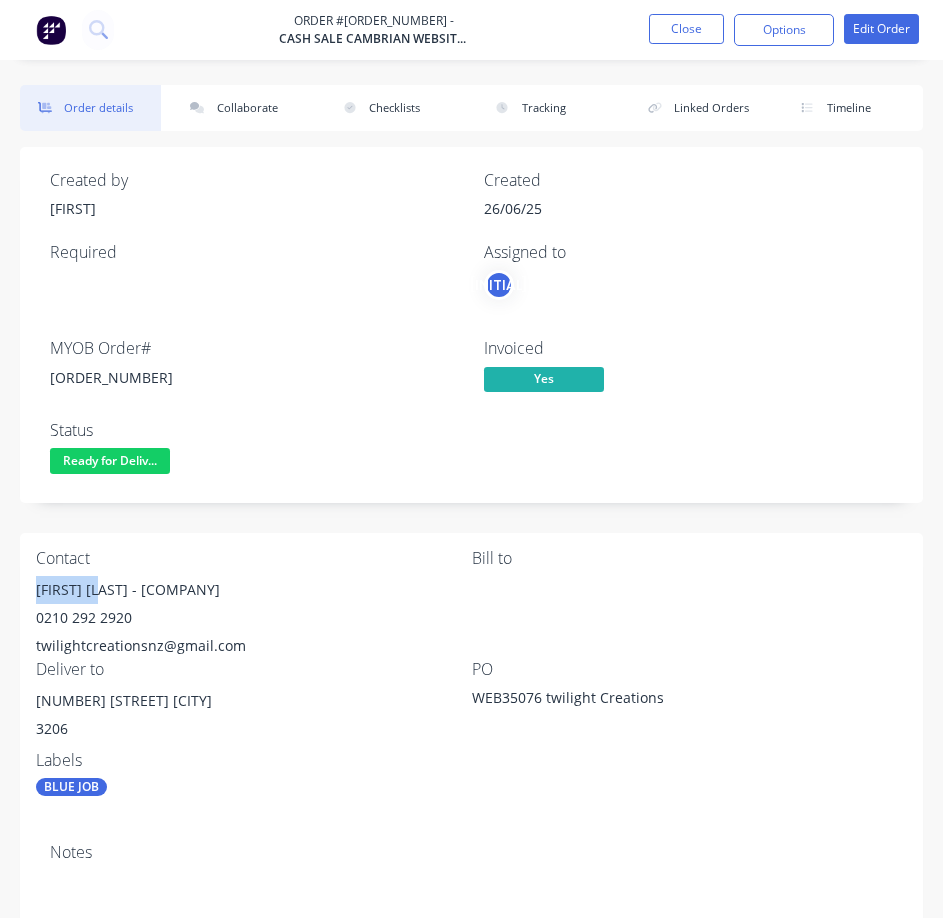 drag, startPoint x: 55, startPoint y: 592, endPoint x: 471, endPoint y: 525, distance: 421.3609 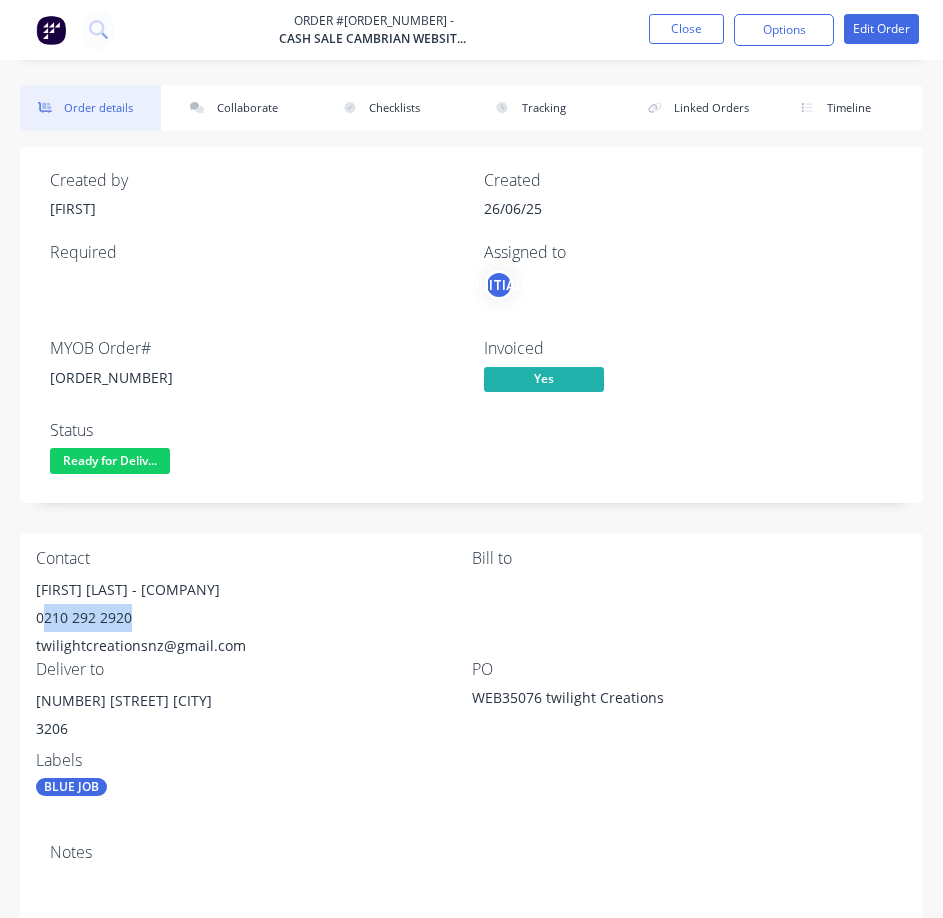 drag, startPoint x: 41, startPoint y: 614, endPoint x: 150, endPoint y: 627, distance: 109.77249 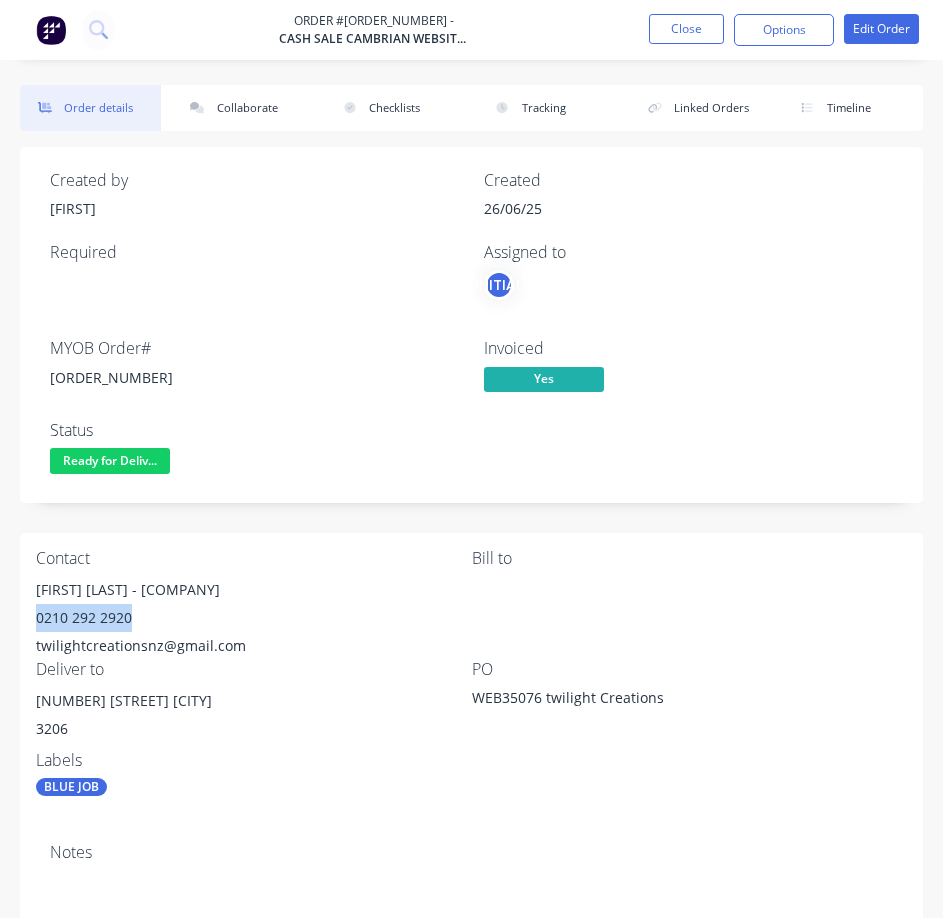 drag, startPoint x: 34, startPoint y: 608, endPoint x: 212, endPoint y: 601, distance: 178.13759 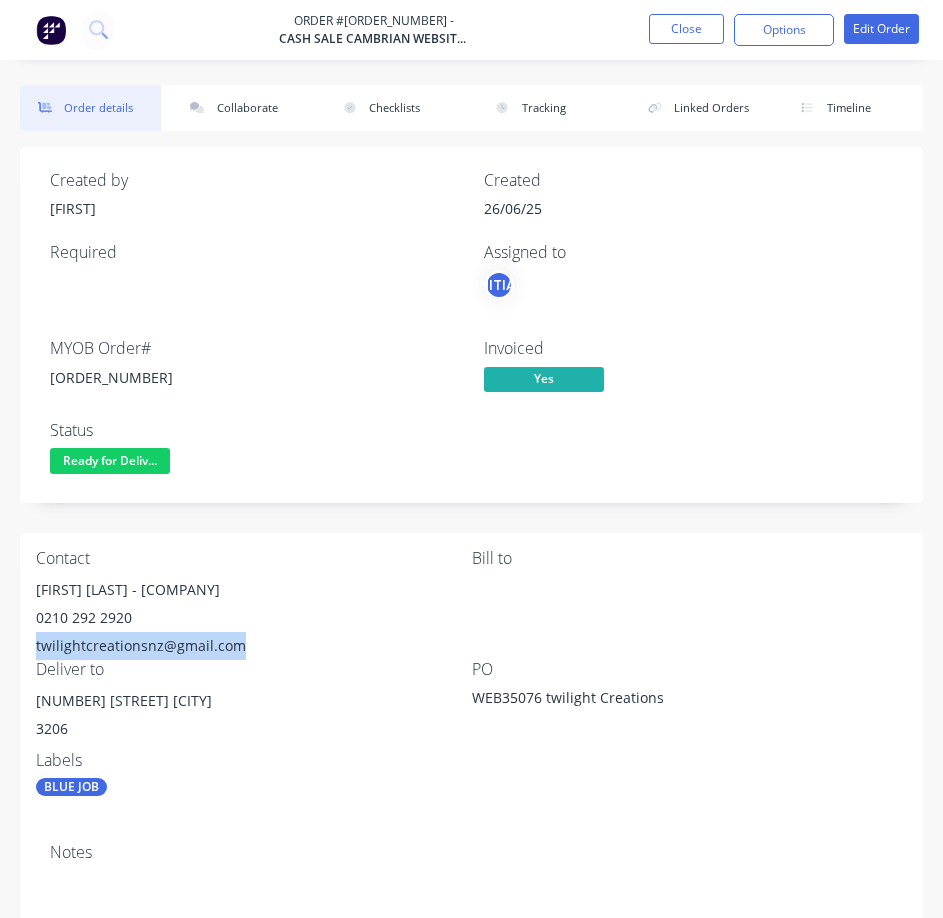 drag, startPoint x: 30, startPoint y: 642, endPoint x: 480, endPoint y: 633, distance: 450.09 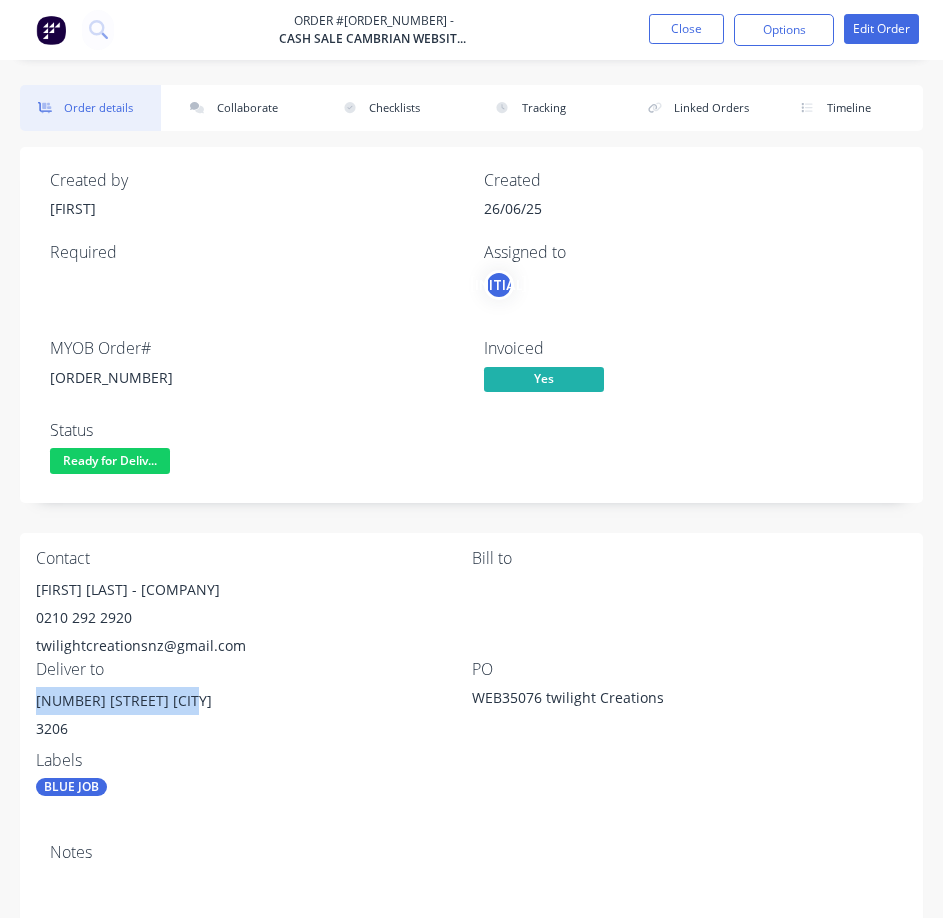 drag, startPoint x: 39, startPoint y: 704, endPoint x: 191, endPoint y: 692, distance: 152.47295 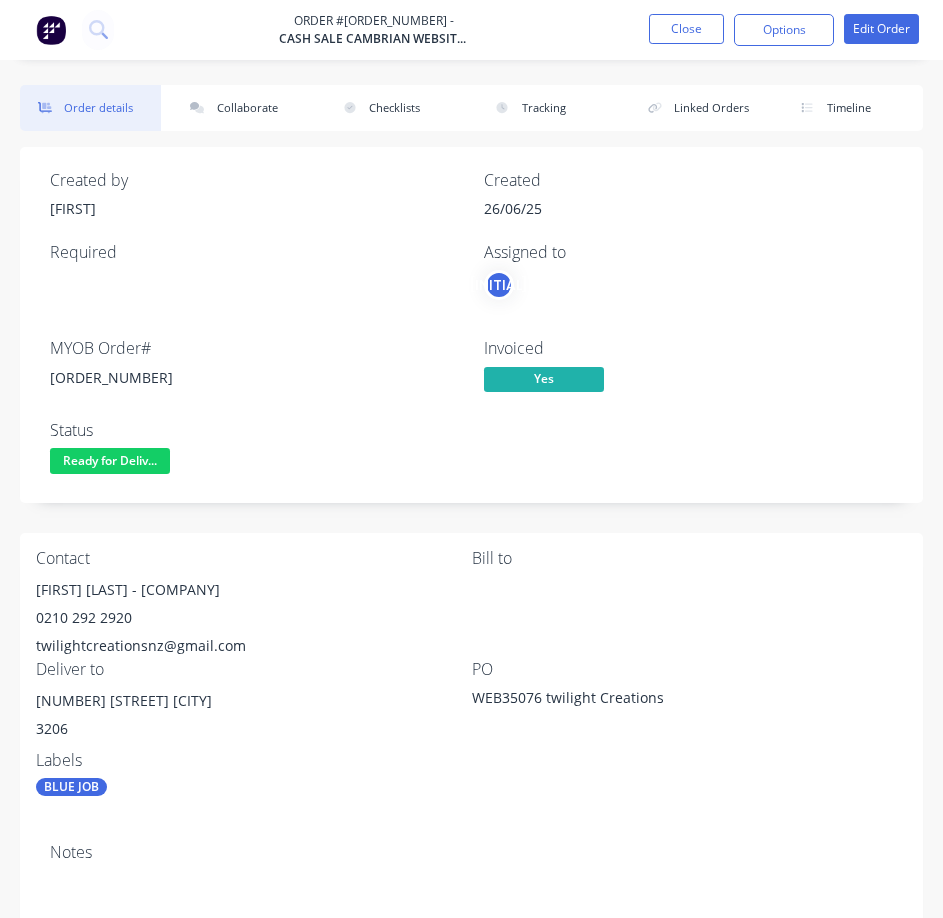 click on "[ORDER_NUMBER]" at bounding box center (255, 377) 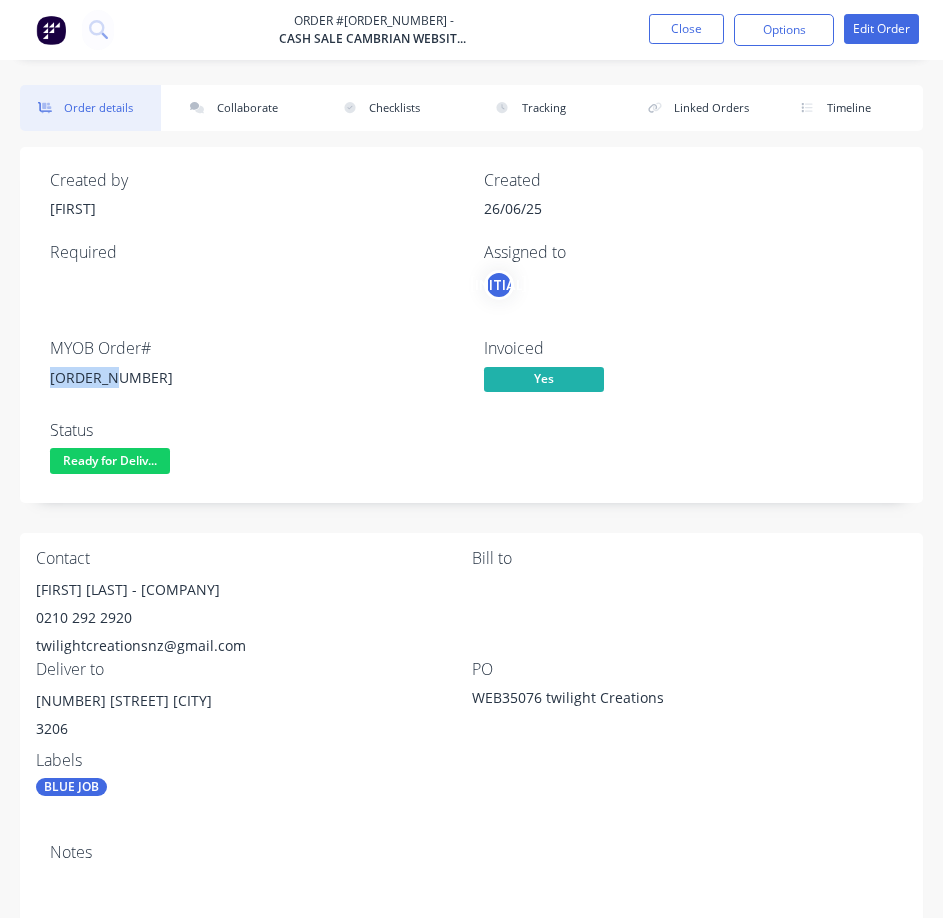 drag, startPoint x: 75, startPoint y: 378, endPoint x: 163, endPoint y: 378, distance: 88 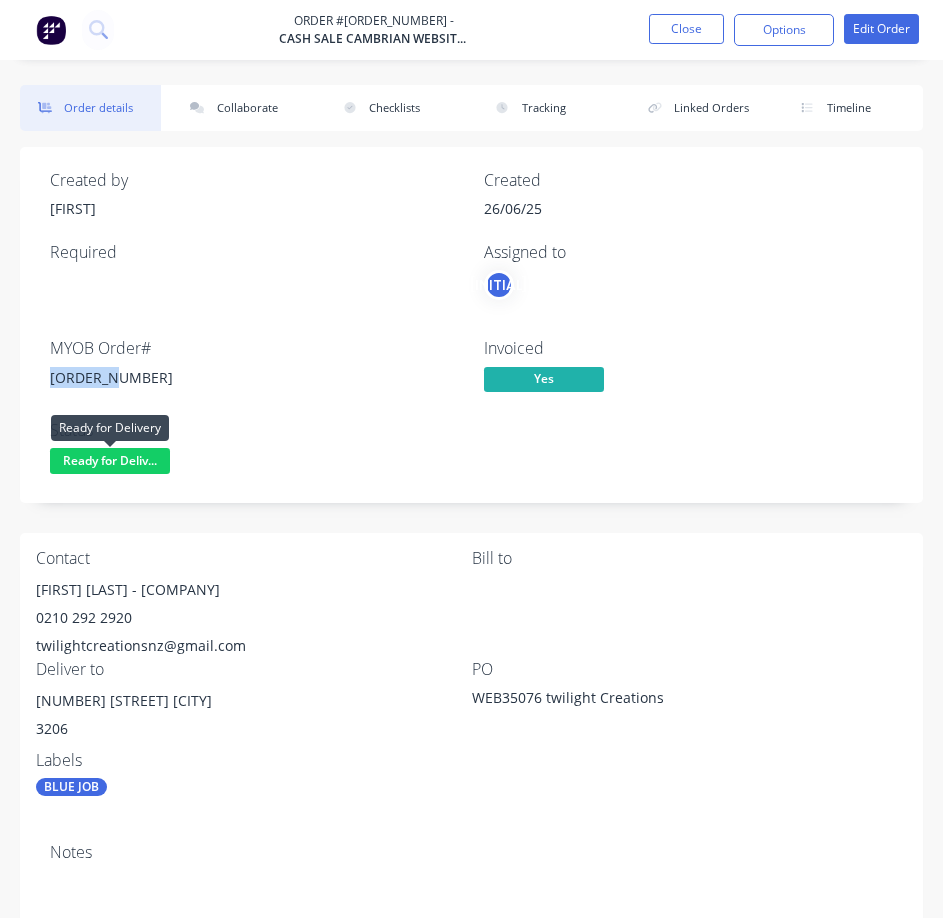 click on "Ready for Deliv..." at bounding box center (110, 460) 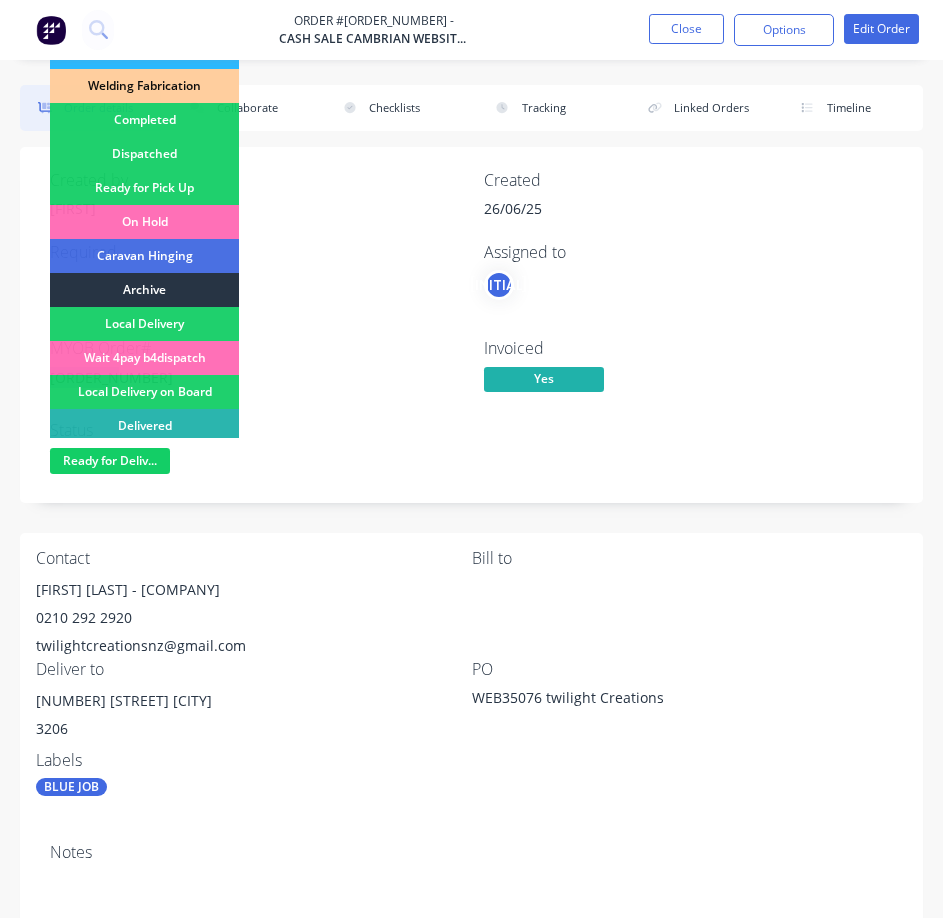 scroll, scrollTop: 400, scrollLeft: 0, axis: vertical 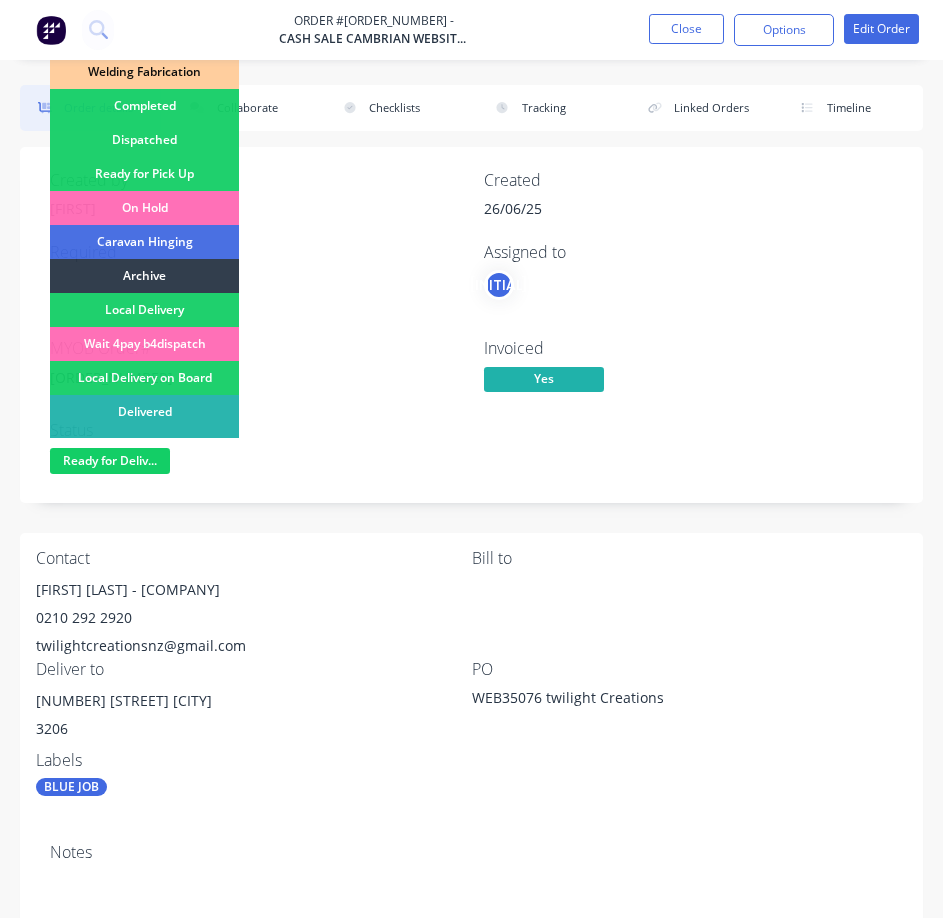 drag, startPoint x: 178, startPoint y: 145, endPoint x: 525, endPoint y: 0, distance: 376.07712 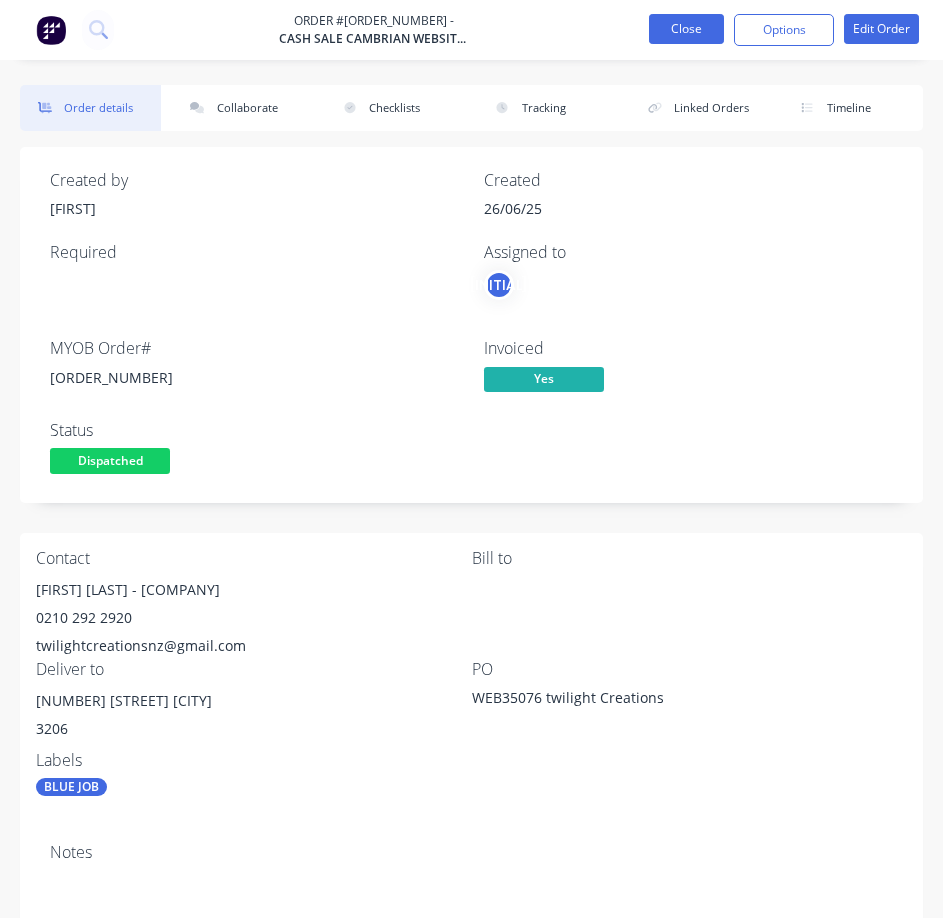 drag, startPoint x: 684, startPoint y: 14, endPoint x: 675, endPoint y: 19, distance: 10.29563 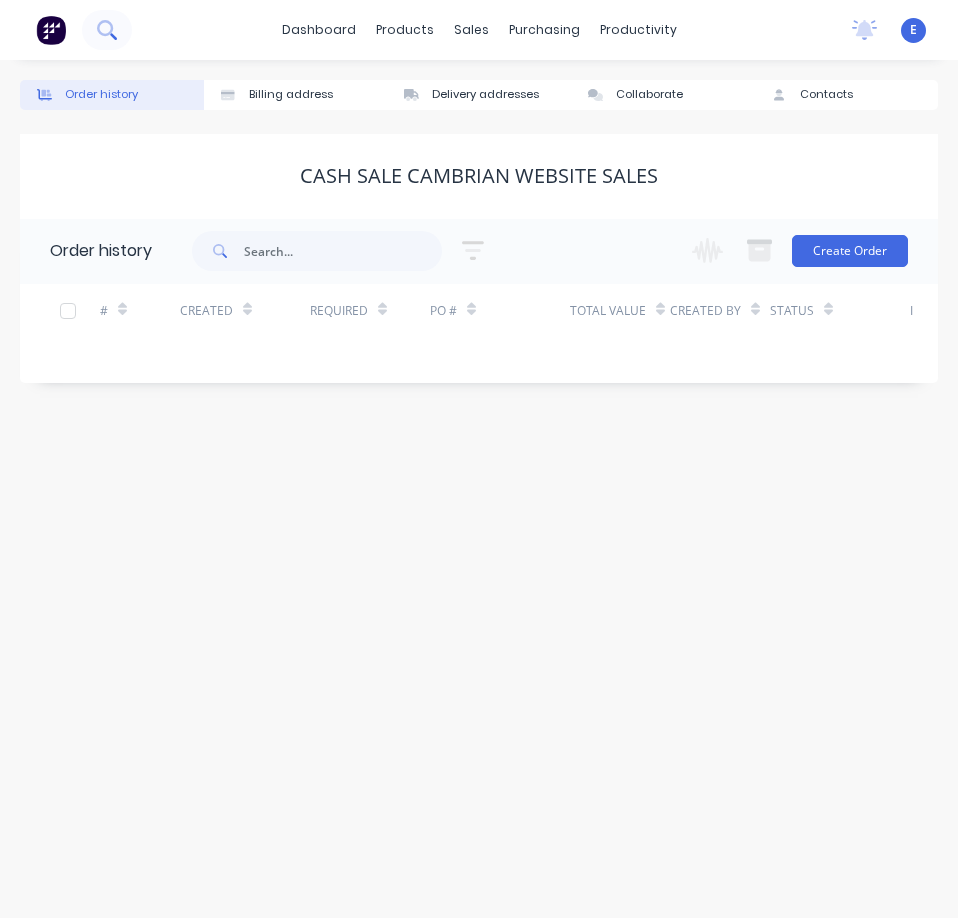 click at bounding box center [107, 30] 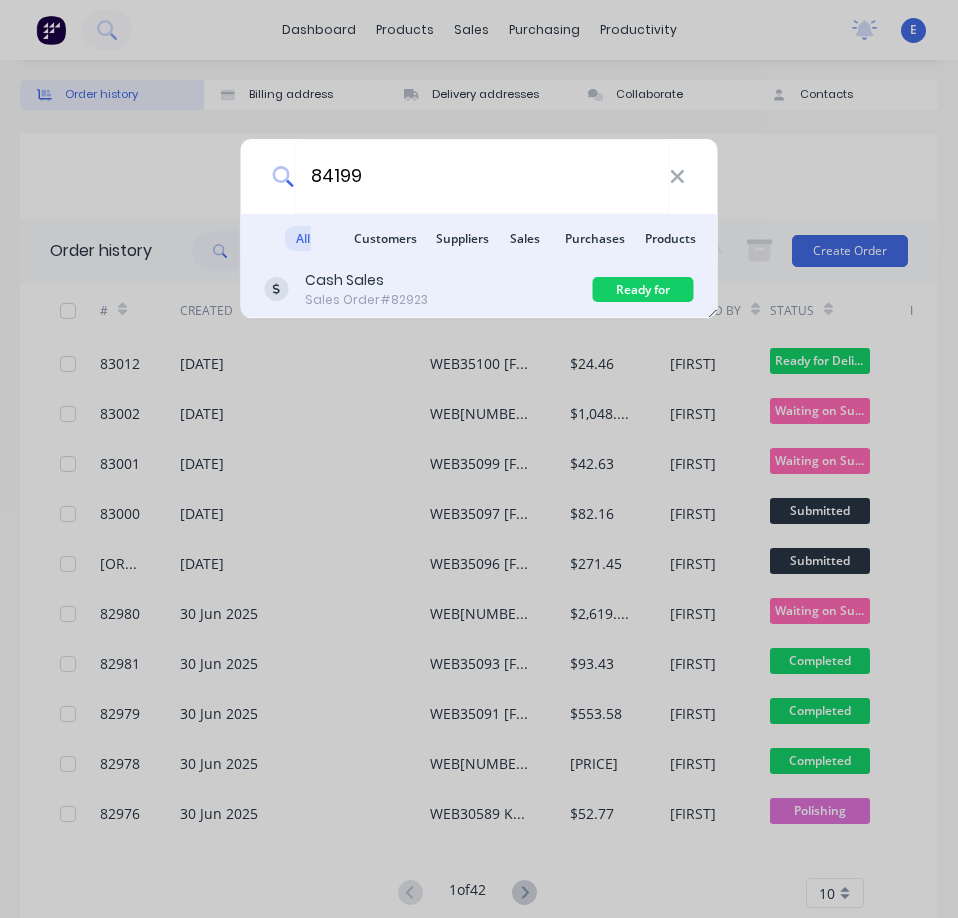 type on "84199" 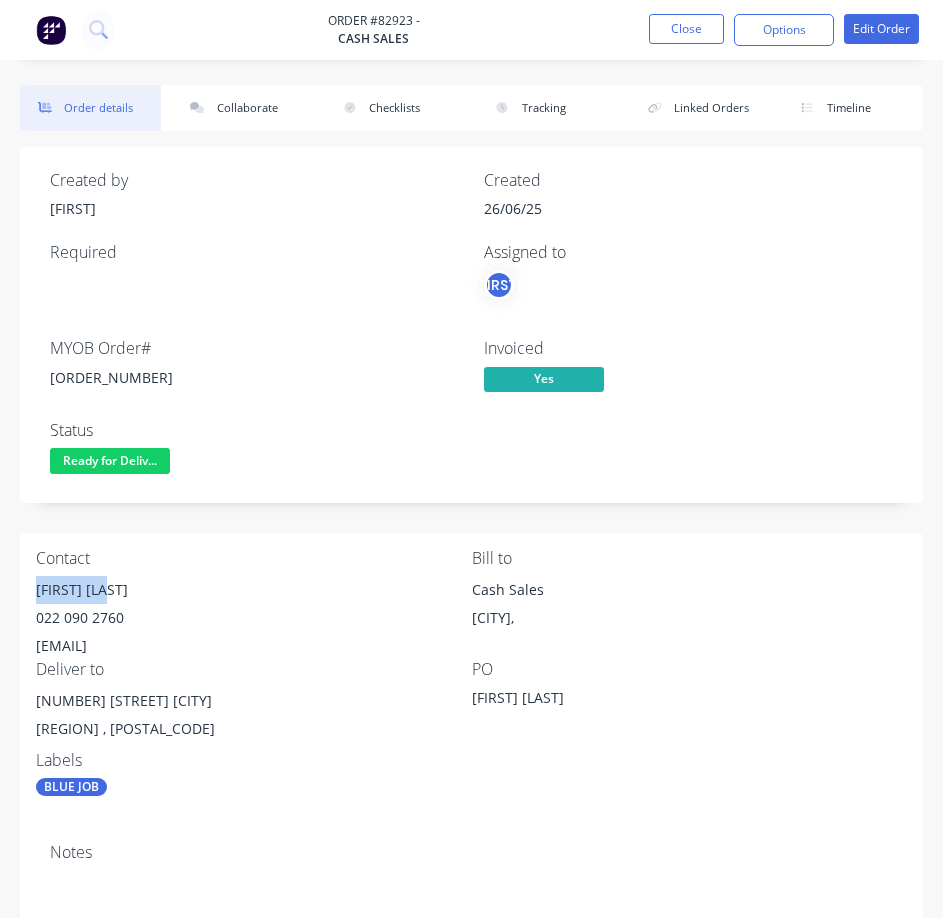 drag, startPoint x: 116, startPoint y: 591, endPoint x: 7, endPoint y: 595, distance: 109.07337 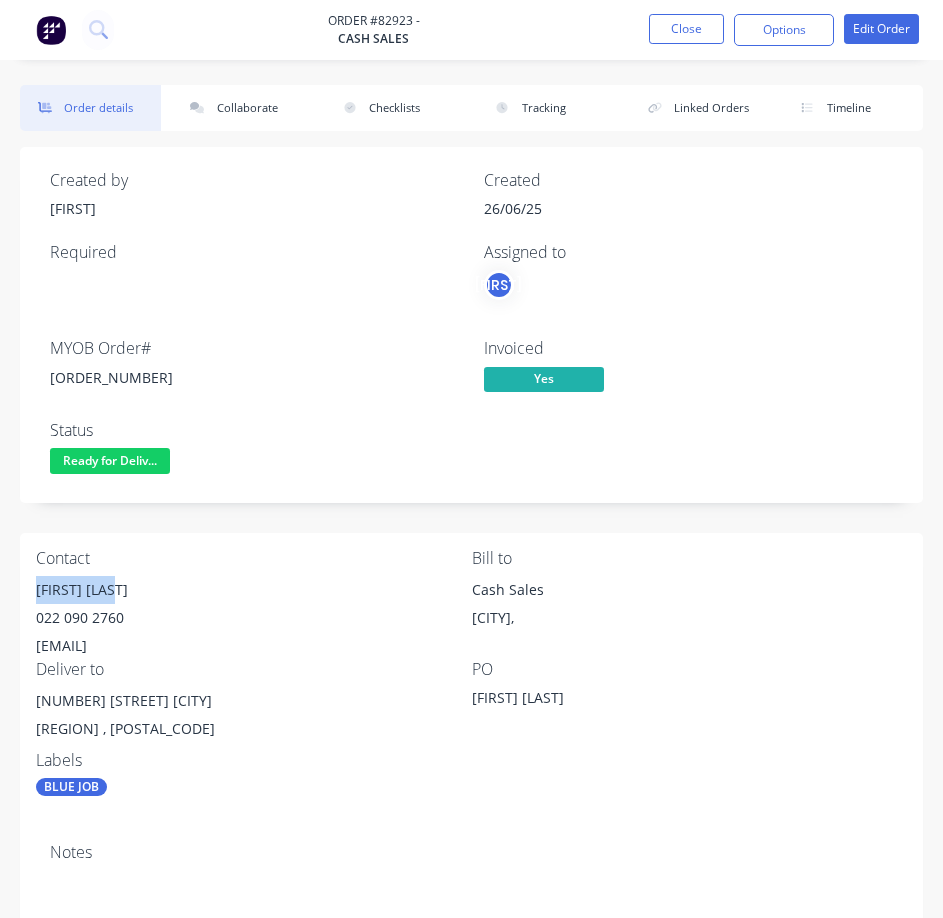 drag, startPoint x: 135, startPoint y: 585, endPoint x: 28, endPoint y: 592, distance: 107.22873 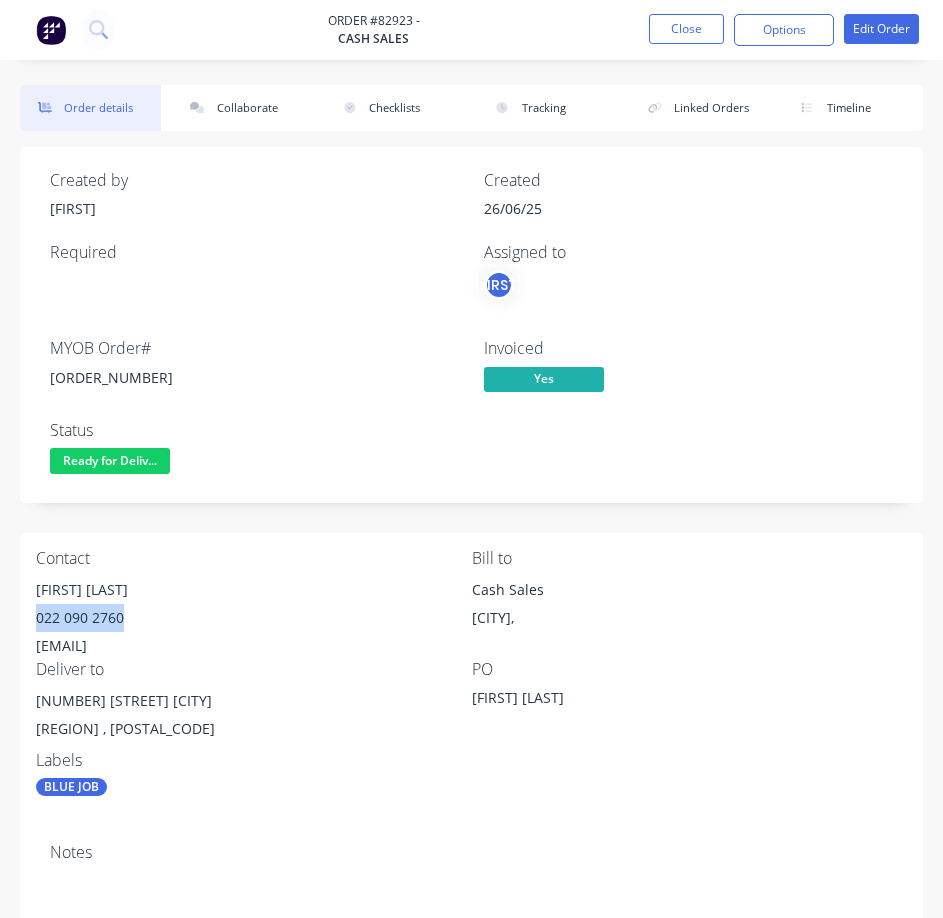 drag, startPoint x: 135, startPoint y: 622, endPoint x: 546, endPoint y: 740, distance: 427.6038 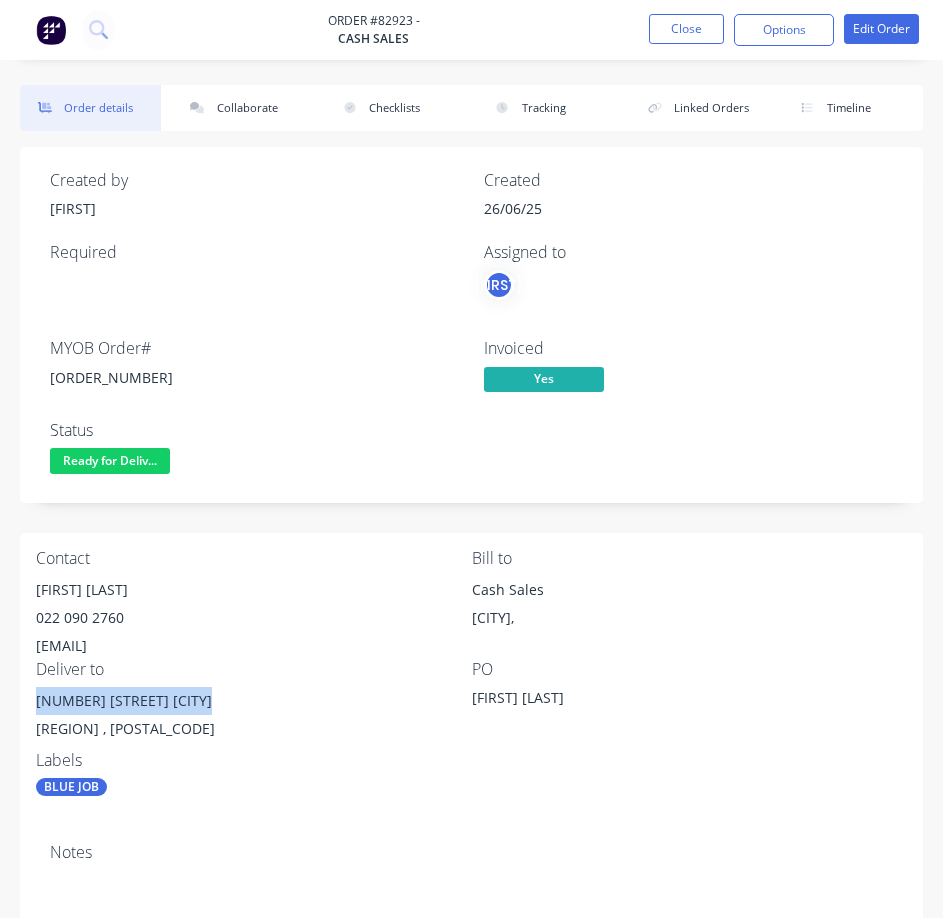 drag, startPoint x: 215, startPoint y: 696, endPoint x: 31, endPoint y: 709, distance: 184.45866 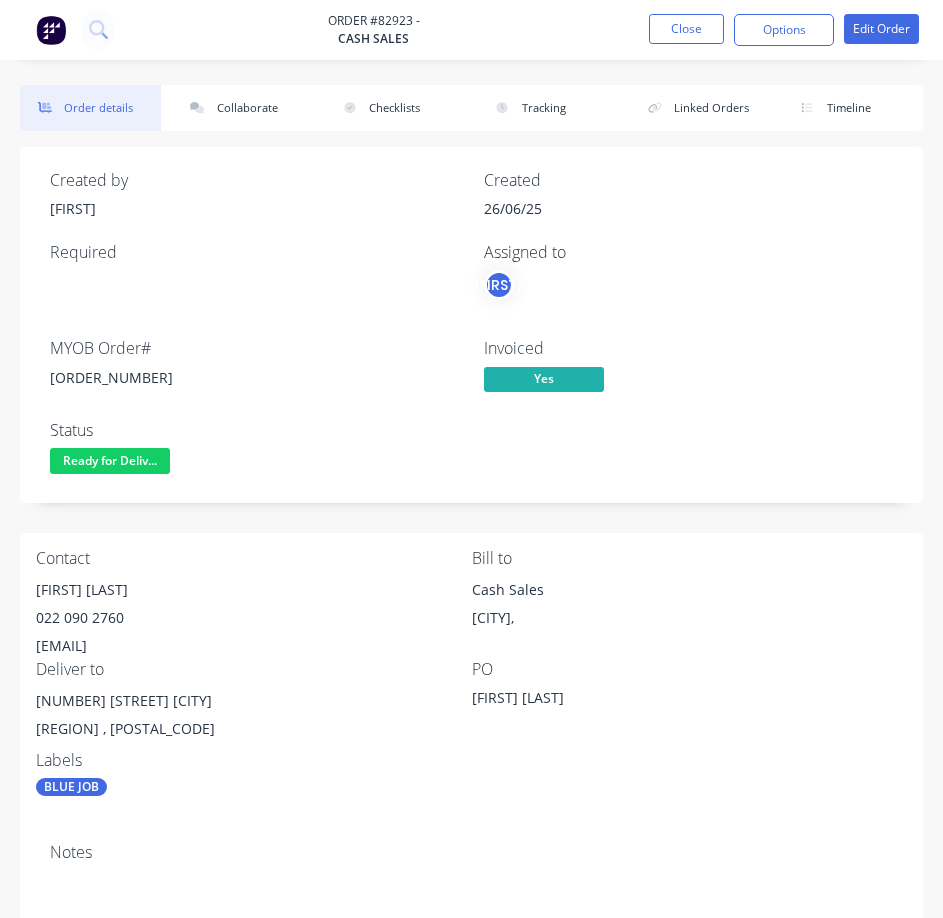 click on "[ORDER_NUMBER]" at bounding box center (255, 377) 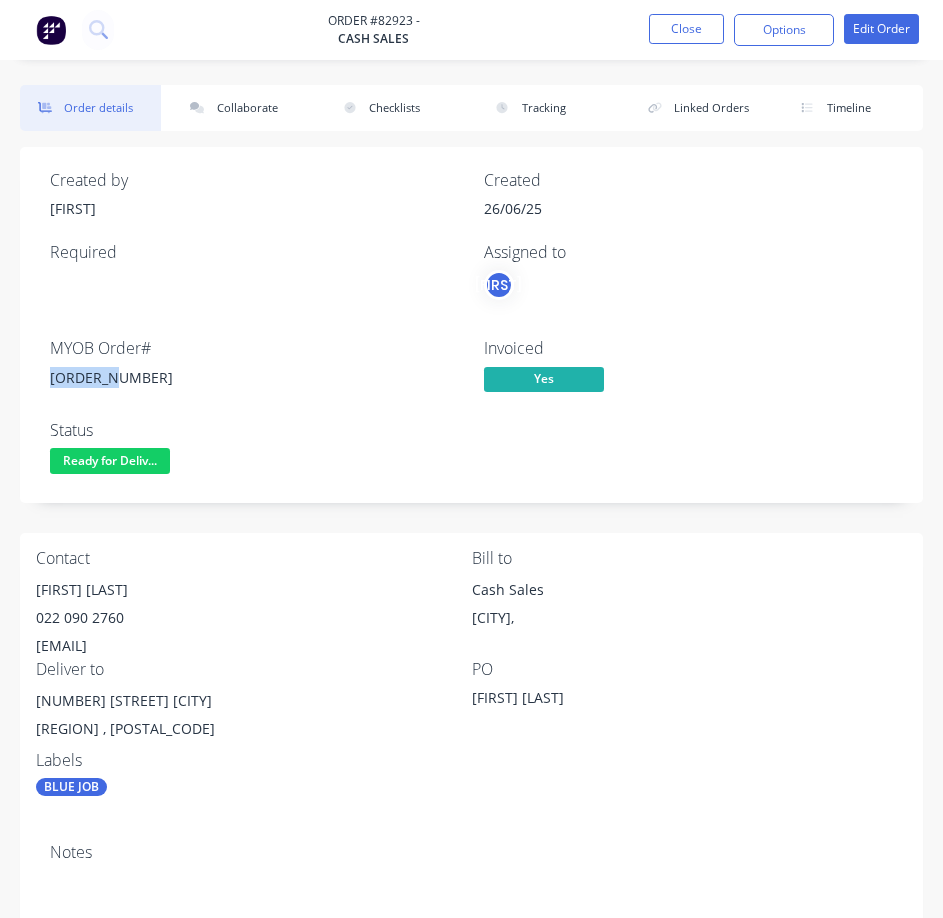 click on "[ORDER_NUMBER]" at bounding box center (255, 377) 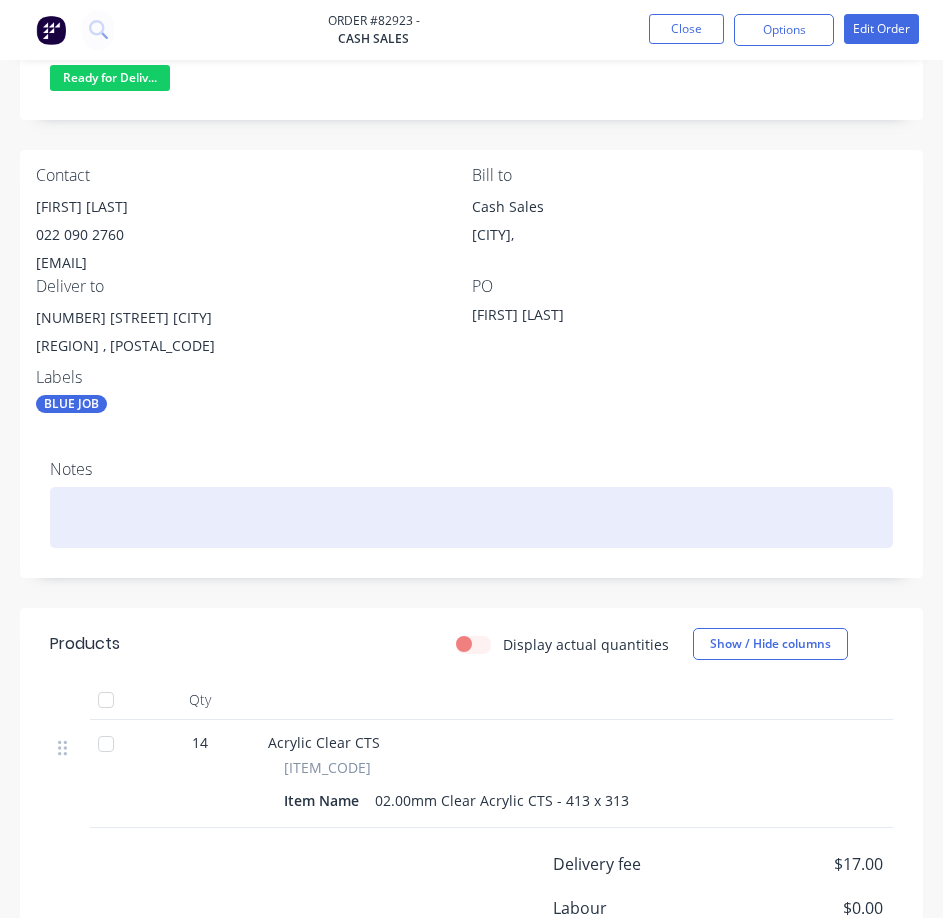 scroll, scrollTop: 354, scrollLeft: 0, axis: vertical 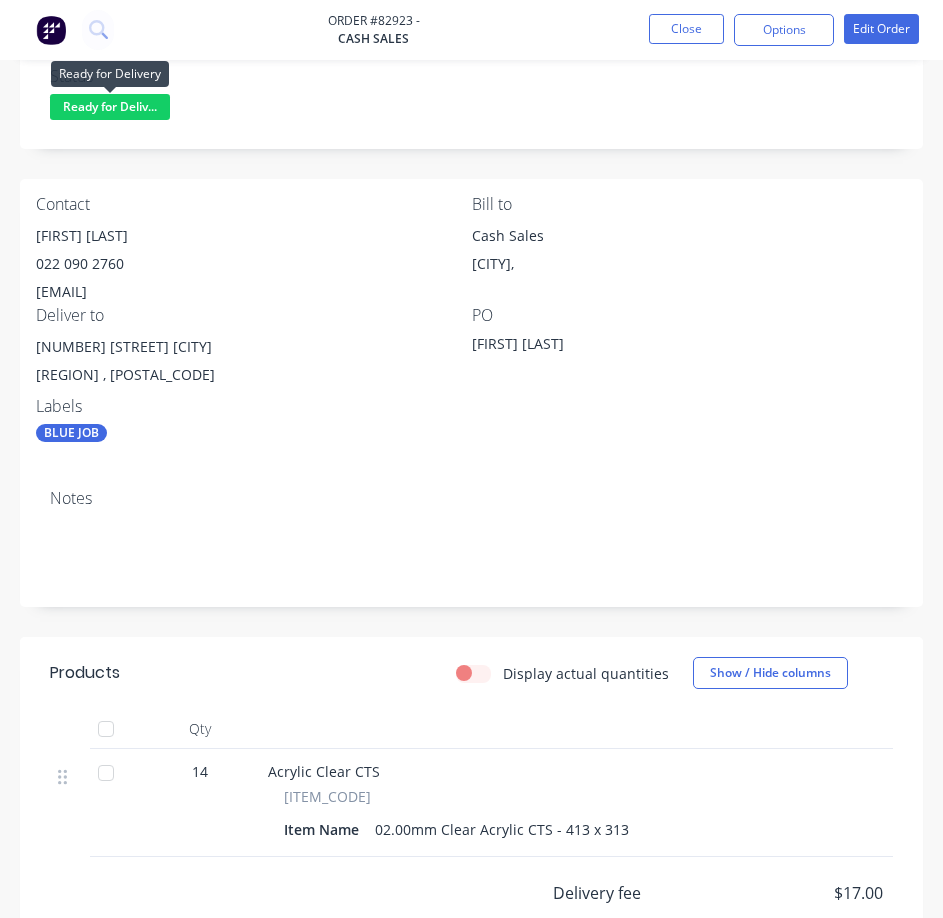 click on "Ready for Deliv..." at bounding box center [110, 106] 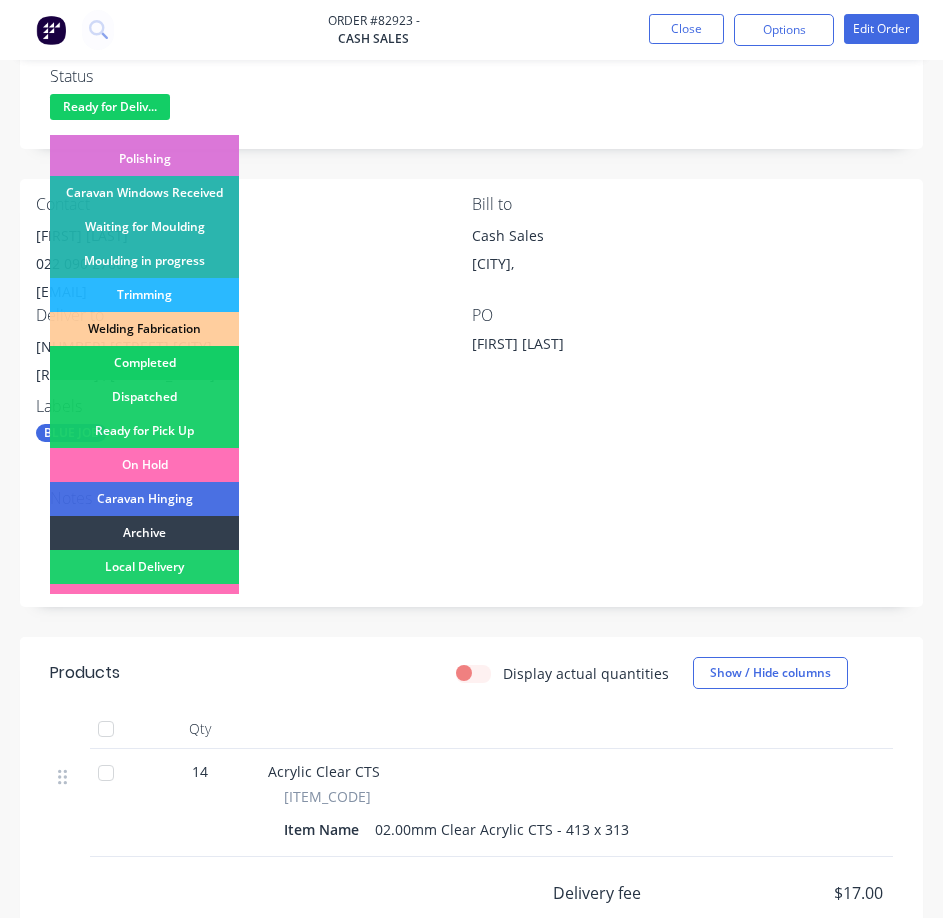 scroll, scrollTop: 300, scrollLeft: 0, axis: vertical 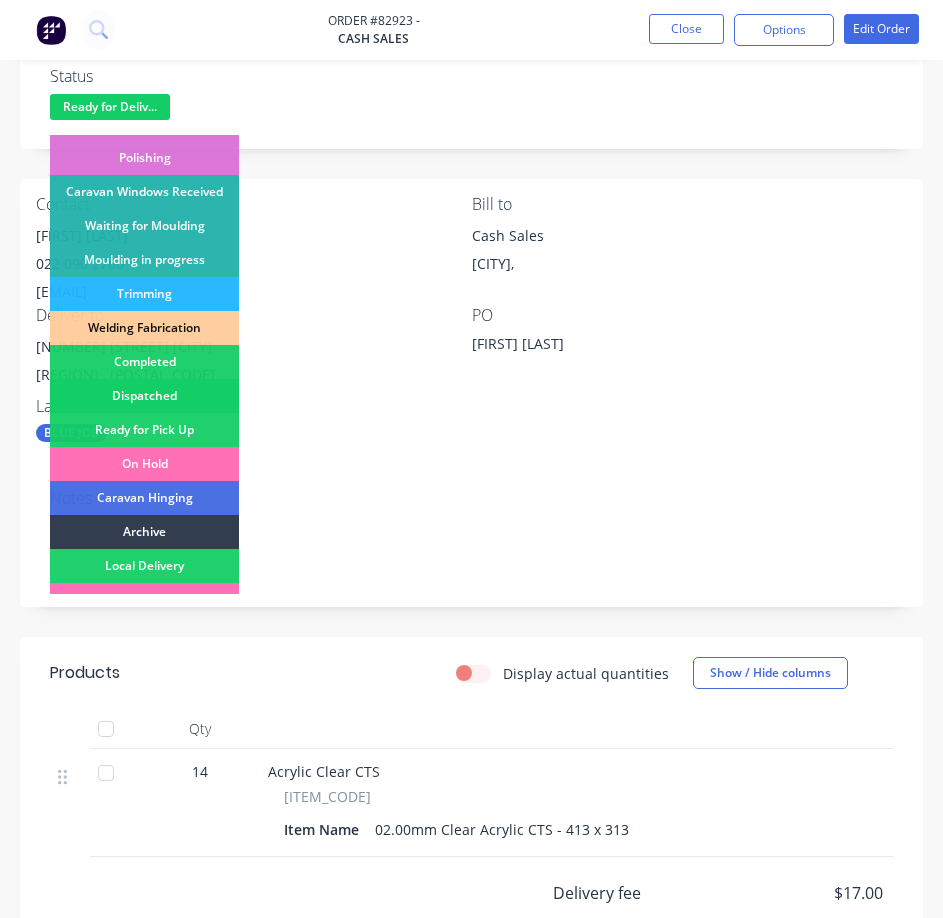 click on "Dispatched" at bounding box center (144, 396) 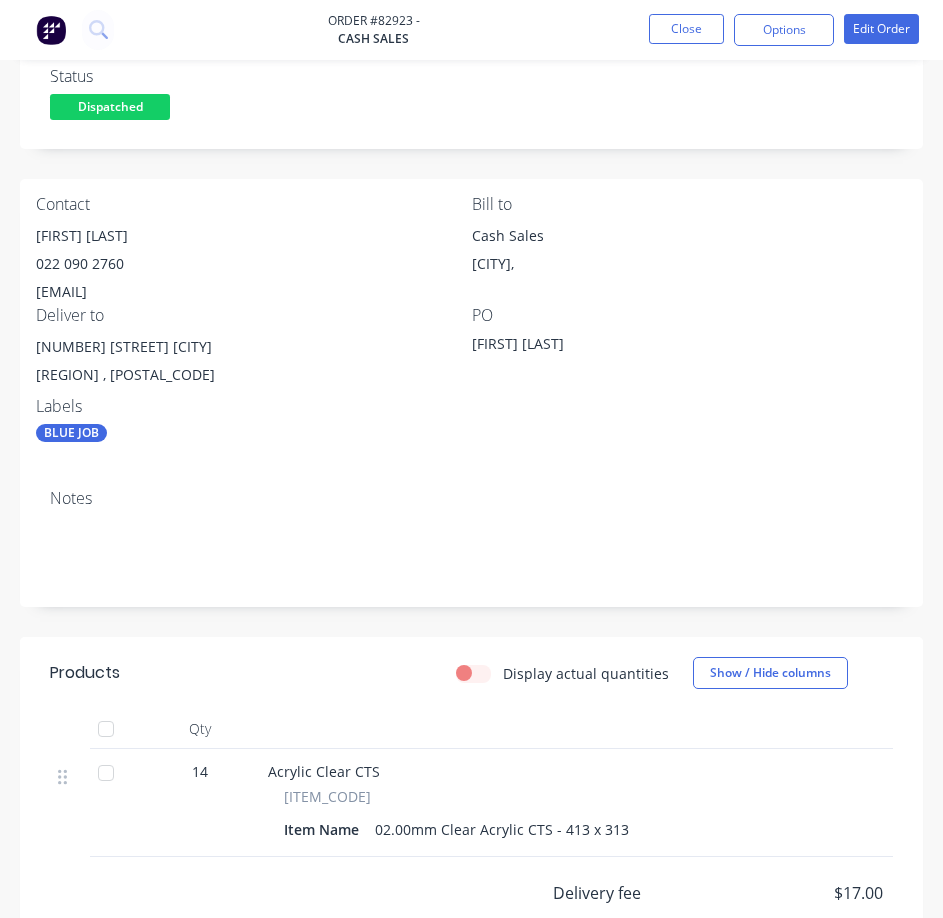 click on "Dispatched" at bounding box center (110, 106) 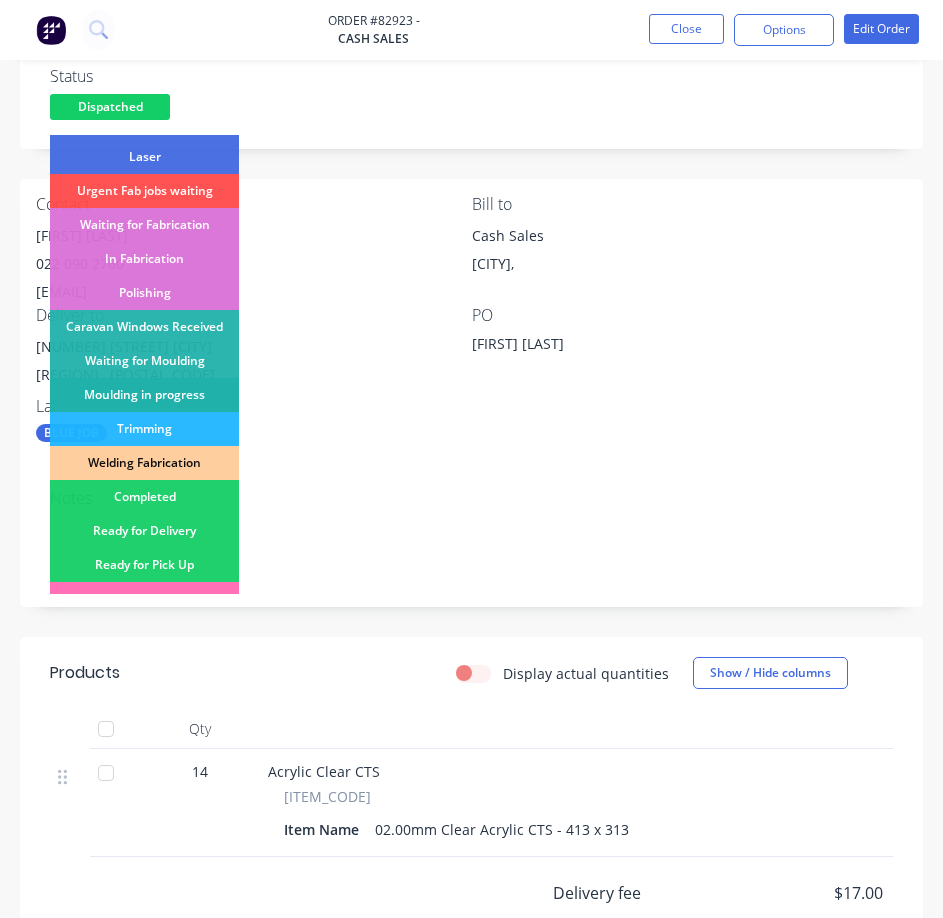 scroll, scrollTop: 200, scrollLeft: 0, axis: vertical 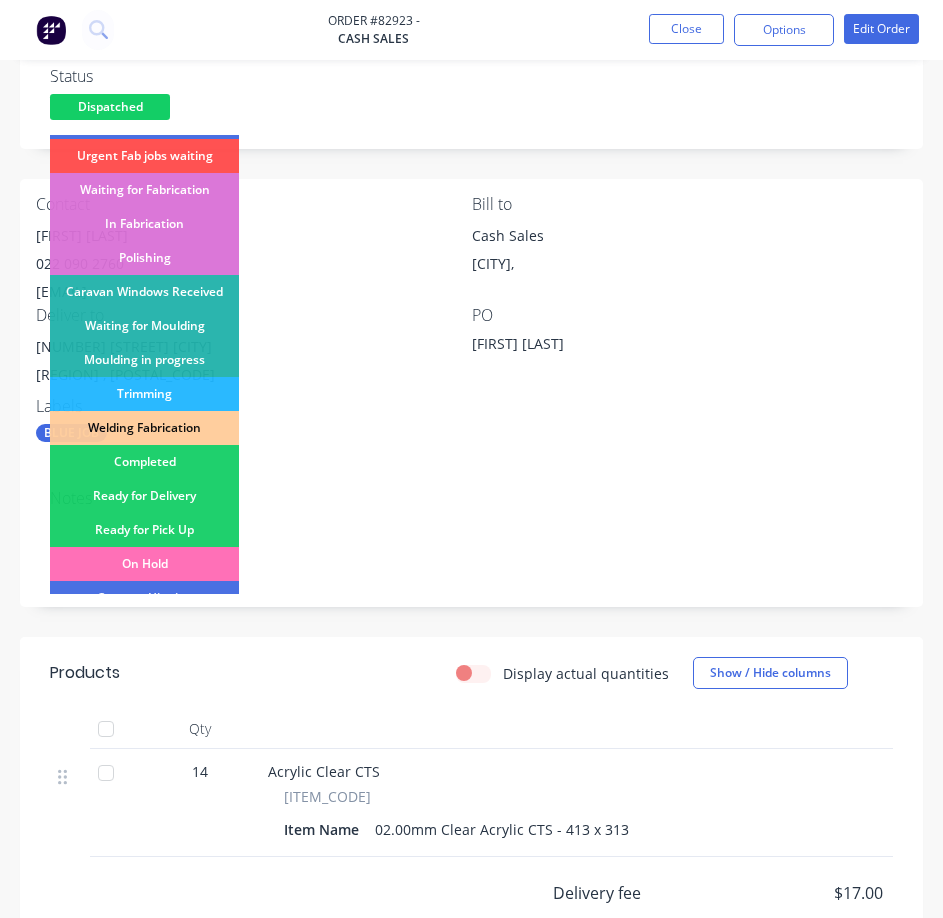click on "[EMAIL]" at bounding box center (254, 292) 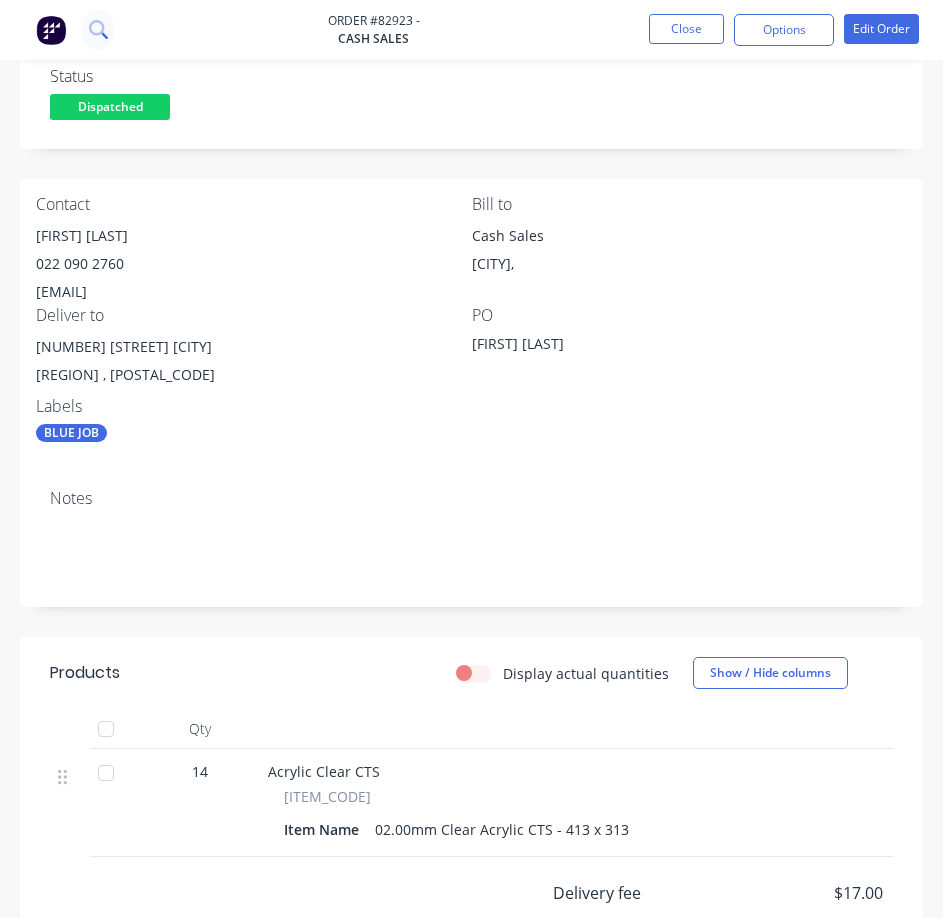click at bounding box center [98, 29] 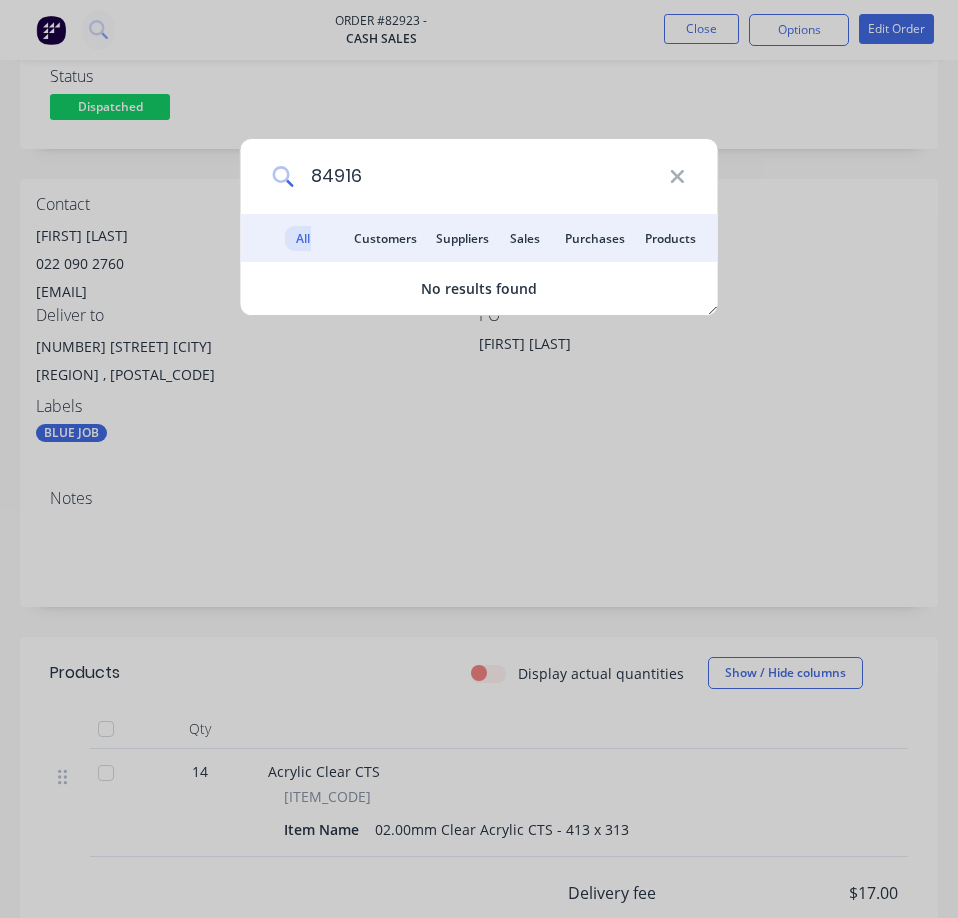 drag, startPoint x: 404, startPoint y: 173, endPoint x: 335, endPoint y: 206, distance: 76.48529 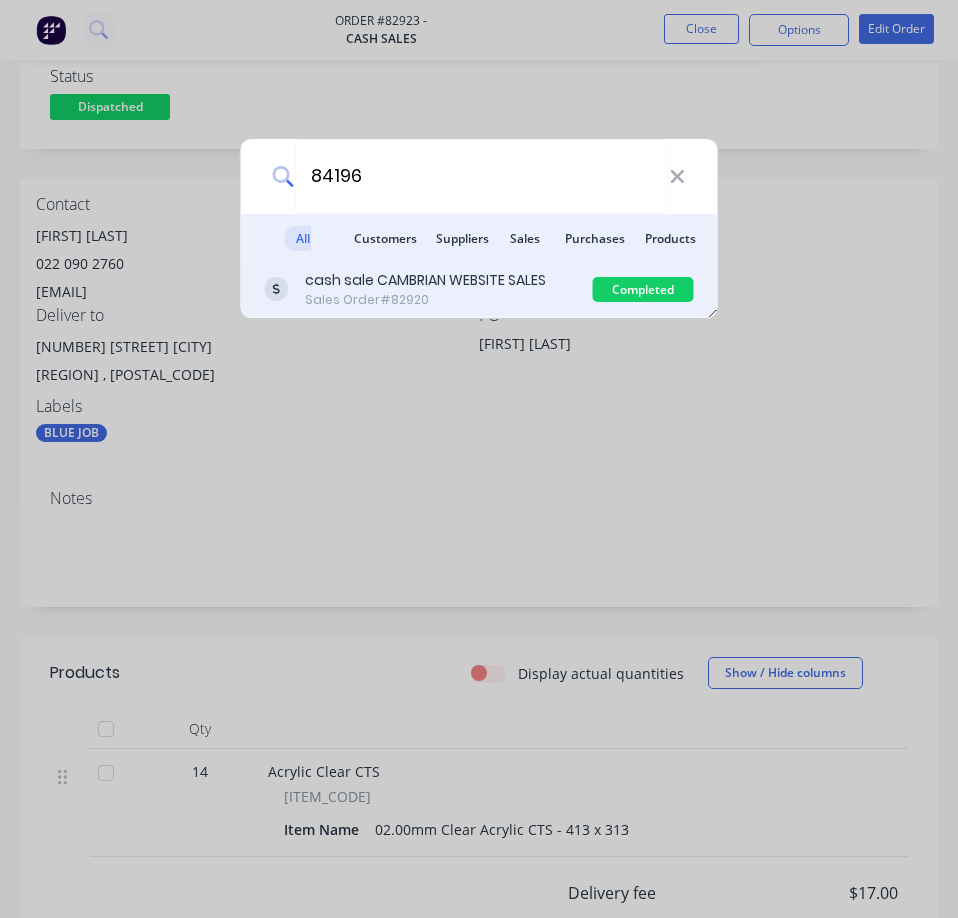 type on "84196" 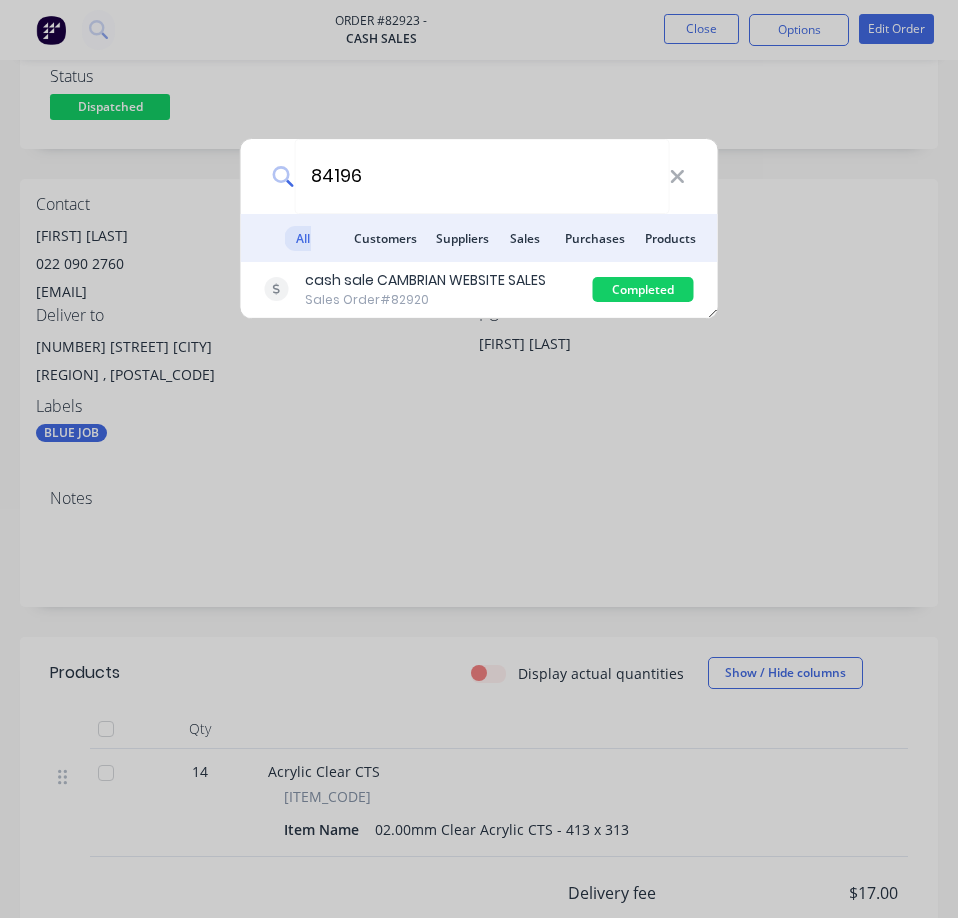 click on "cash sale CAMBRIAN WEBSITE SALES Sales Order  #82920" at bounding box center (429, 289) 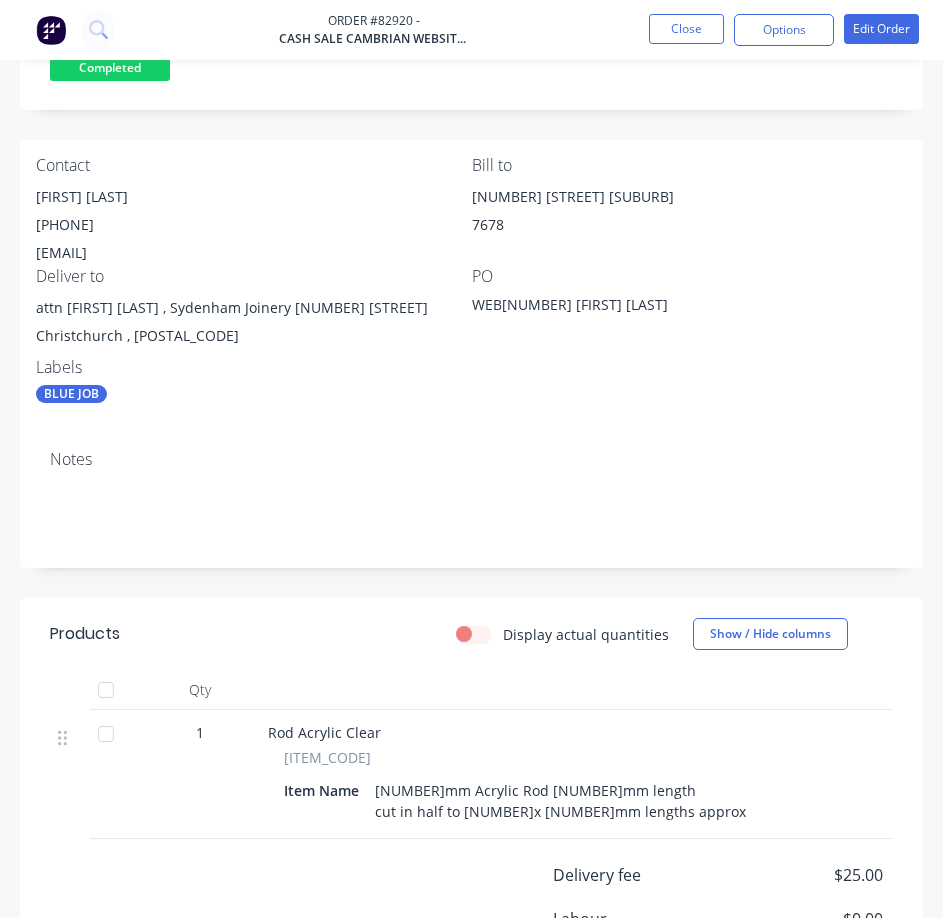 scroll, scrollTop: 354, scrollLeft: 0, axis: vertical 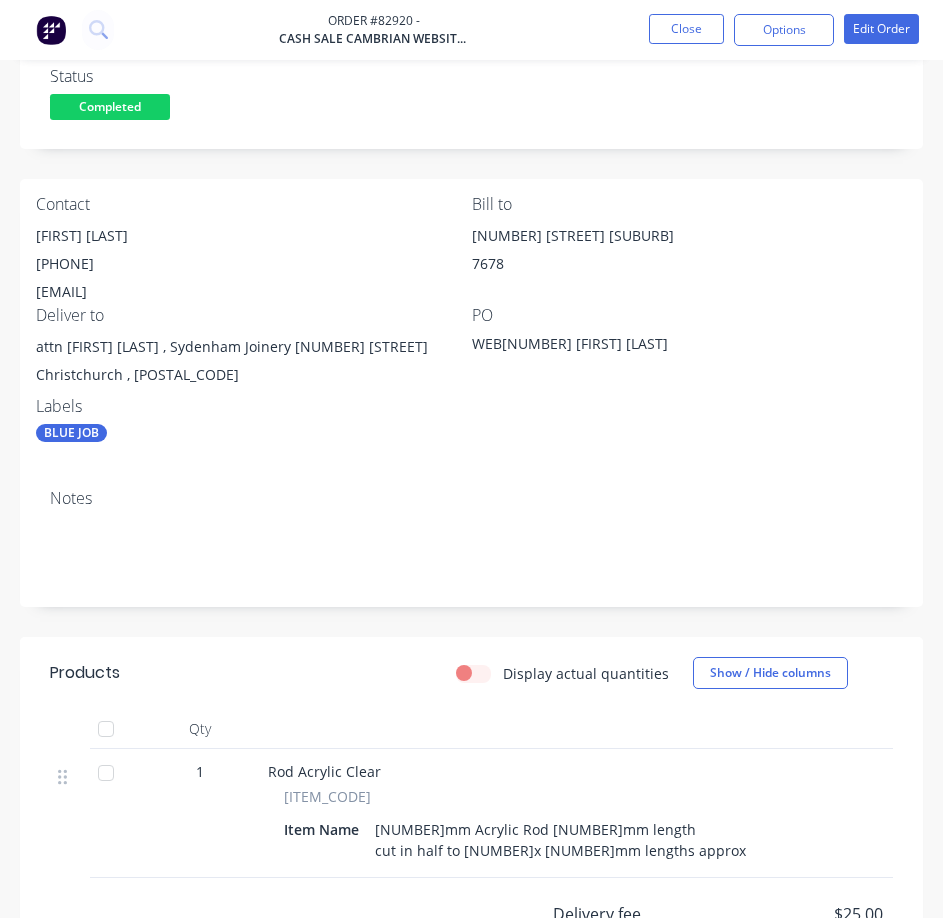 click on "Completed" at bounding box center [110, 106] 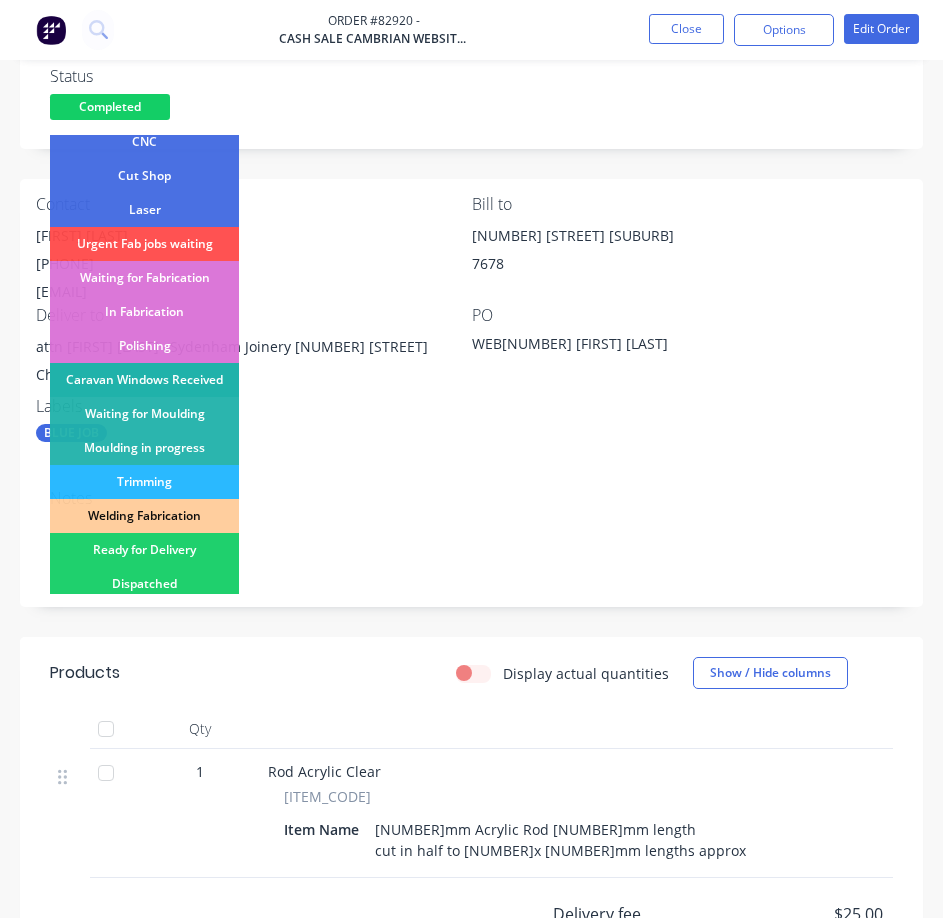 scroll, scrollTop: 425, scrollLeft: 0, axis: vertical 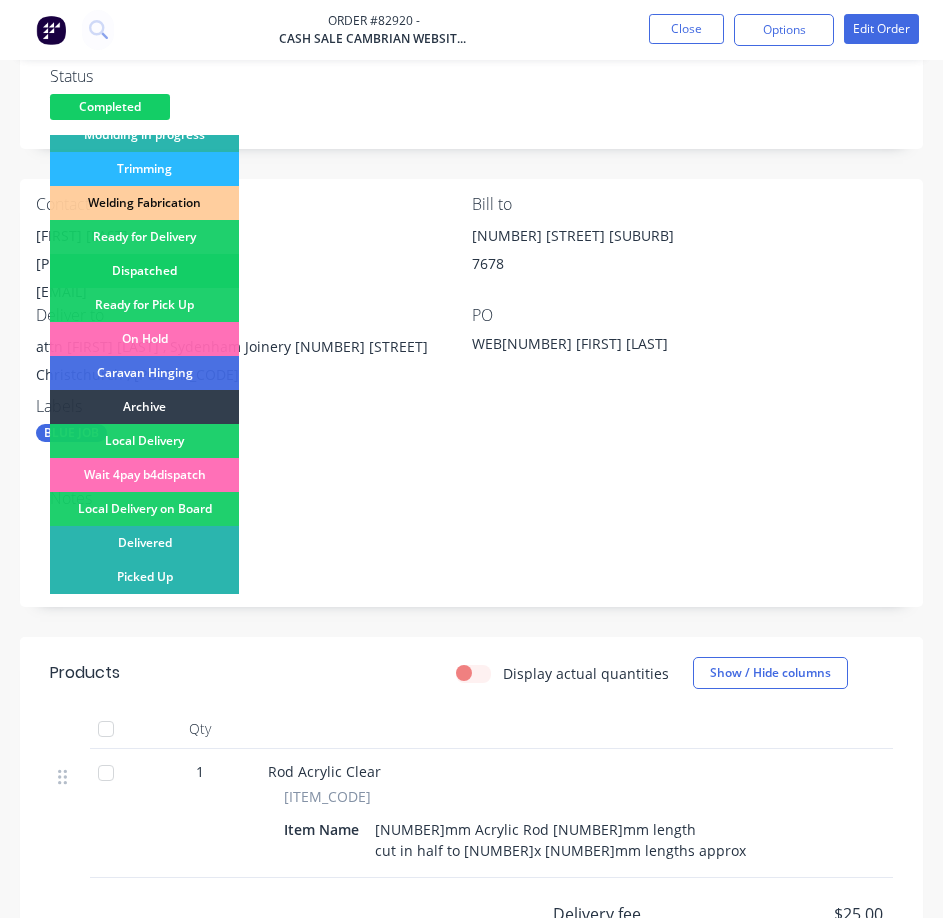 click on "Dispatched" at bounding box center [144, 271] 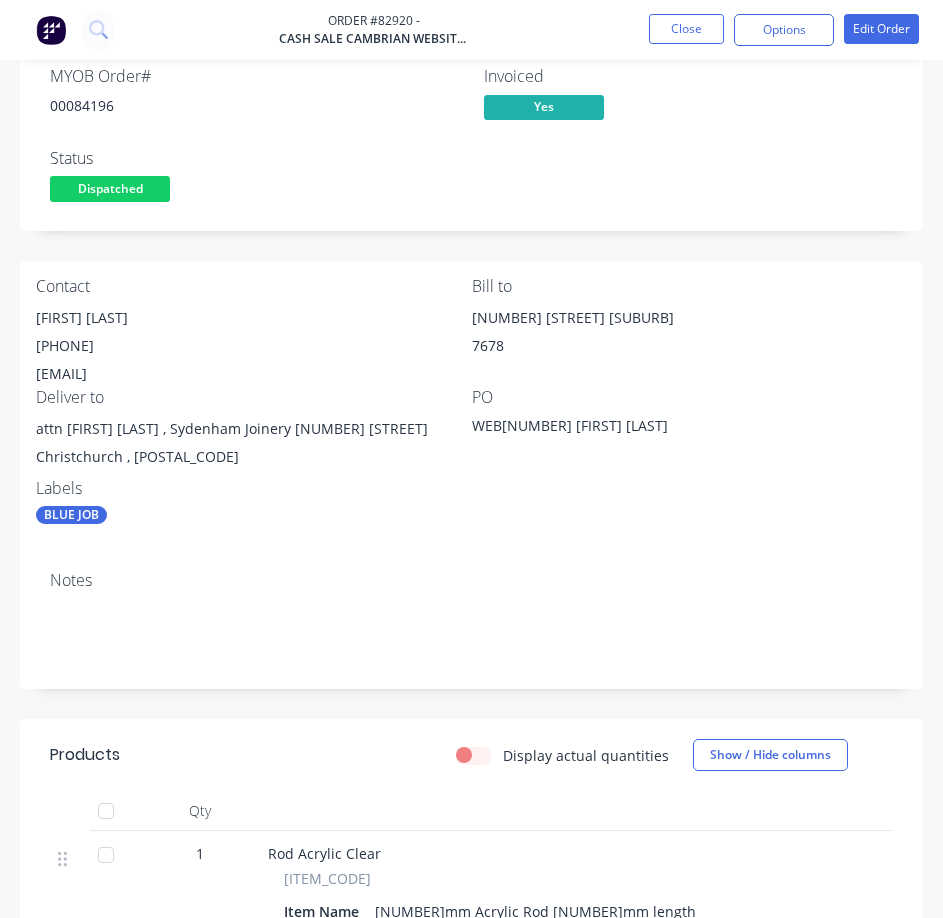 scroll, scrollTop: 54, scrollLeft: 0, axis: vertical 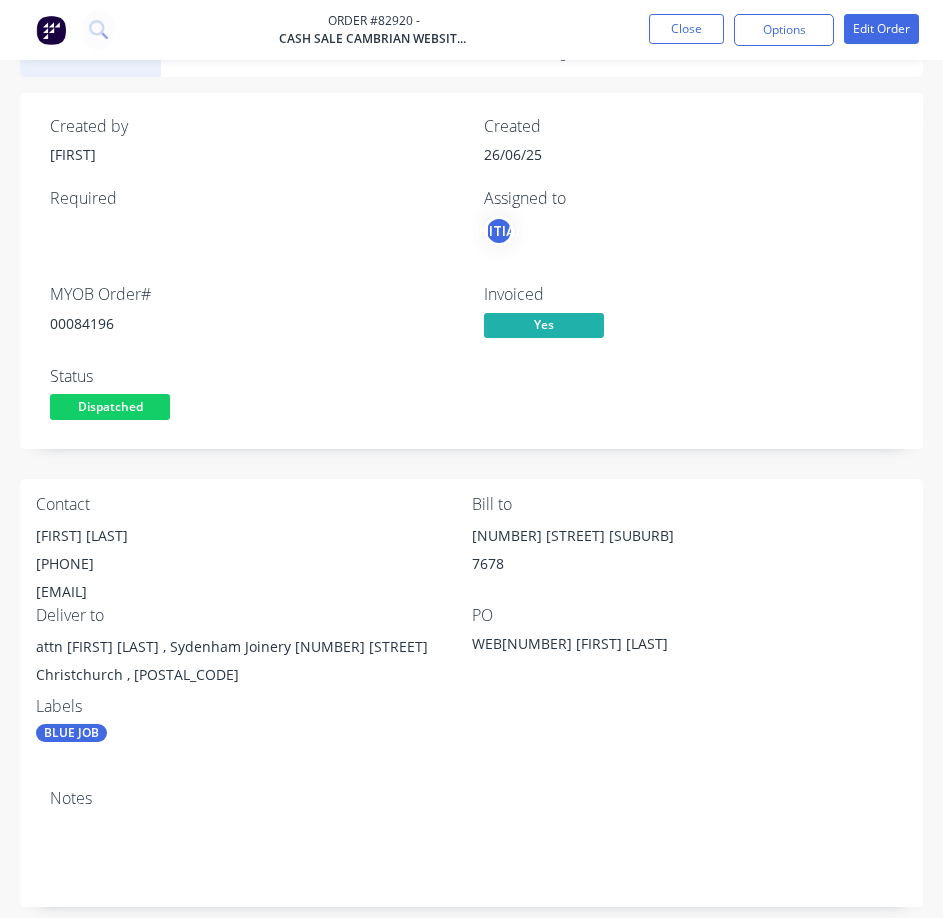 drag, startPoint x: 85, startPoint y: 339, endPoint x: 84, endPoint y: 325, distance: 14.035668 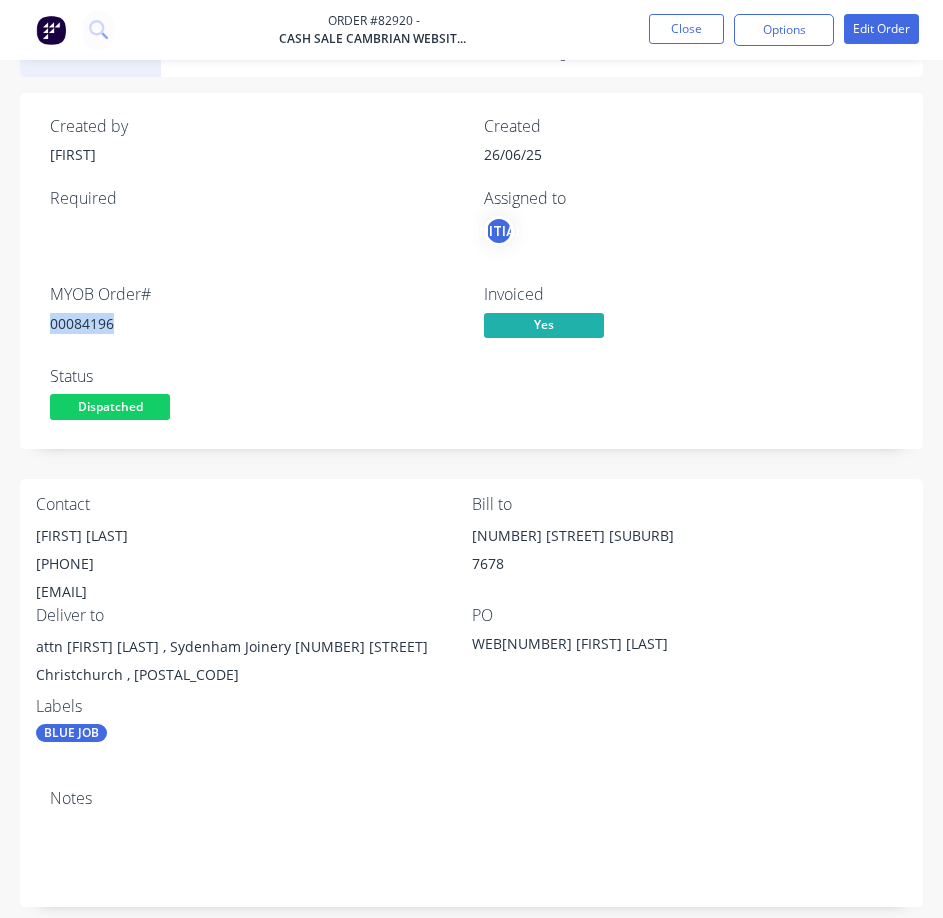 drag, startPoint x: 84, startPoint y: 325, endPoint x: 226, endPoint y: 367, distance: 148.08105 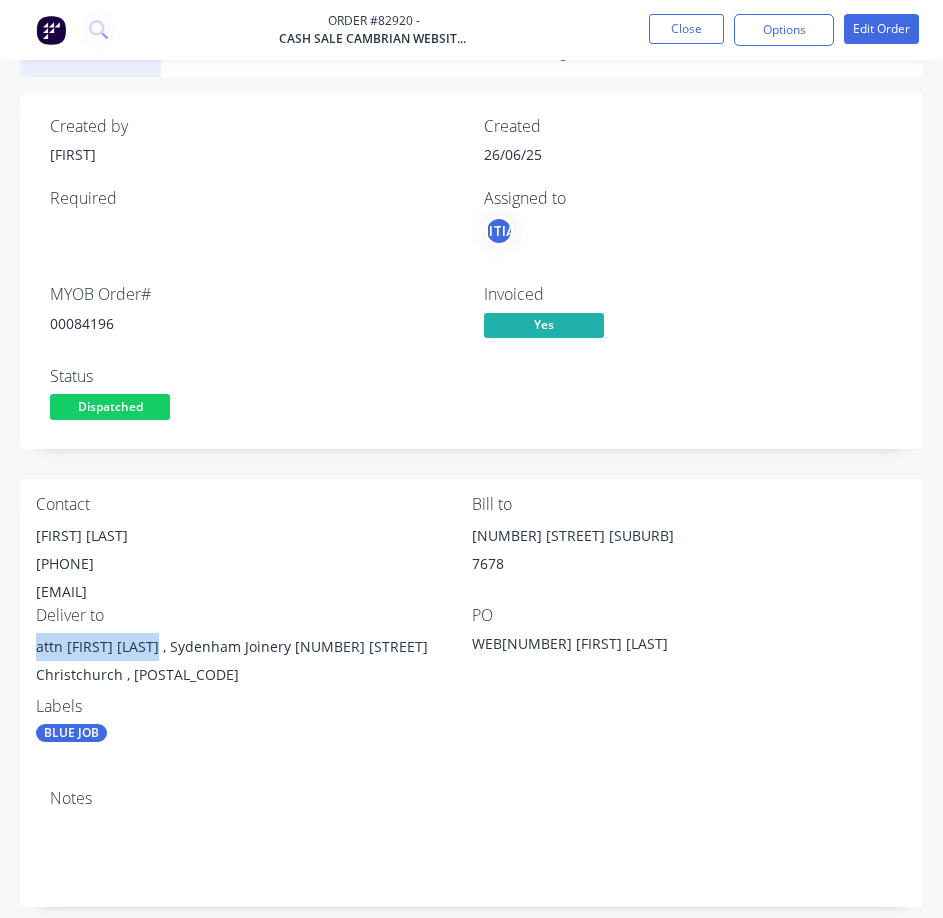 drag, startPoint x: 21, startPoint y: 646, endPoint x: 293, endPoint y: 652, distance: 272.06616 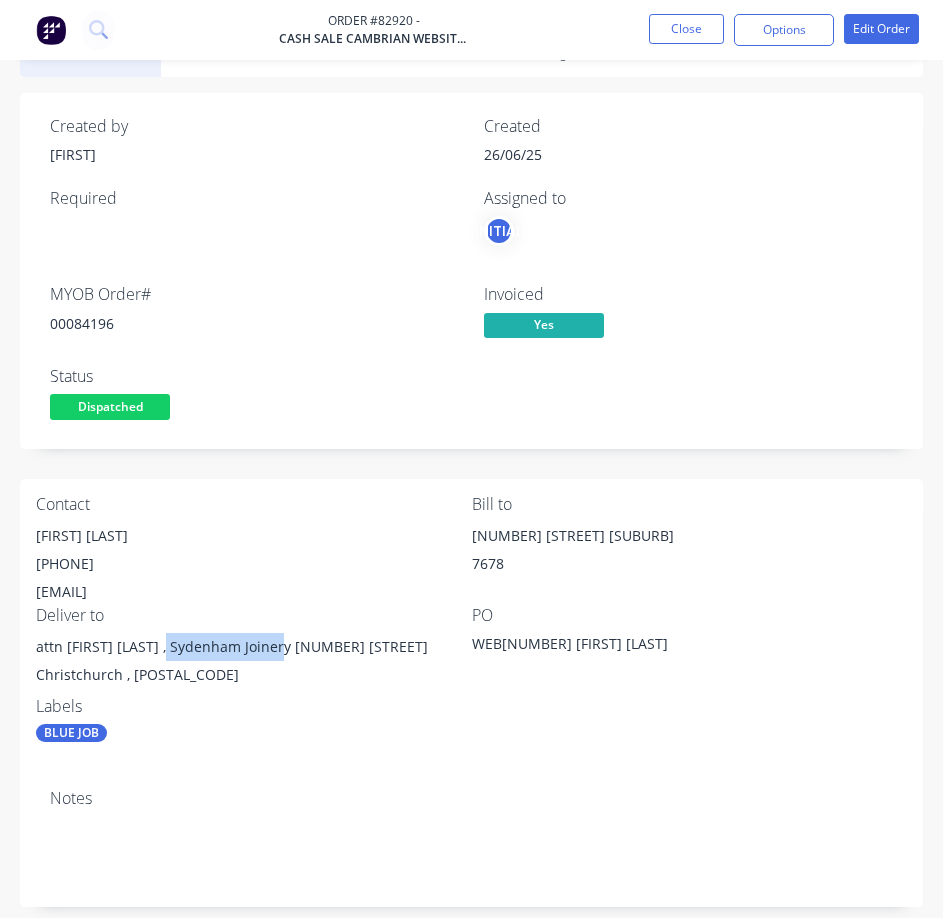drag, startPoint x: 168, startPoint y: 646, endPoint x: 286, endPoint y: 645, distance: 118.004234 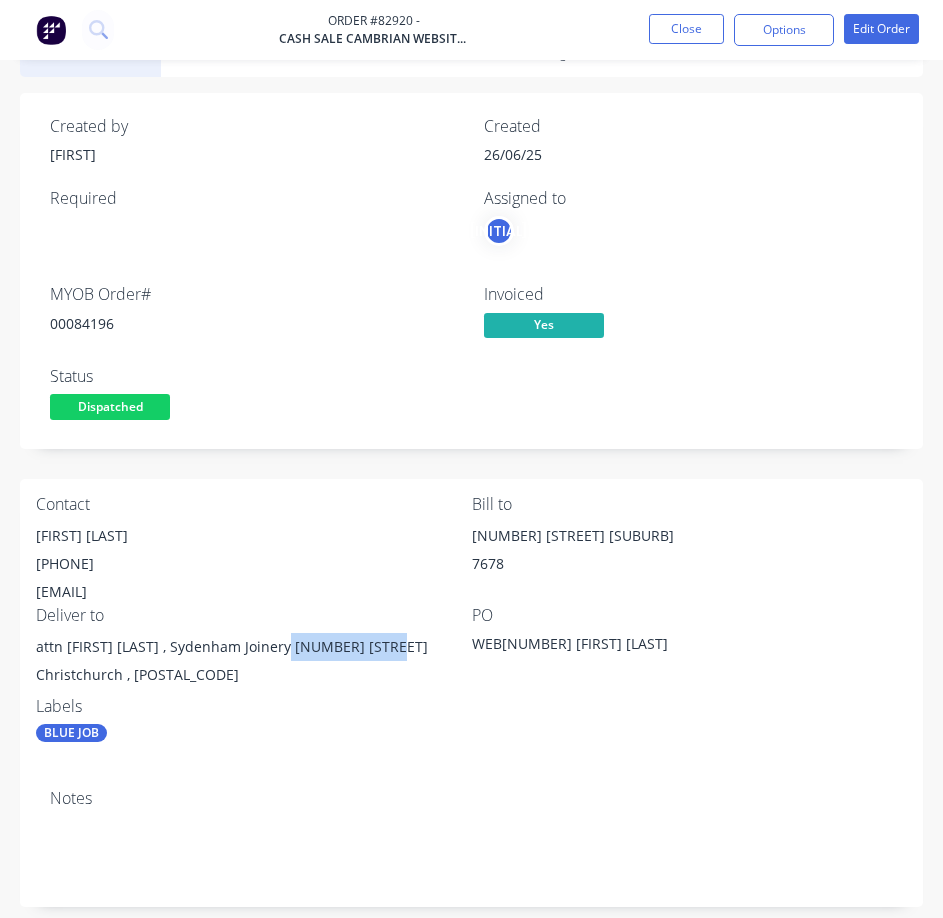 drag, startPoint x: 287, startPoint y: 643, endPoint x: 382, endPoint y: 638, distance: 95.131485 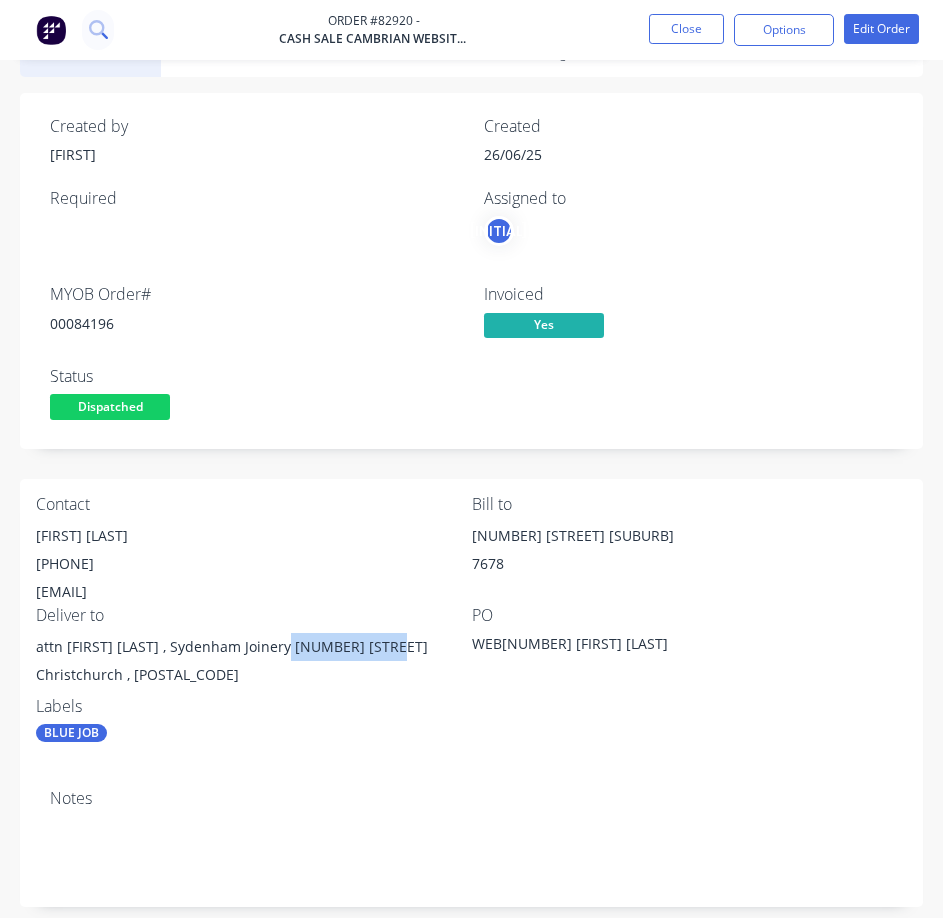 click at bounding box center [98, 30] 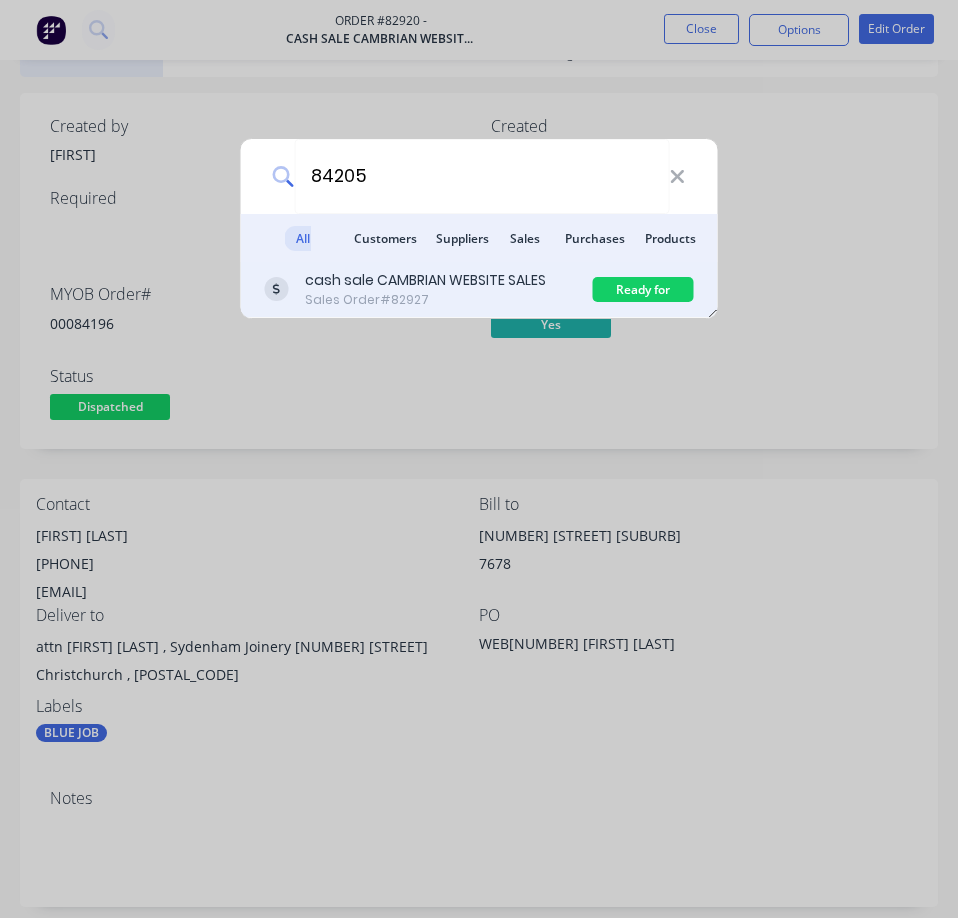 type on "84205" 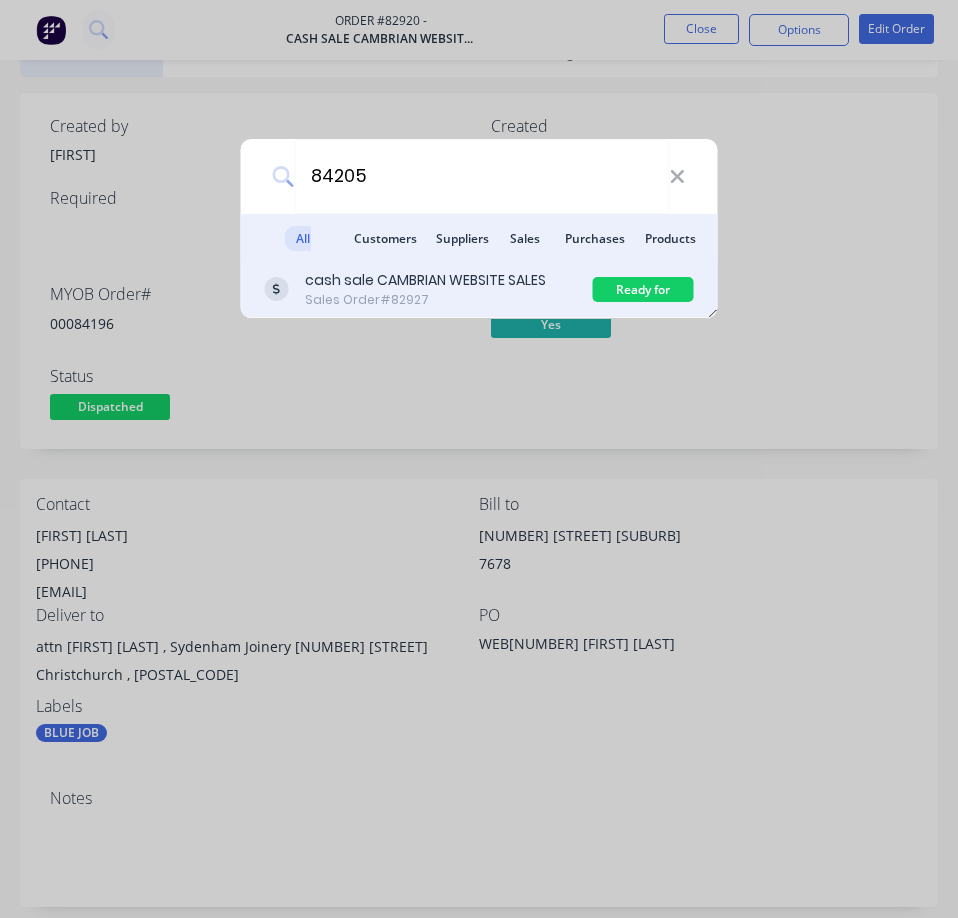 click on "cash sale CAMBRIAN WEBSITE SALES" at bounding box center (425, 280) 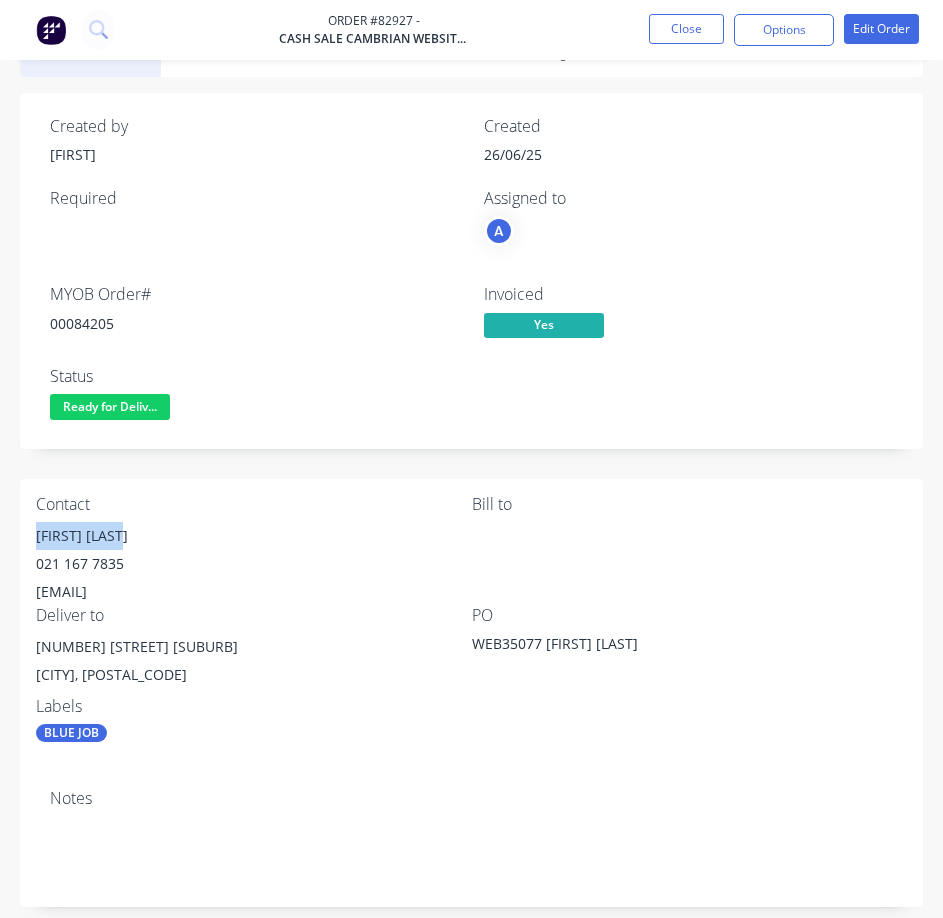 drag, startPoint x: 173, startPoint y: 537, endPoint x: 34, endPoint y: 533, distance: 139.05754 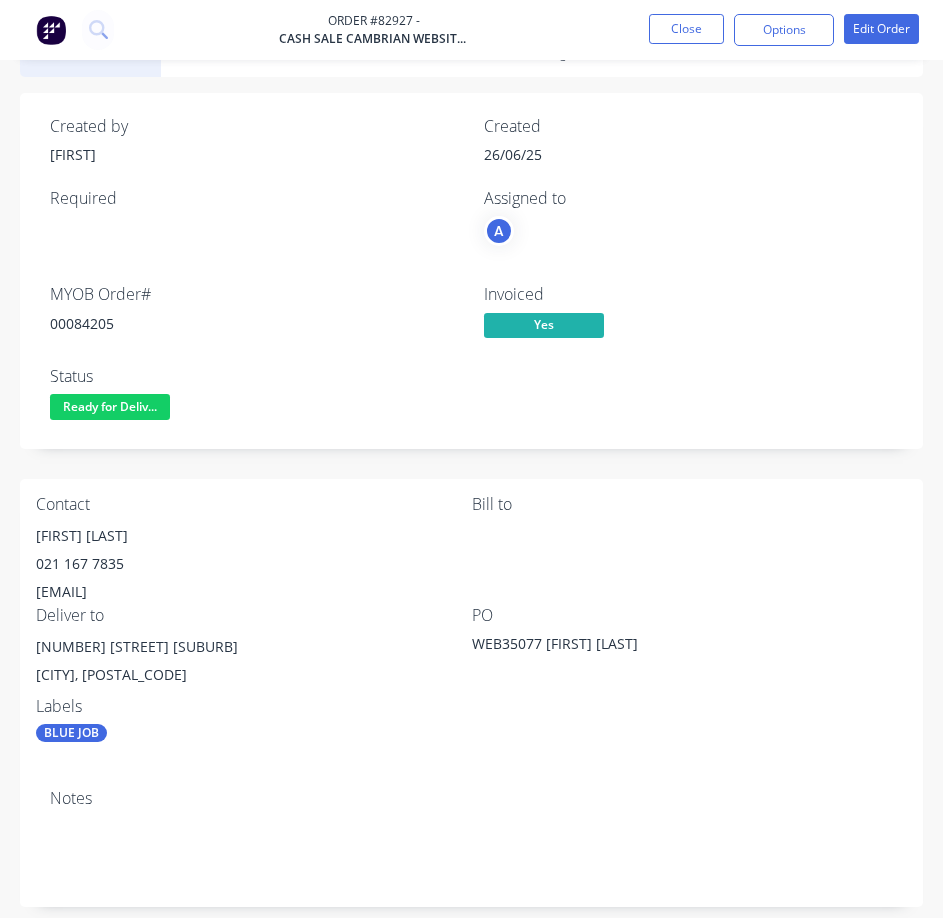 drag, startPoint x: 29, startPoint y: 641, endPoint x: 922, endPoint y: 571, distance: 895.7394 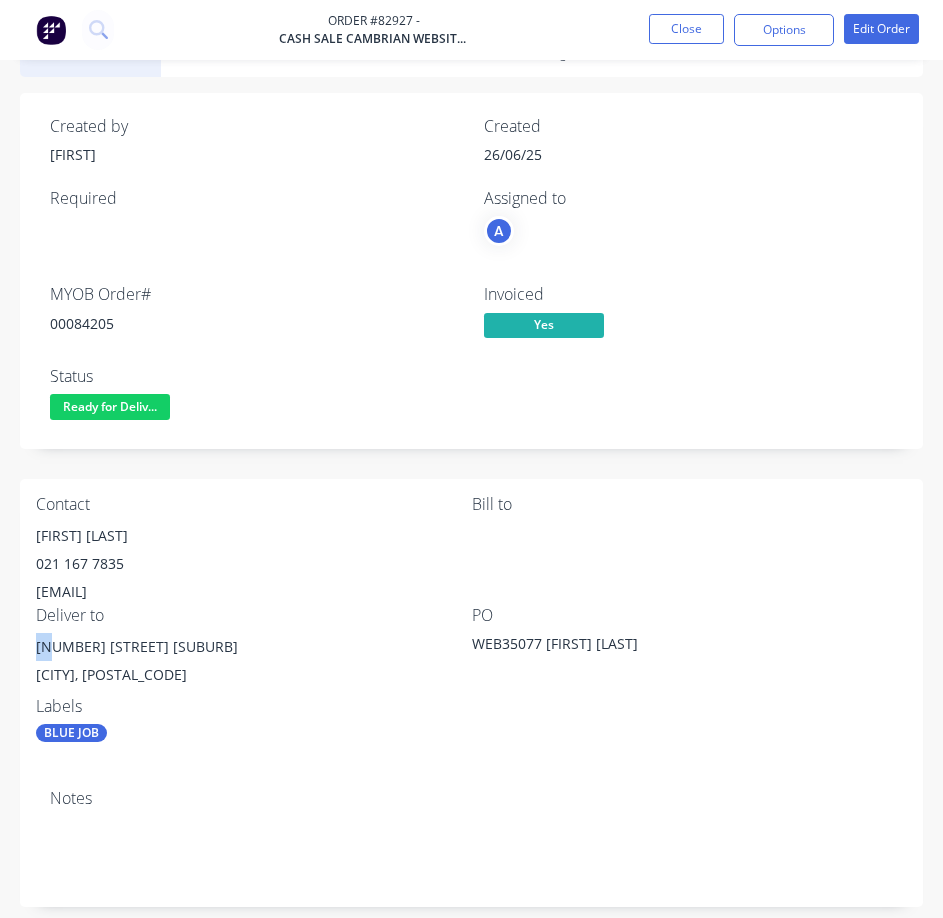 click on "[NUMBER] [STREET] [SUBURB]" at bounding box center [254, 647] 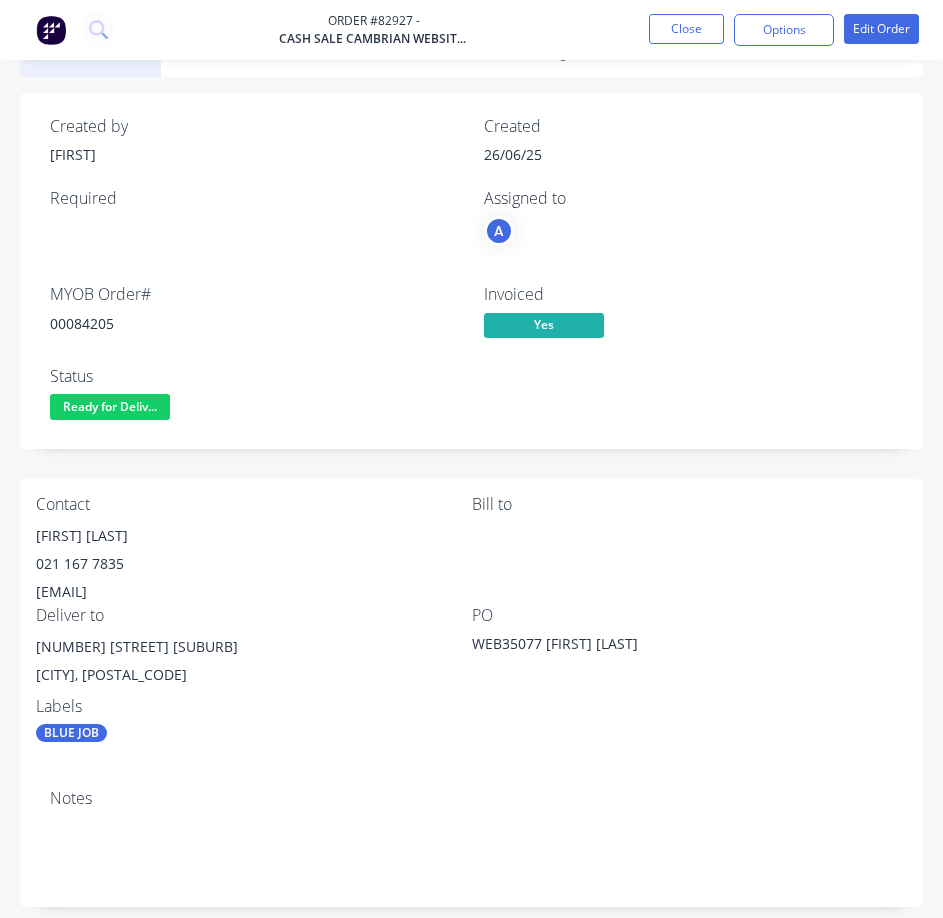 drag, startPoint x: 57, startPoint y: 638, endPoint x: 47, endPoint y: 639, distance: 10.049875 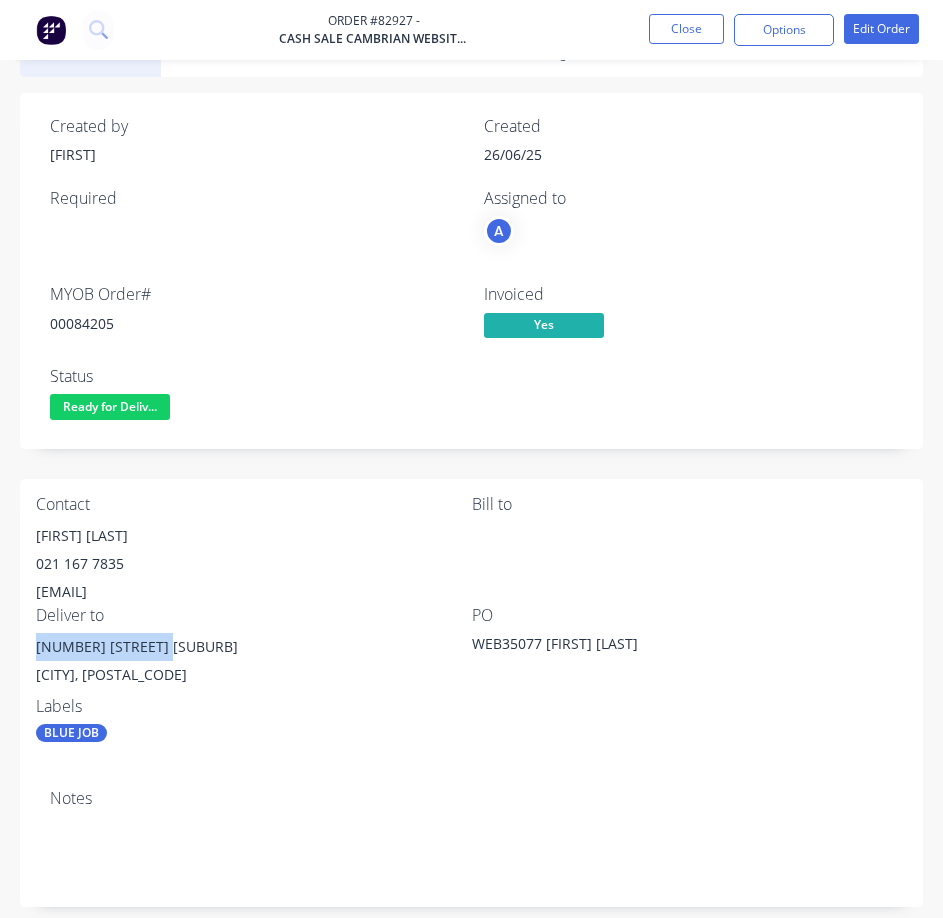 drag, startPoint x: 32, startPoint y: 643, endPoint x: 157, endPoint y: 660, distance: 126.1507 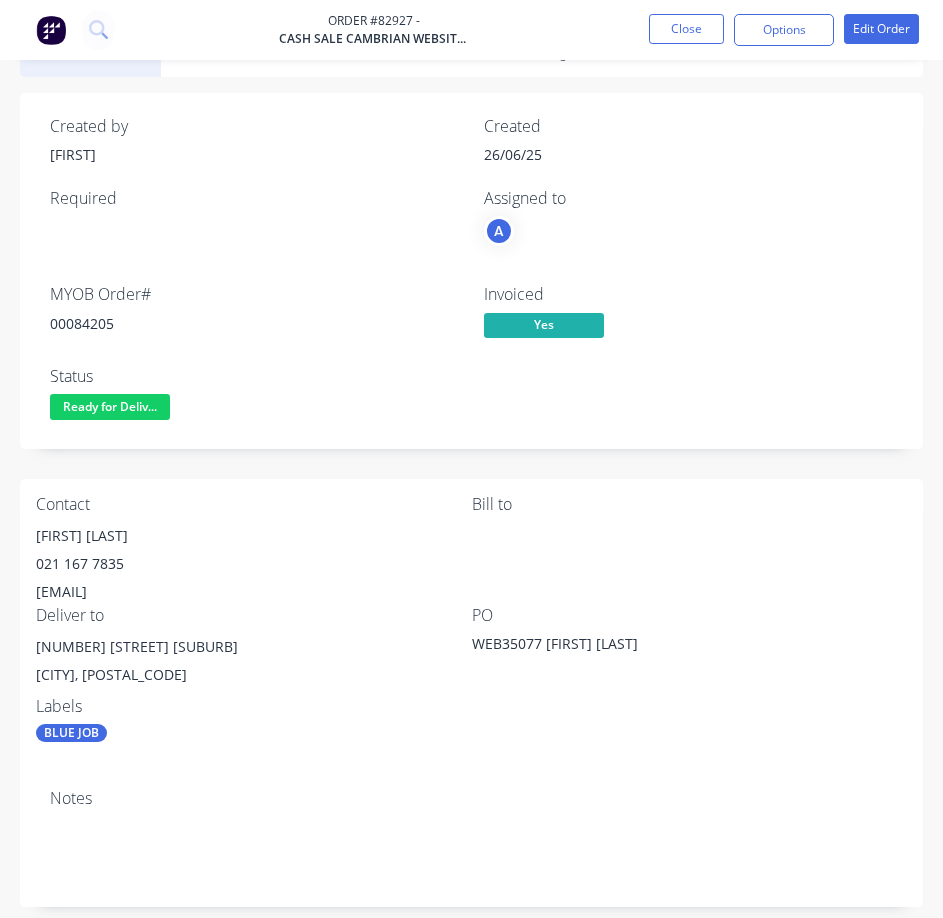 click on "00084205" at bounding box center [255, 323] 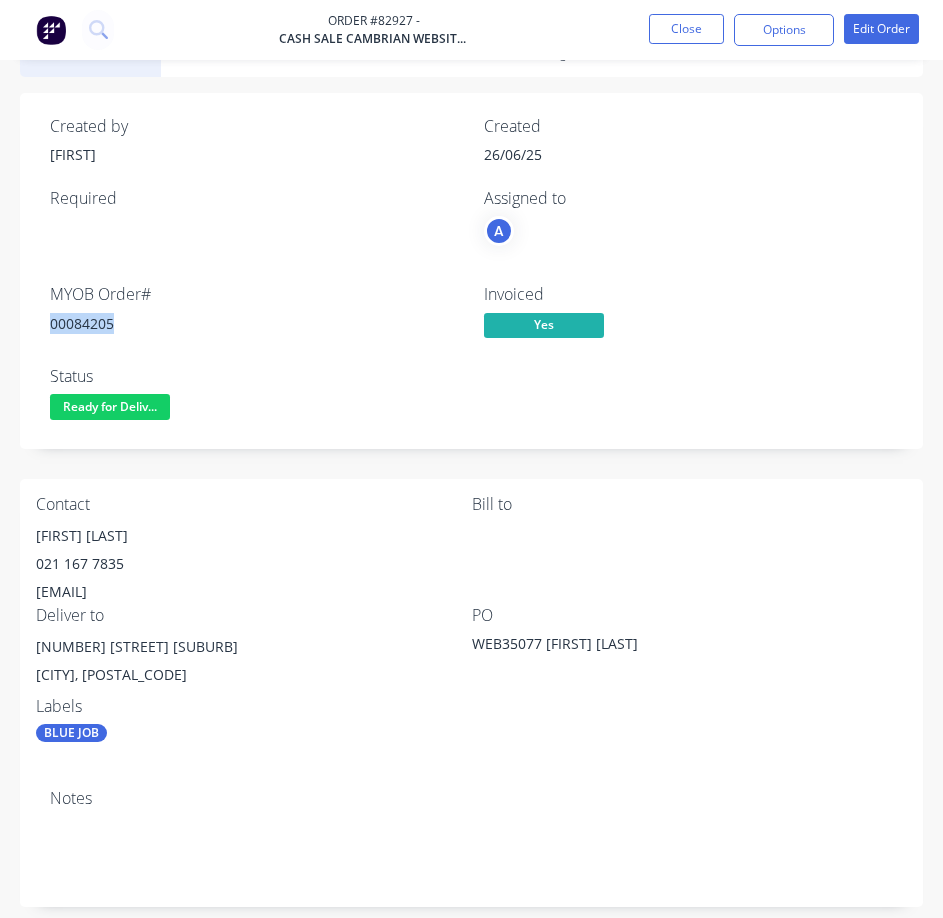 drag, startPoint x: 99, startPoint y: 325, endPoint x: 950, endPoint y: 266, distance: 853.0428 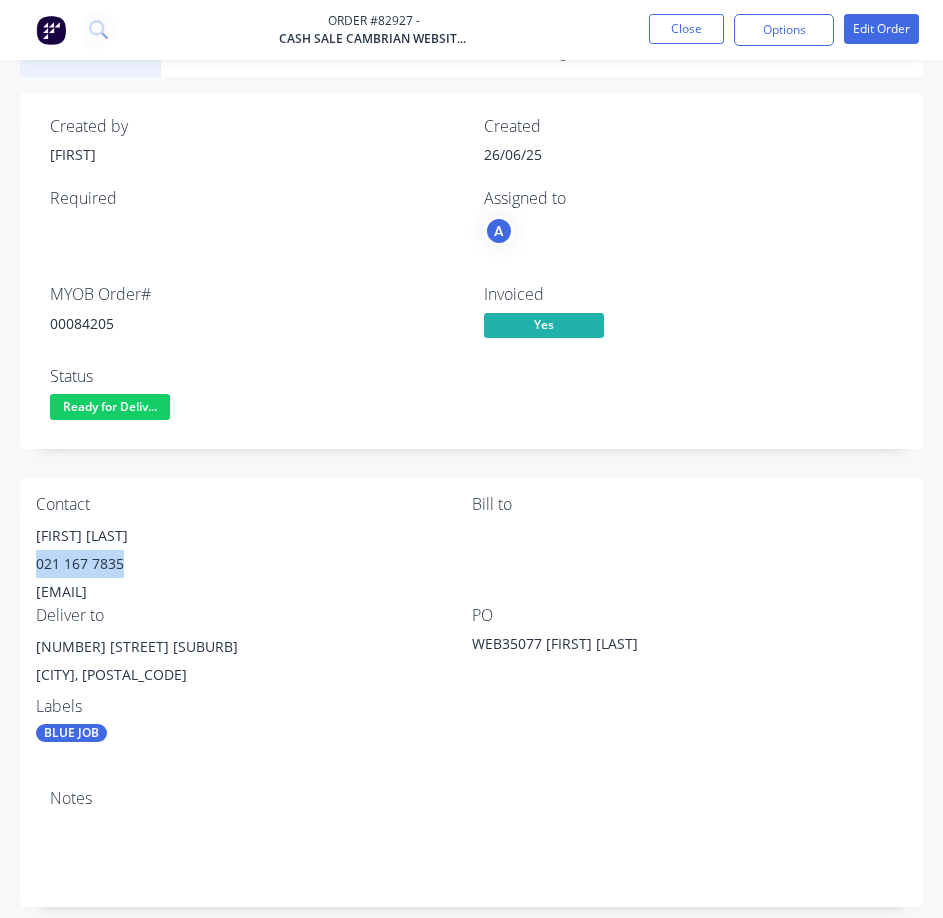 drag, startPoint x: 142, startPoint y: 567, endPoint x: 32, endPoint y: 563, distance: 110.0727 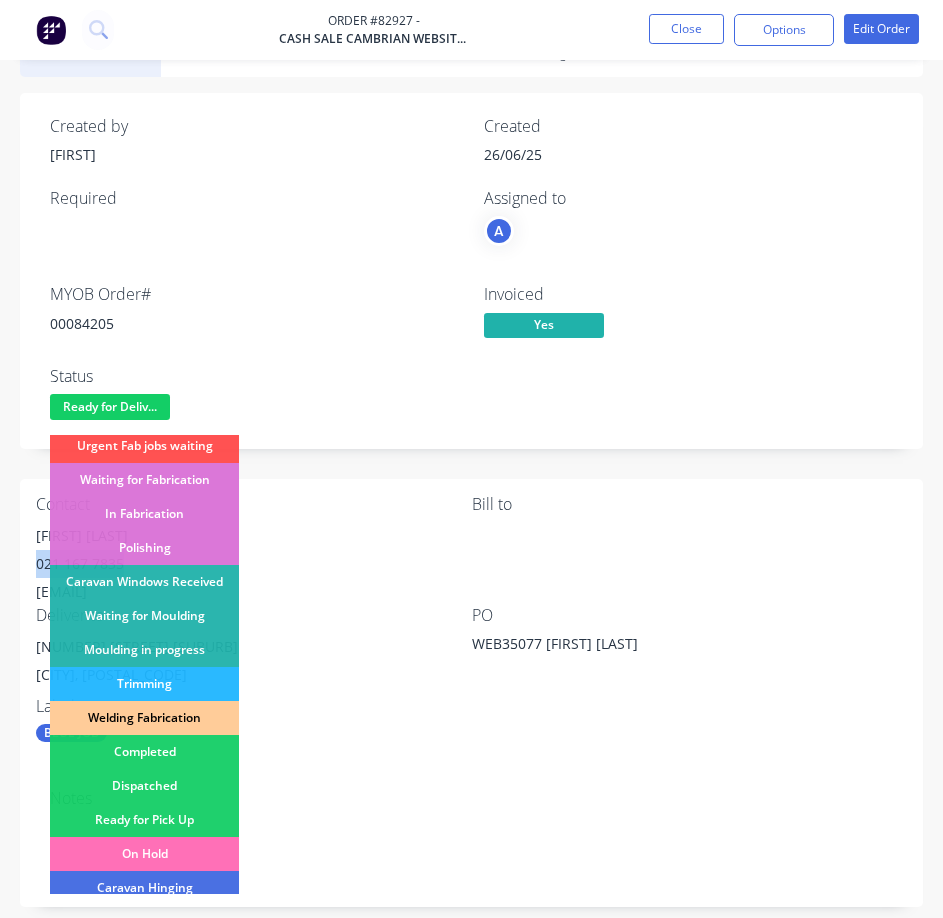 scroll, scrollTop: 300, scrollLeft: 0, axis: vertical 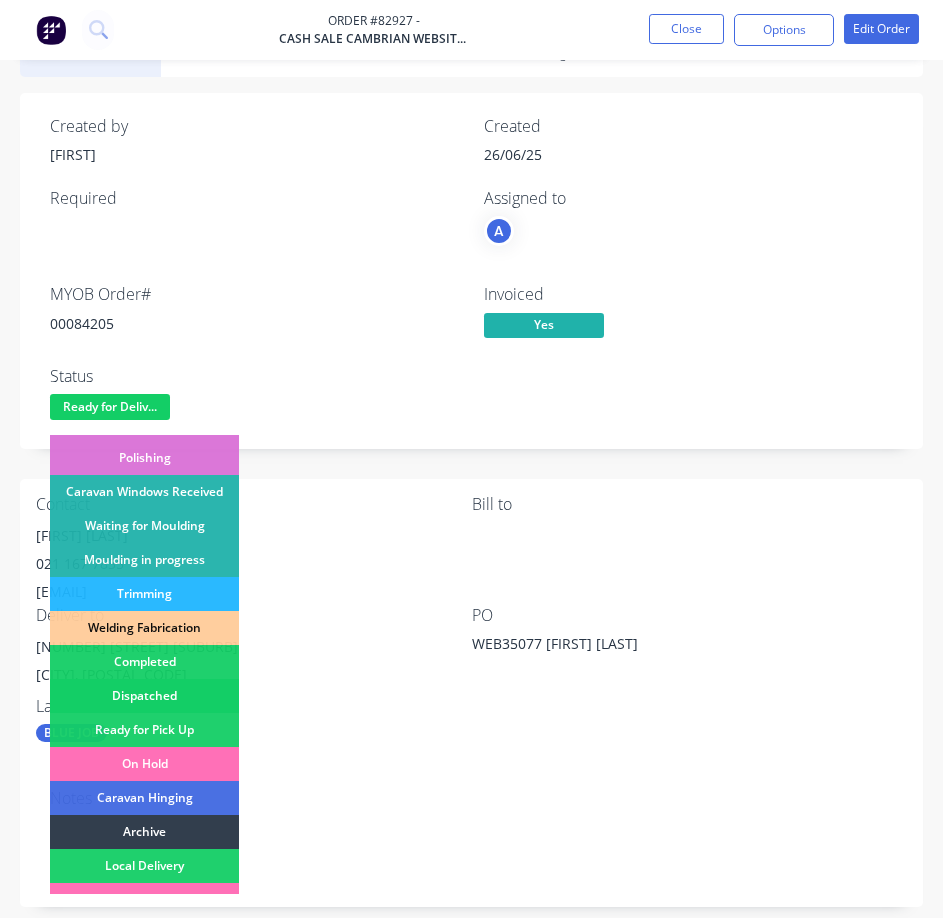 click on "Dispatched" at bounding box center [144, 696] 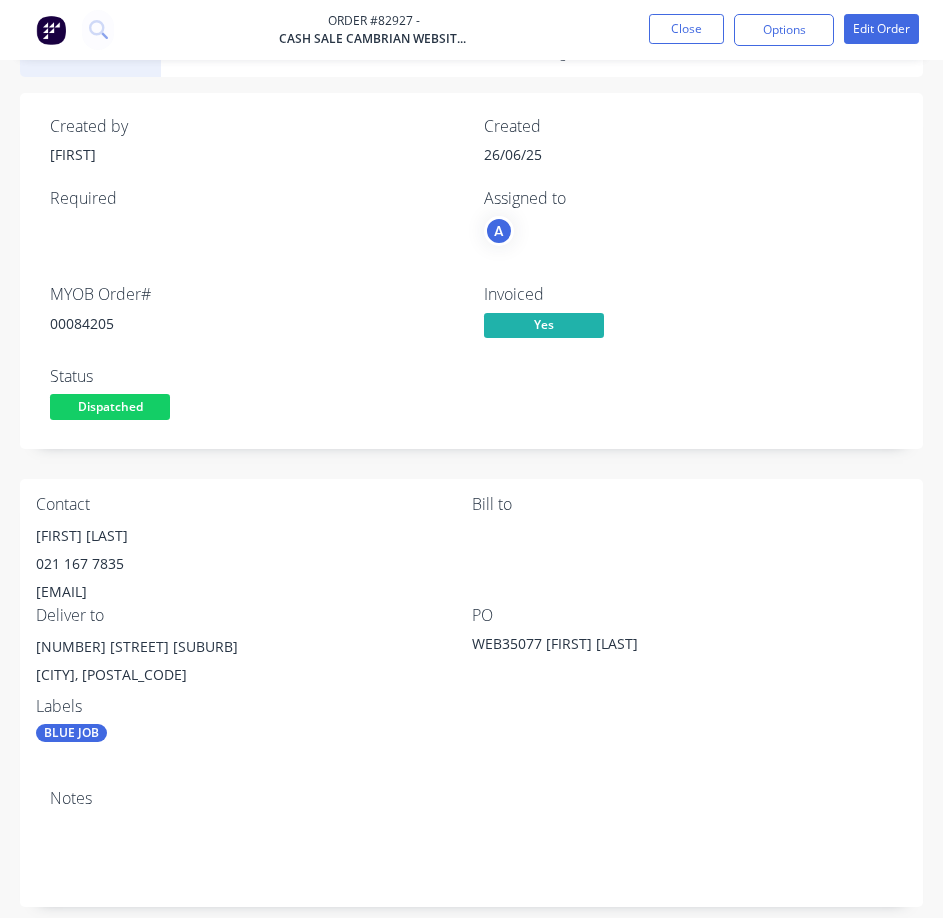 drag, startPoint x: 307, startPoint y: 337, endPoint x: 437, endPoint y: 222, distance: 173.56555 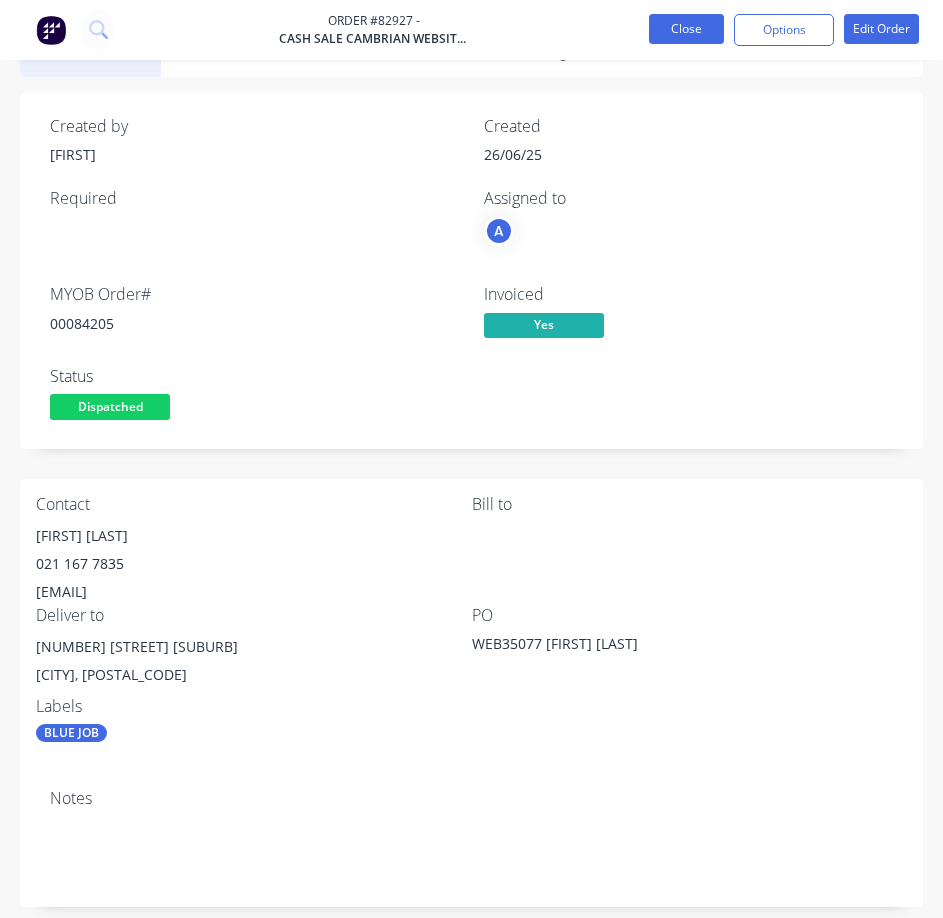 click on "Close" at bounding box center (686, 29) 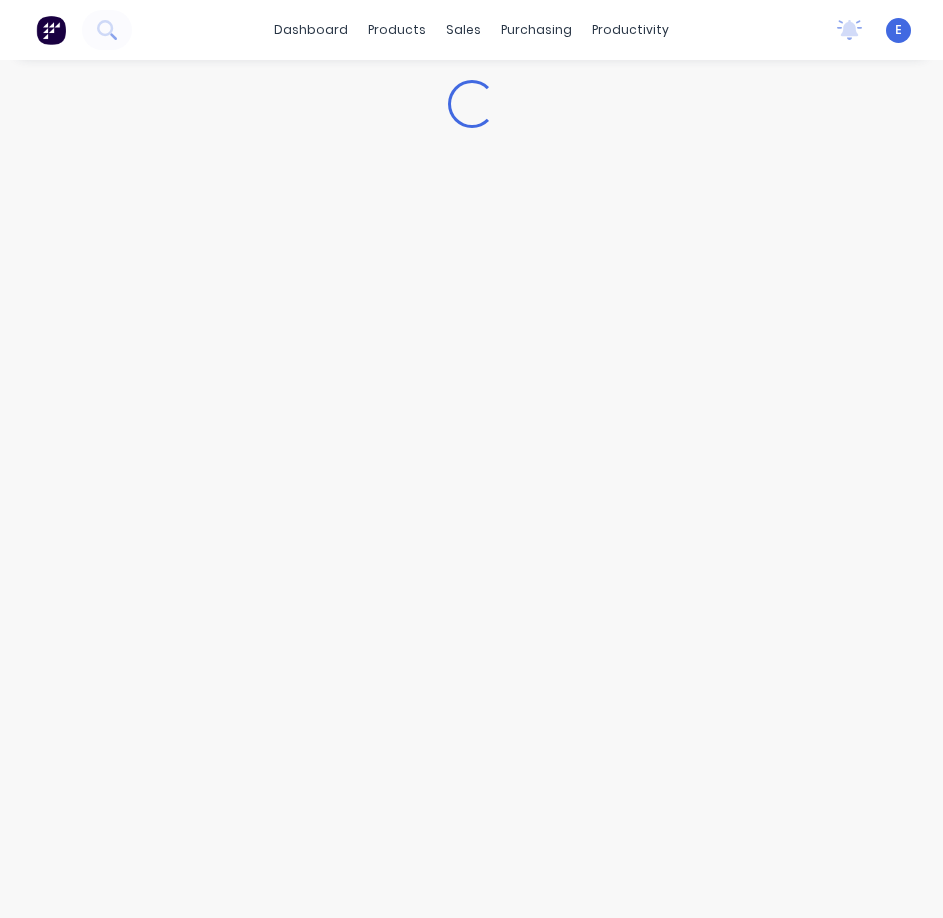 scroll, scrollTop: 0, scrollLeft: 0, axis: both 